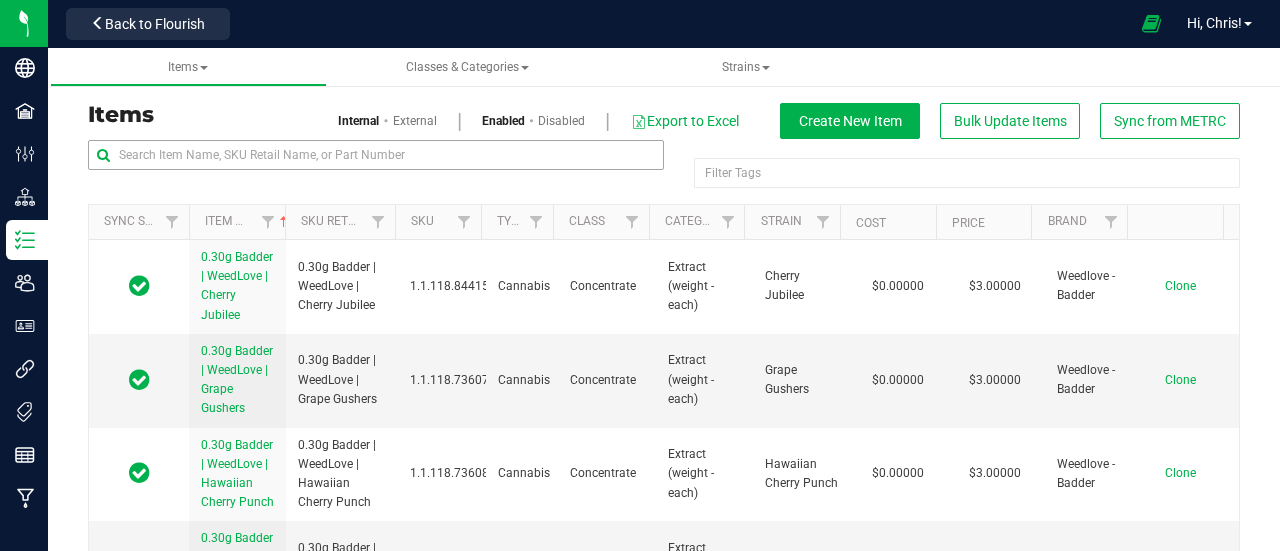 scroll, scrollTop: 0, scrollLeft: 0, axis: both 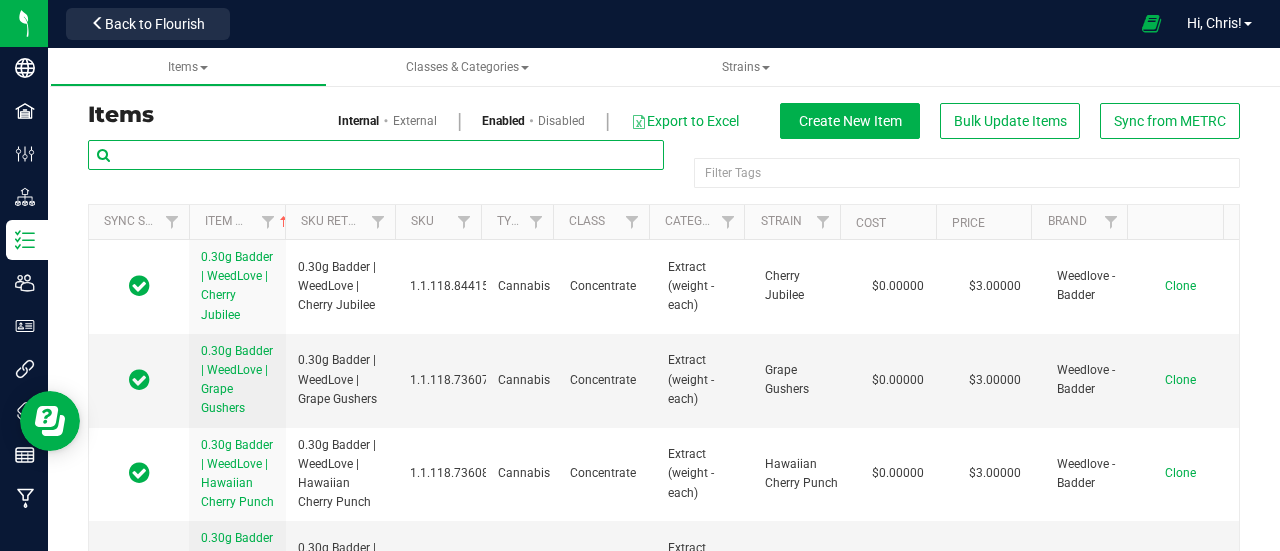 click at bounding box center (376, 155) 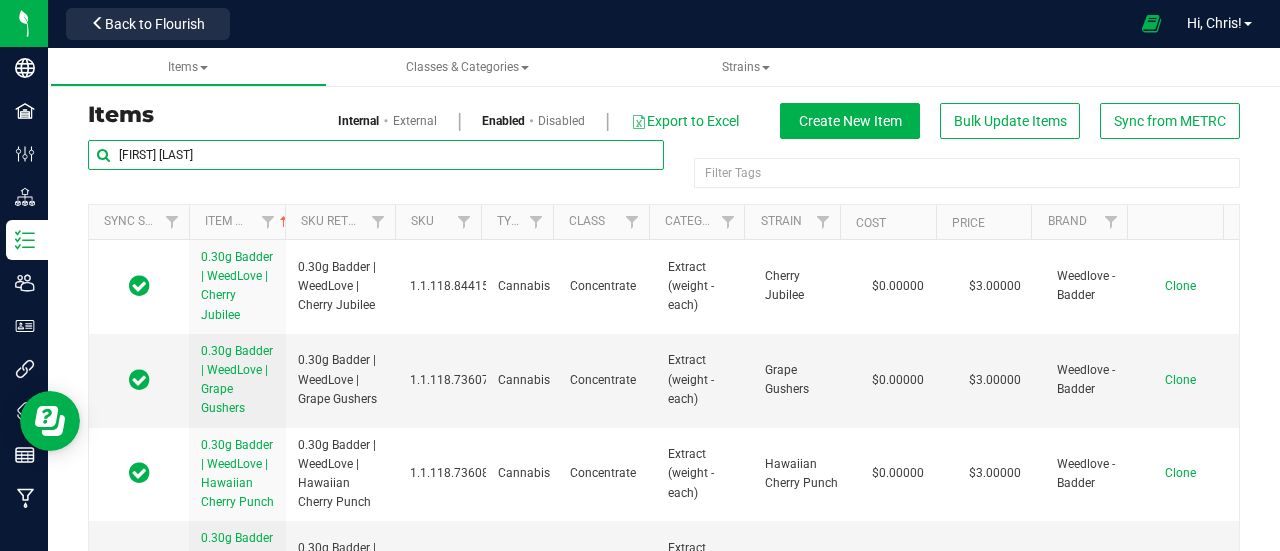 type on "[FIRST] ZArdashian" 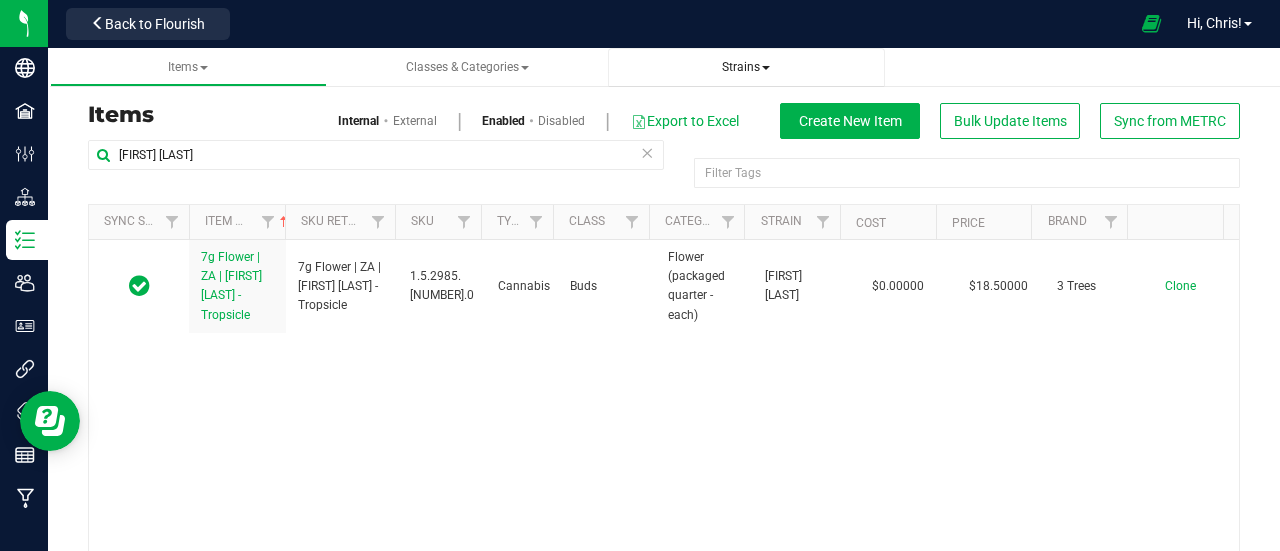 click on "Strains" at bounding box center (746, 67) 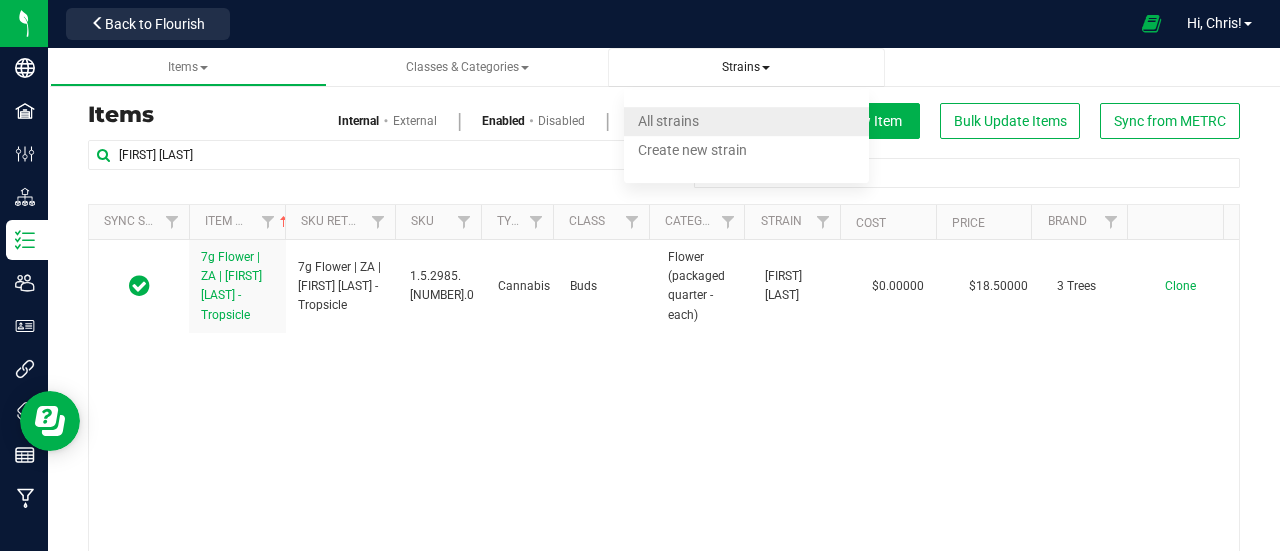 click on "All strains" at bounding box center [668, 121] 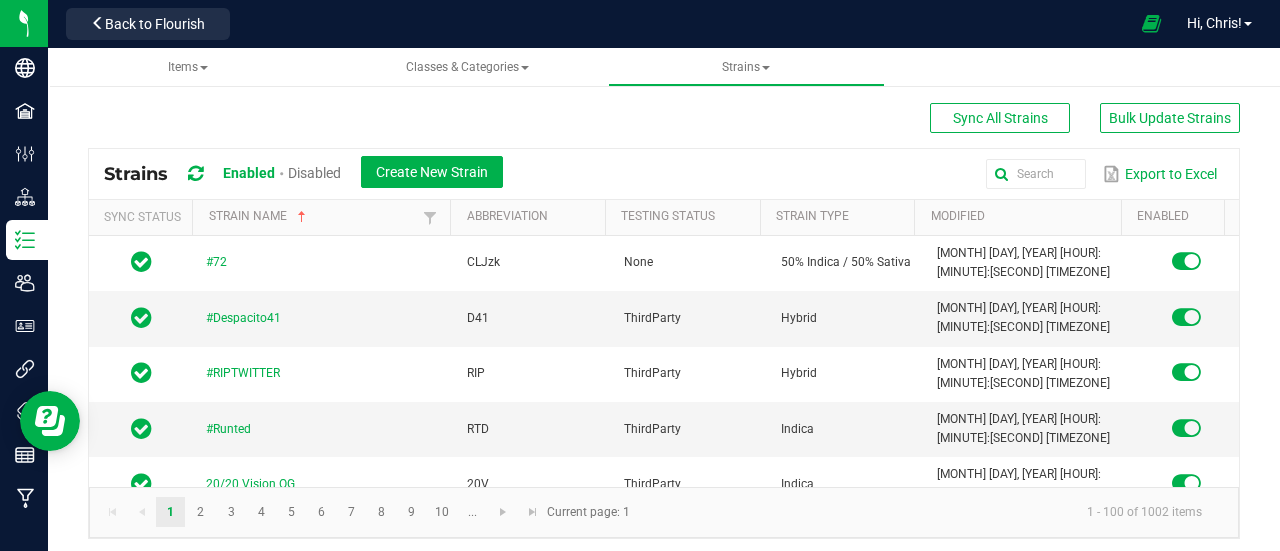 click on "Export to Excel" at bounding box center [871, 174] 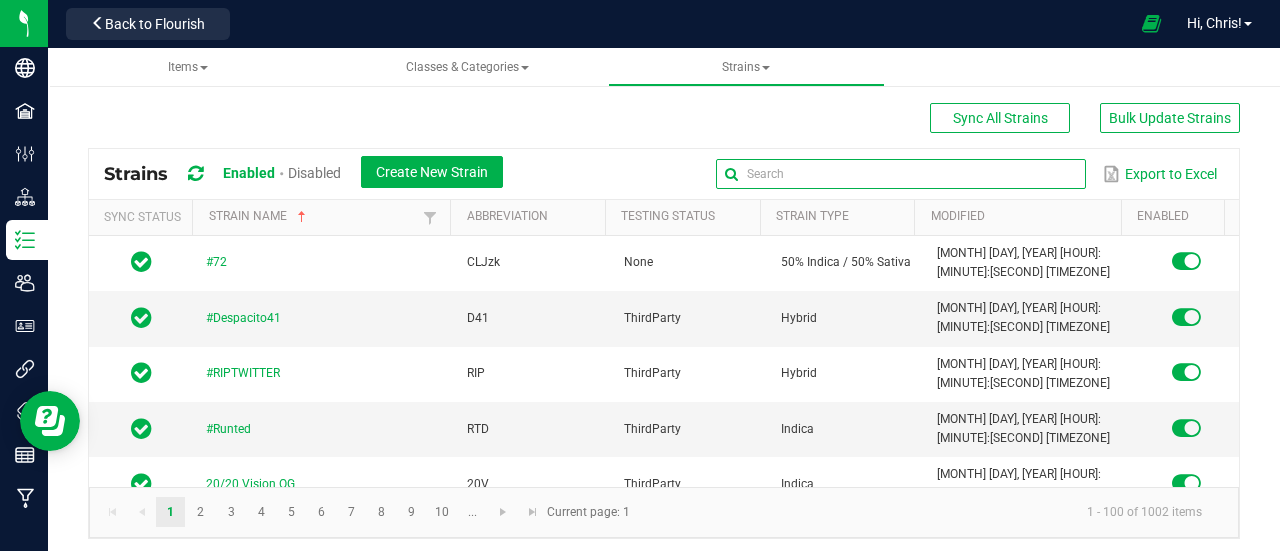 click at bounding box center (901, 174) 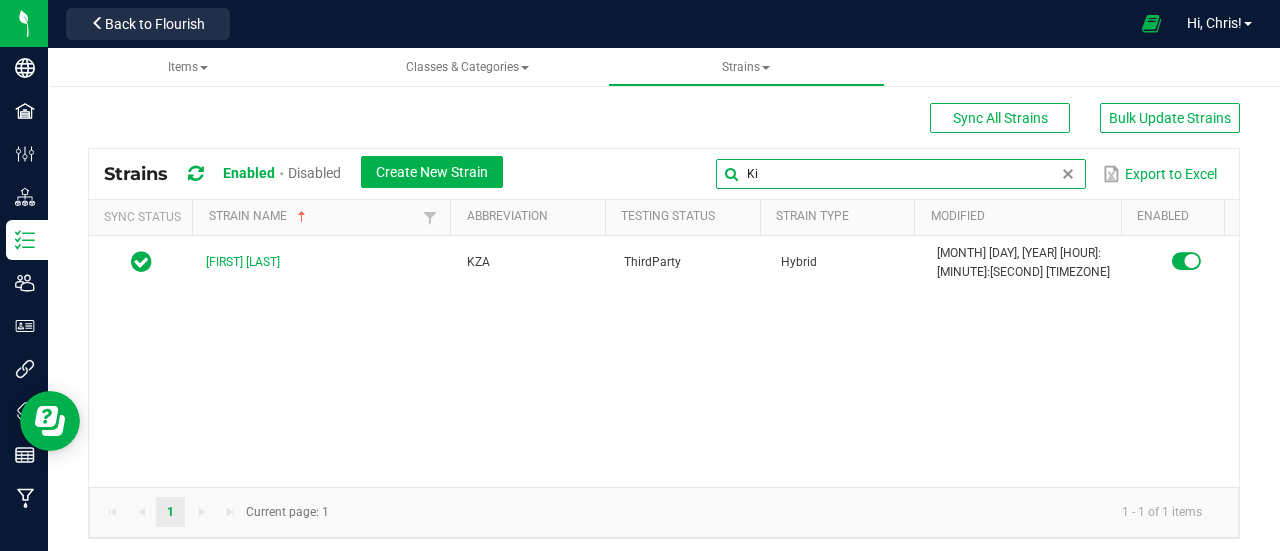 type on "K" 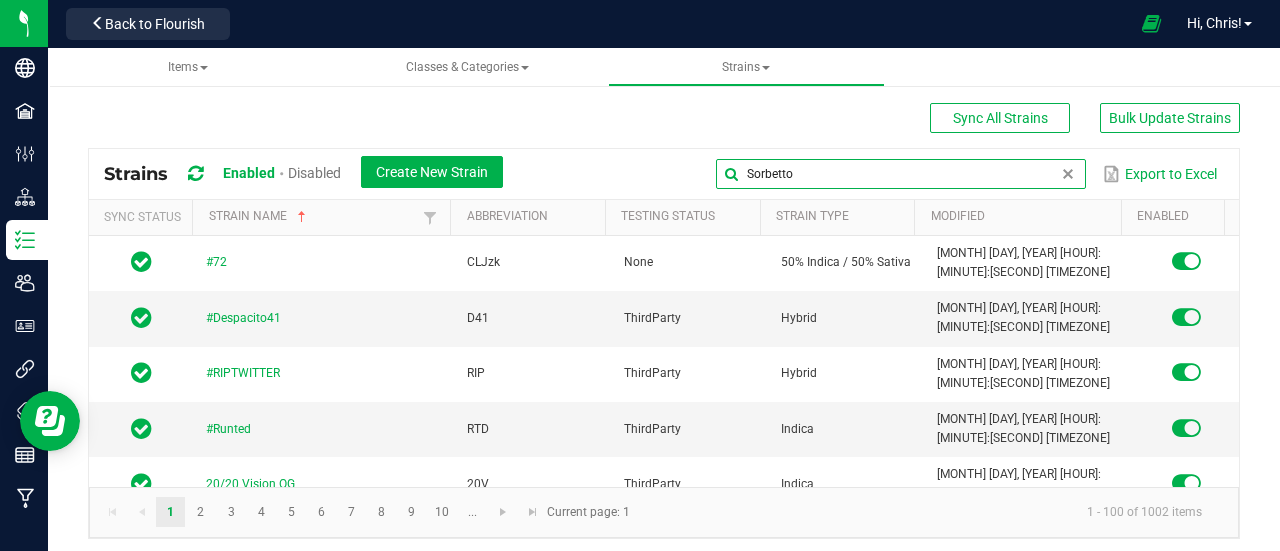 type on "Sorbetto" 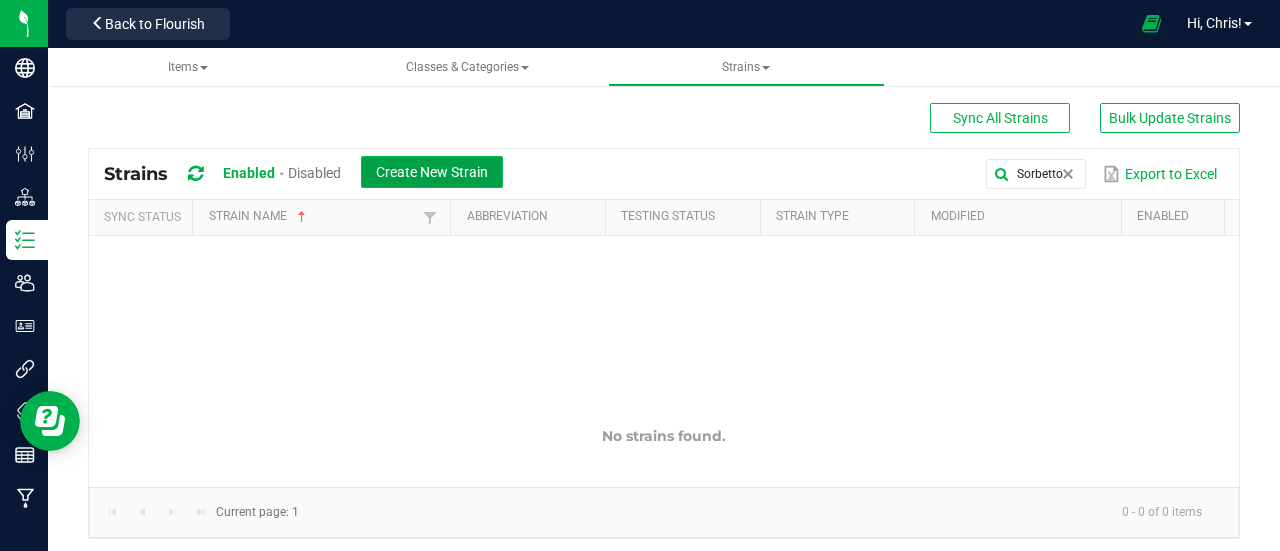 click on "Create New Strain" at bounding box center (432, 172) 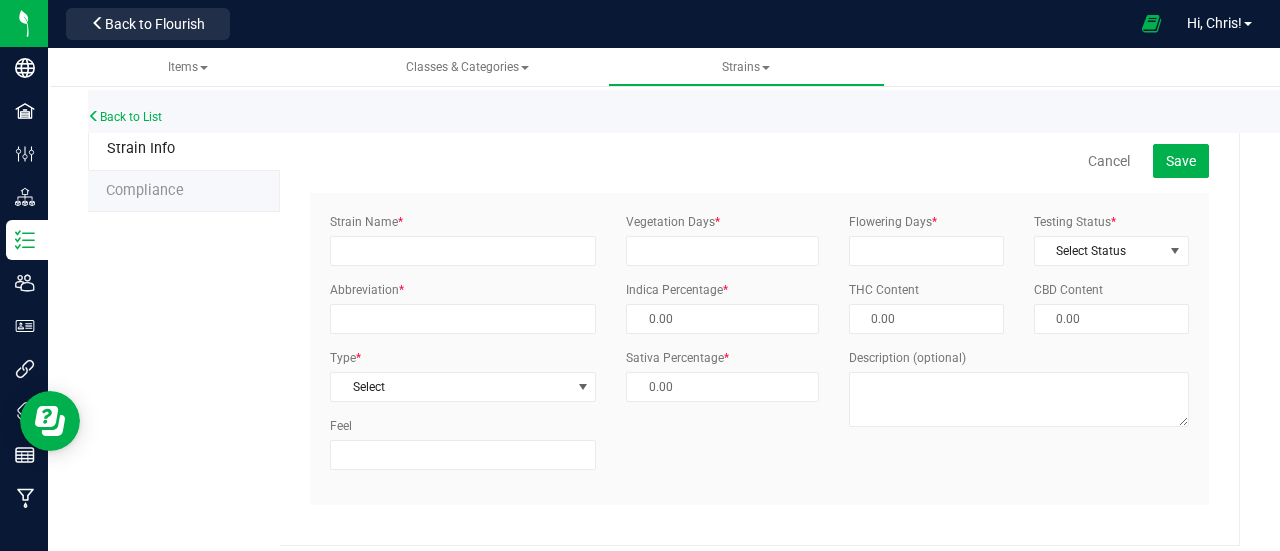 click on "Strain Name
*
Abbreviation
*
Type
*
Select Select Indica Sativa Hybrid CBD THC Hybrid - Indica Hybrid - Sativa
Feel" at bounding box center (463, 349) 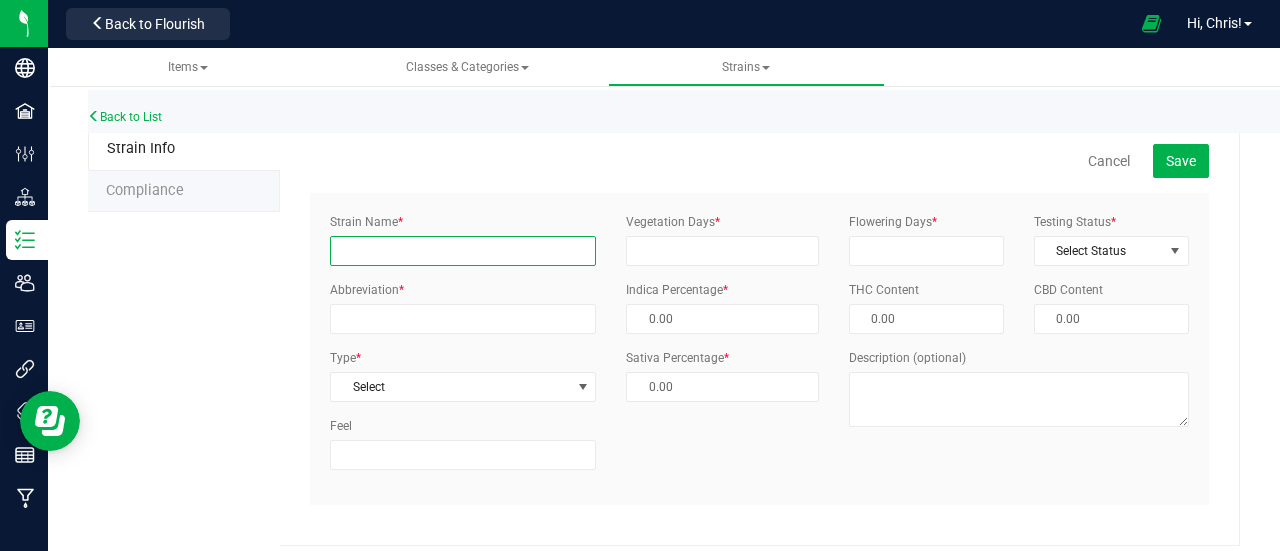 click on "Strain Name
*" at bounding box center [463, 251] 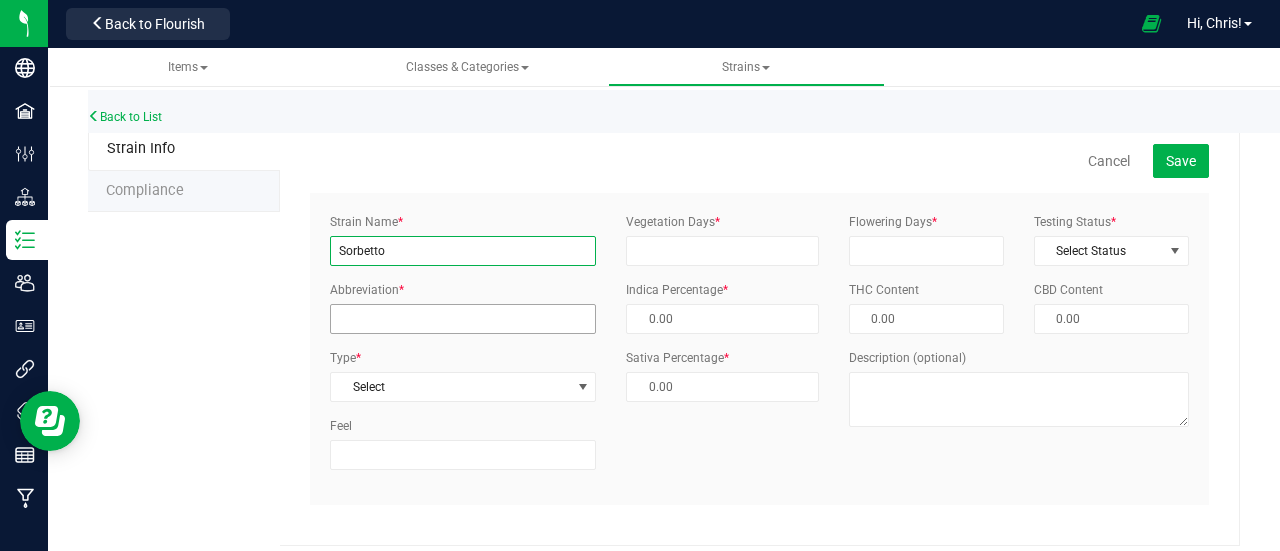 type on "Sorbetto" 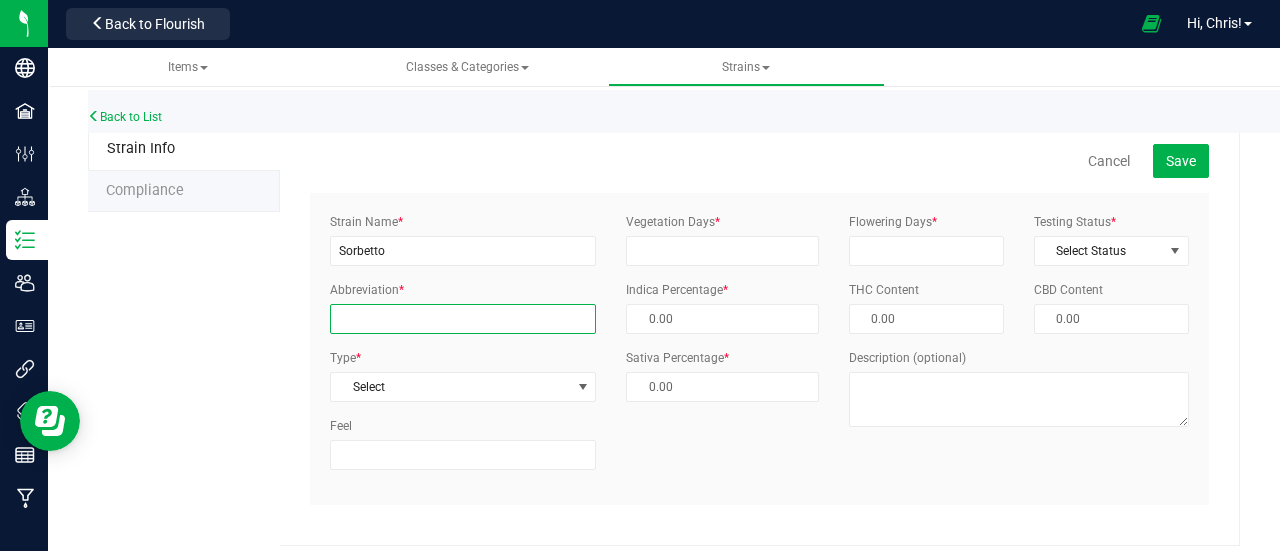 click on "Abbreviation
*" at bounding box center [463, 319] 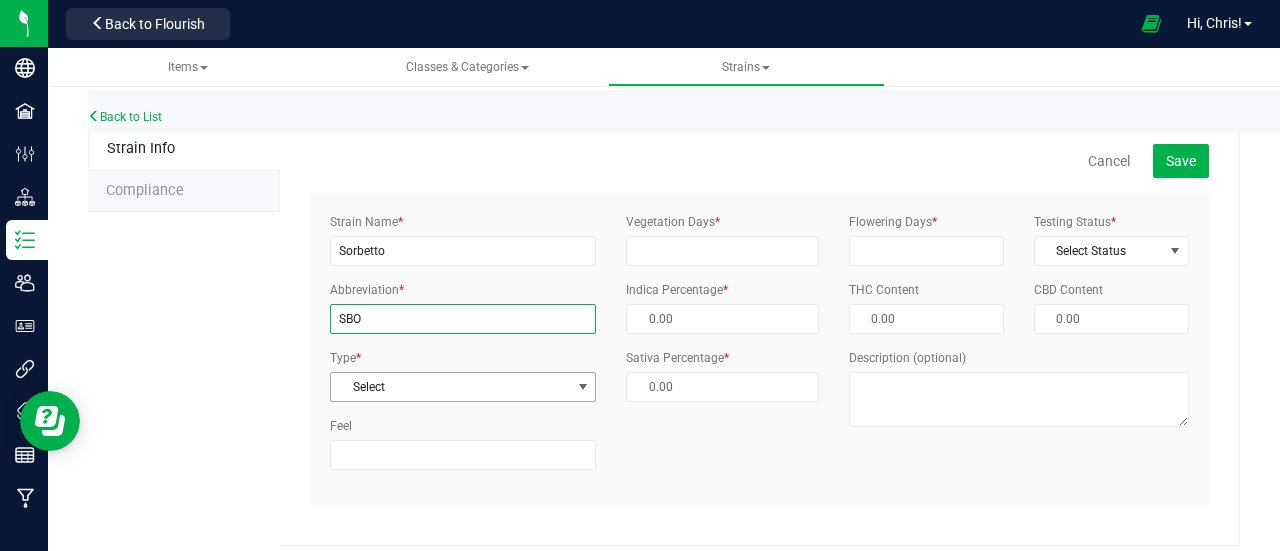type on "SBO" 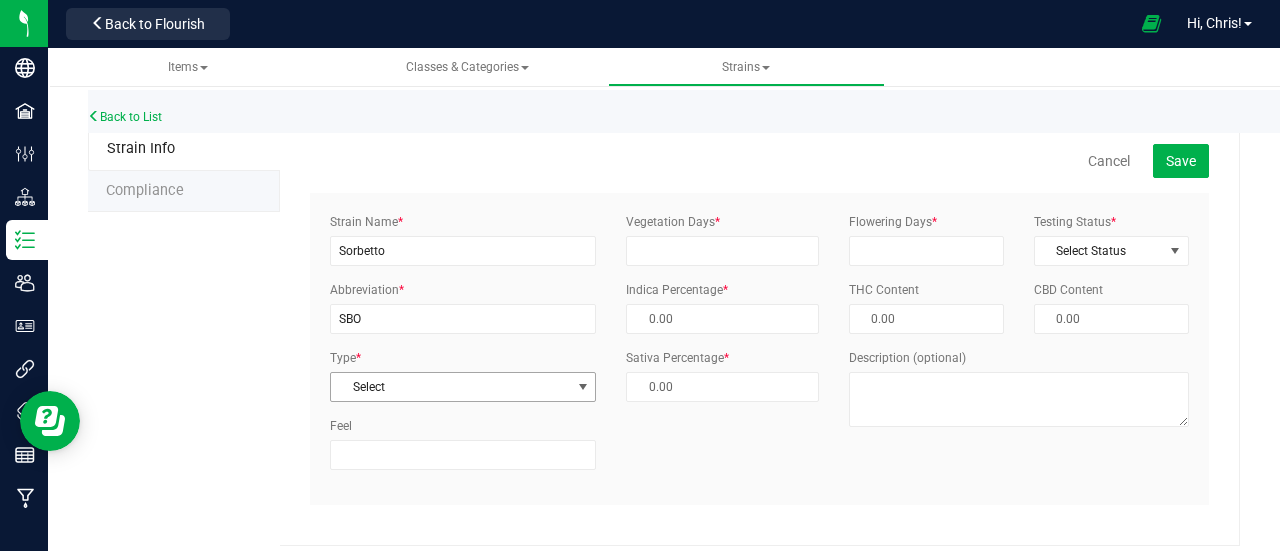 click on "Select" at bounding box center [450, 387] 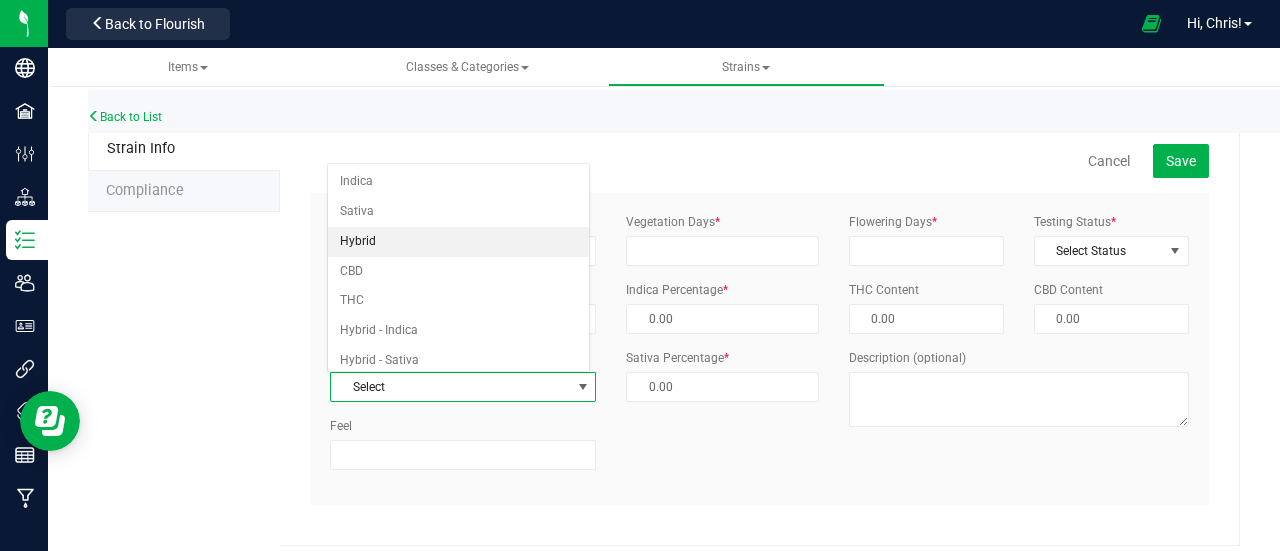 click on "Hybrid" at bounding box center (458, 242) 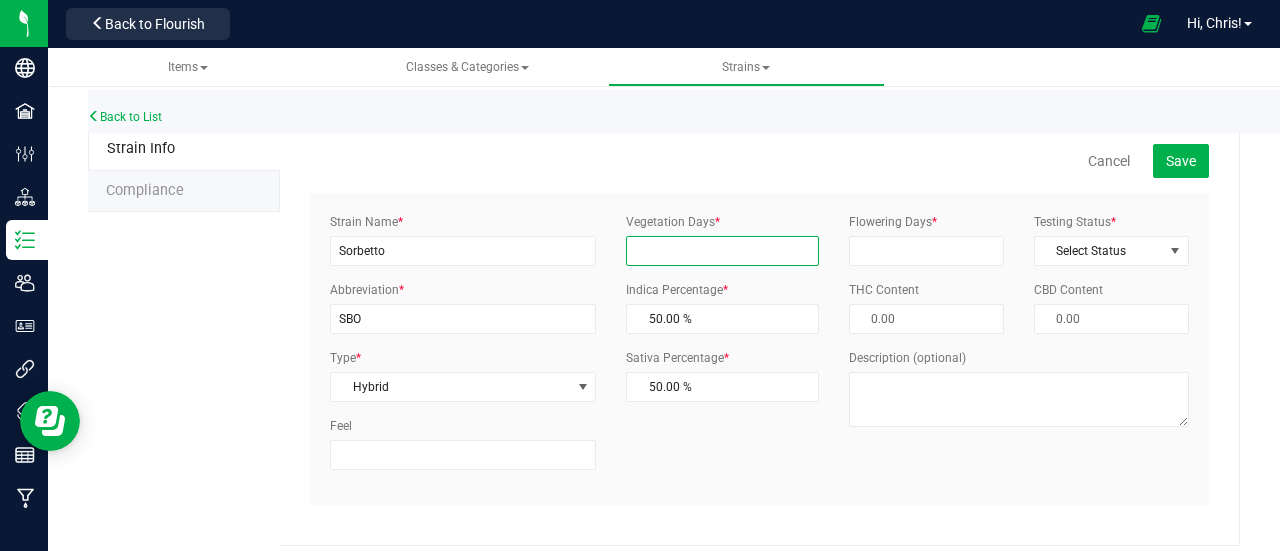 click on "Vegetation Days
*" at bounding box center [722, 251] 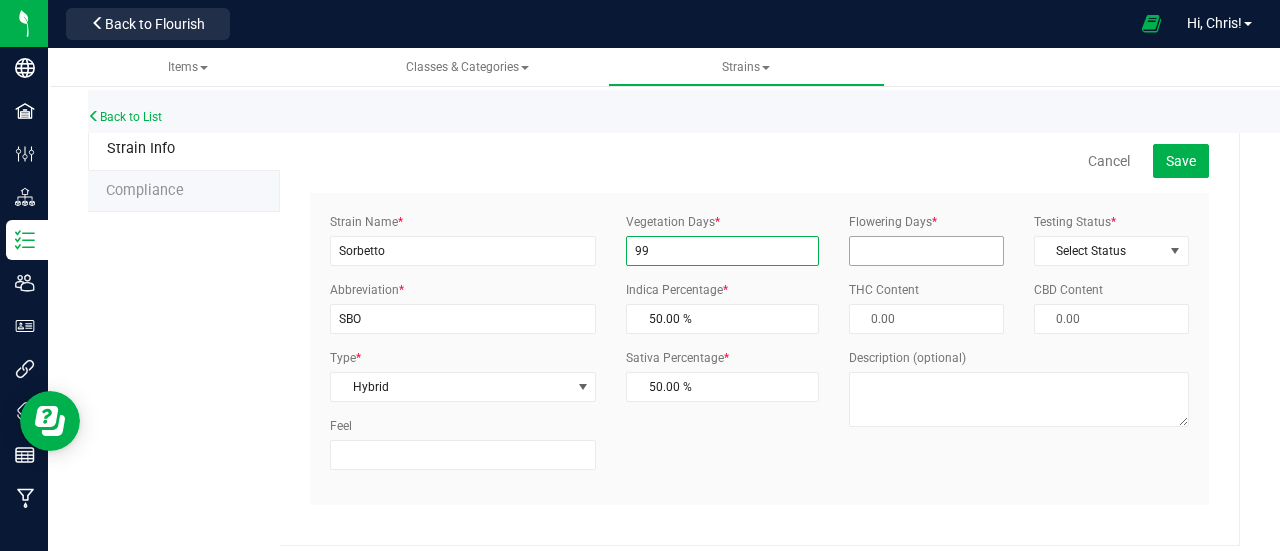 type on "99" 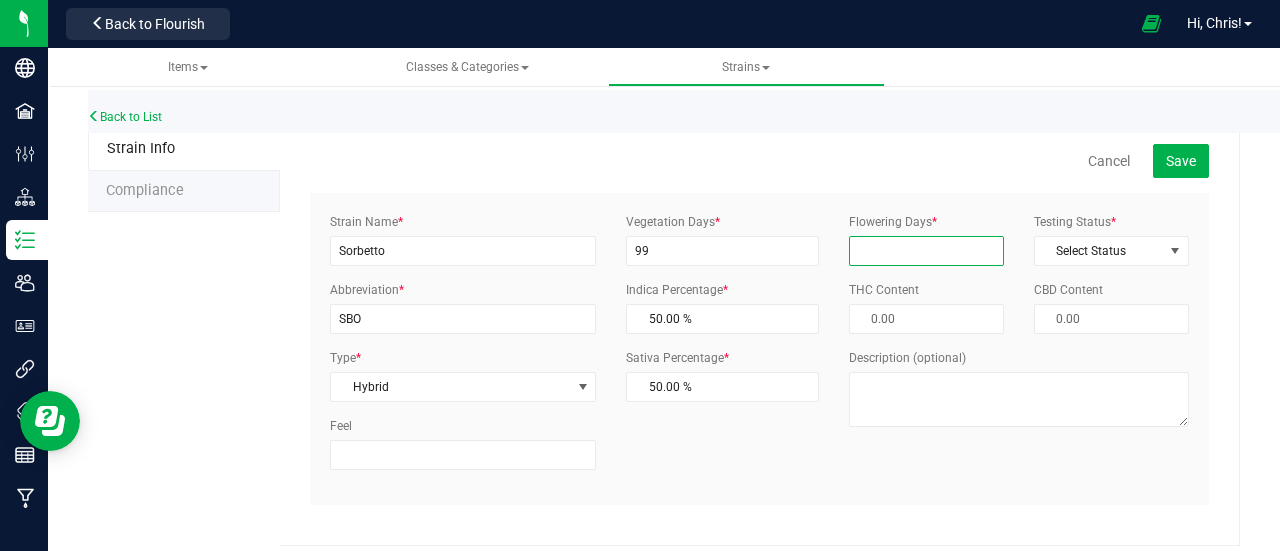 click on "Flowering Days
*" at bounding box center (926, 251) 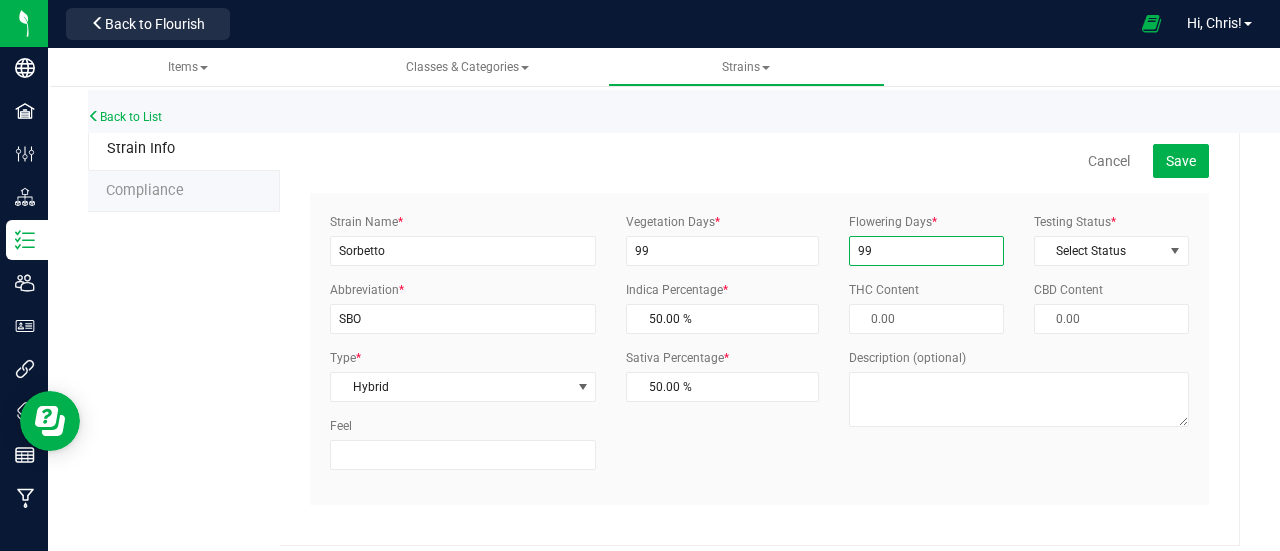 type on "99" 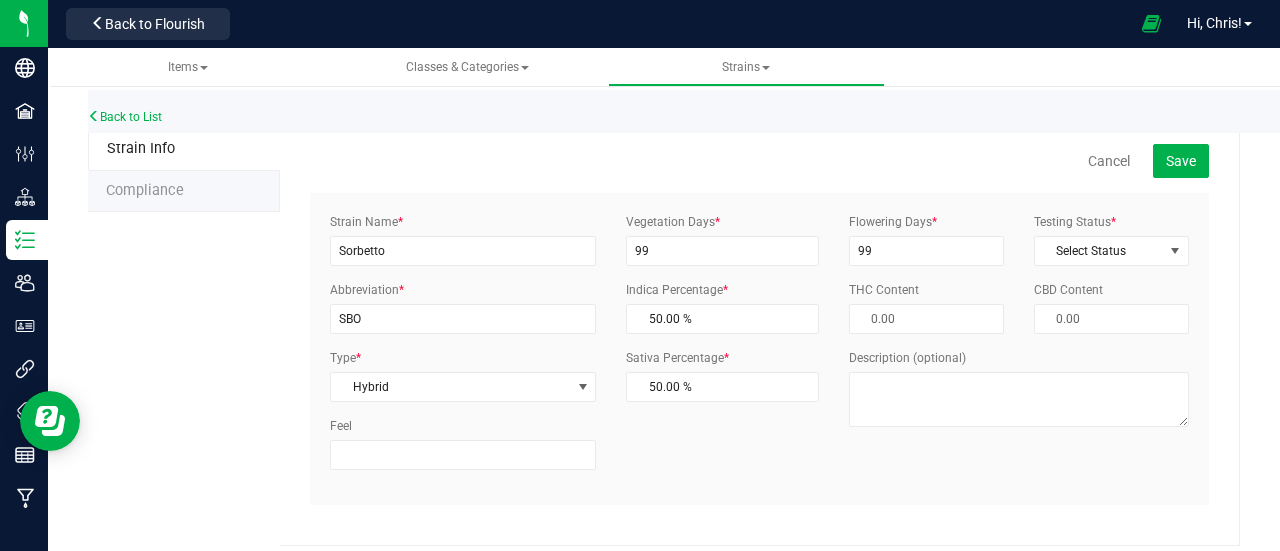 click on "Testing Status
*
Select Status Select Status InHouse ThirdParty None" at bounding box center (1111, 239) 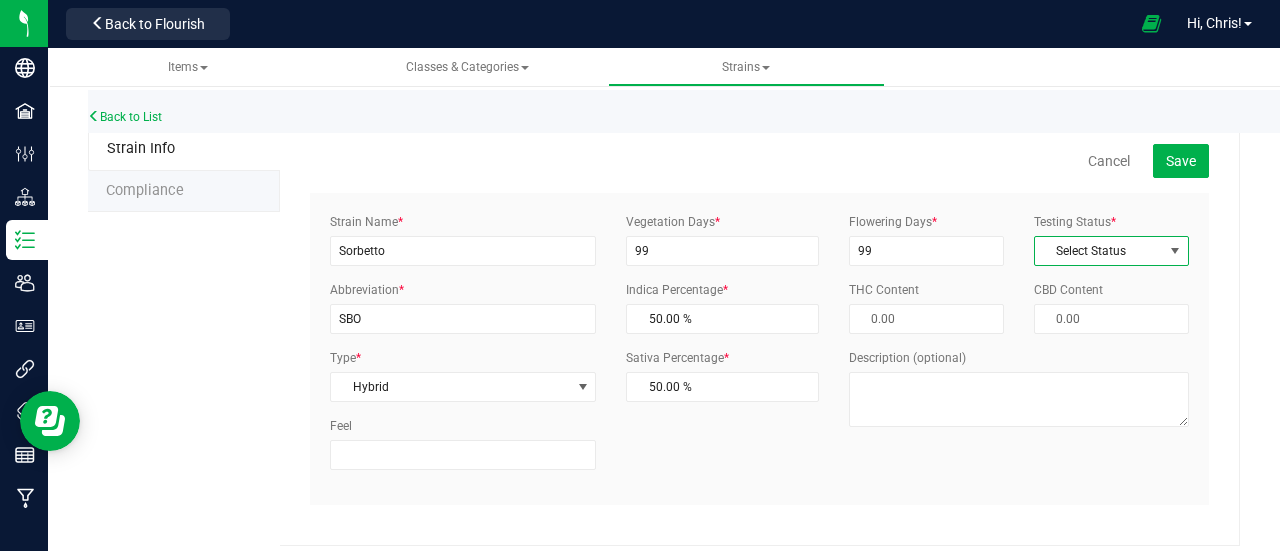 click on "Select Status" at bounding box center (1099, 251) 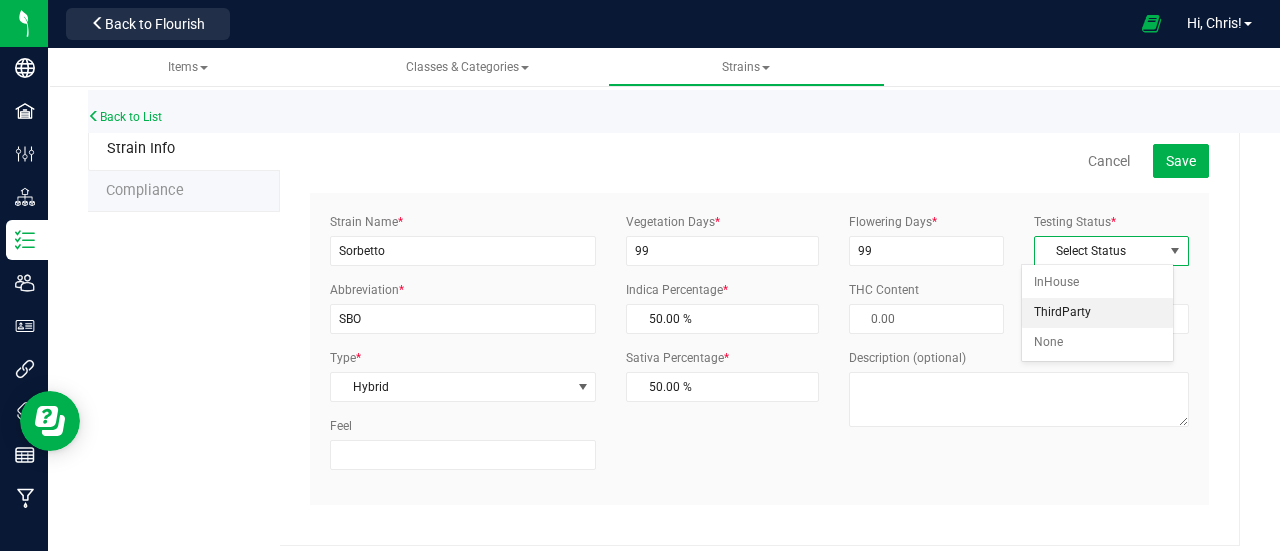 click on "ThirdParty" at bounding box center (1097, 313) 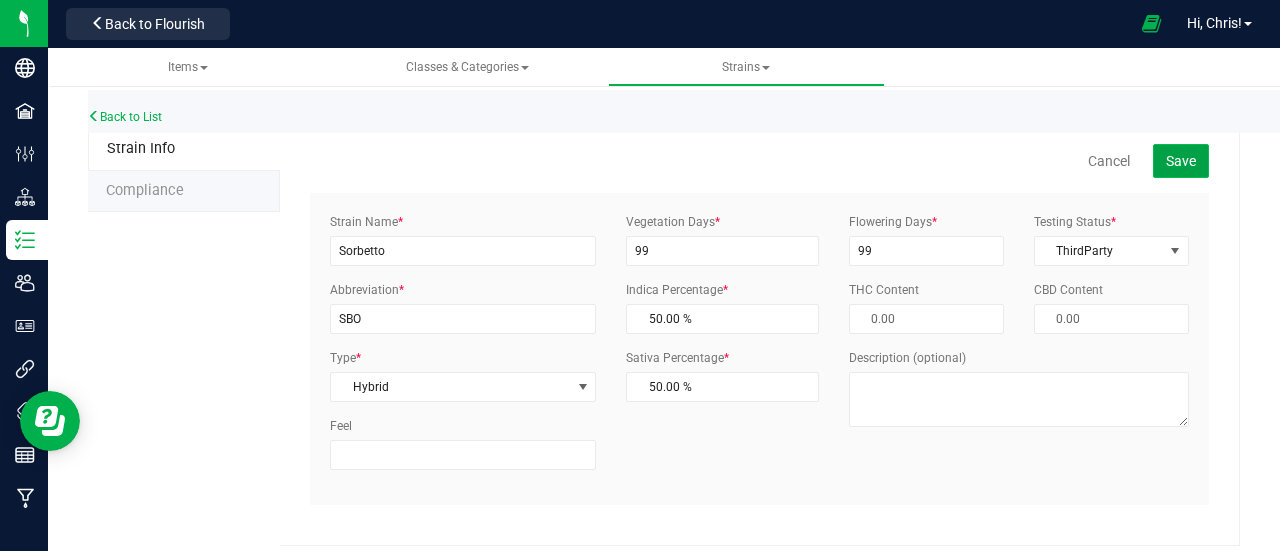 click on "Save" at bounding box center [1181, 161] 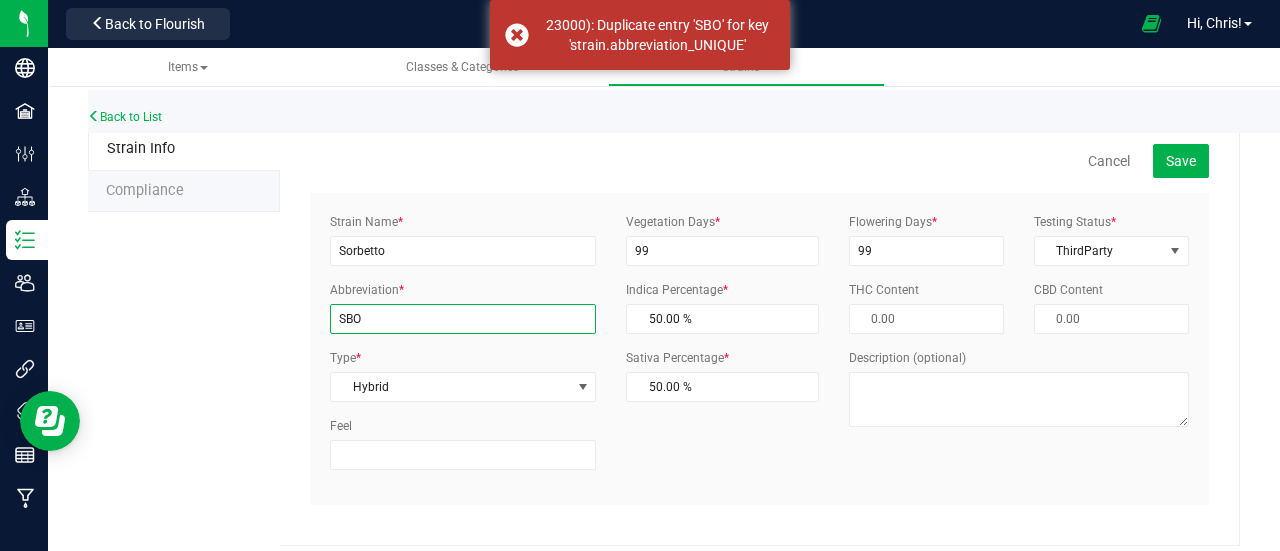 click on "SBO" at bounding box center (463, 319) 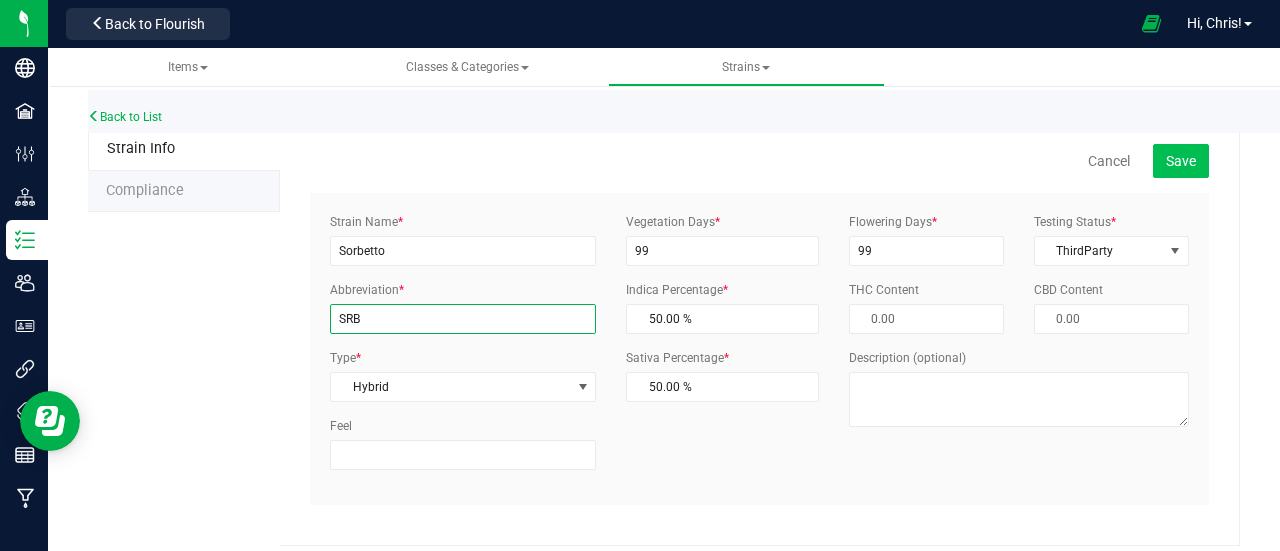 type on "SRB" 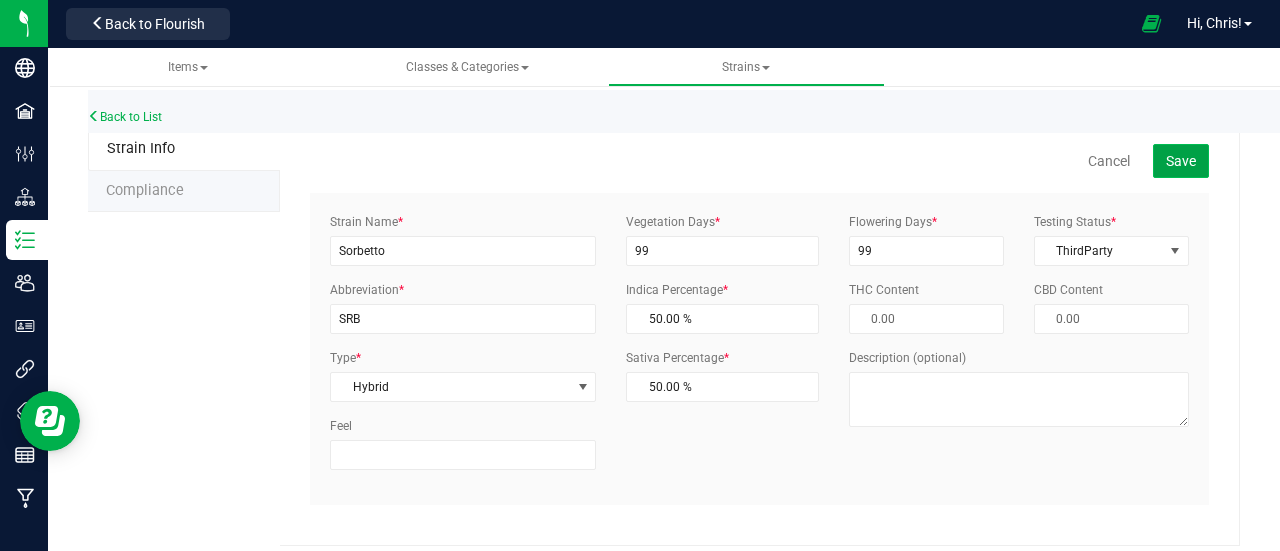 click on "Save" at bounding box center (1181, 161) 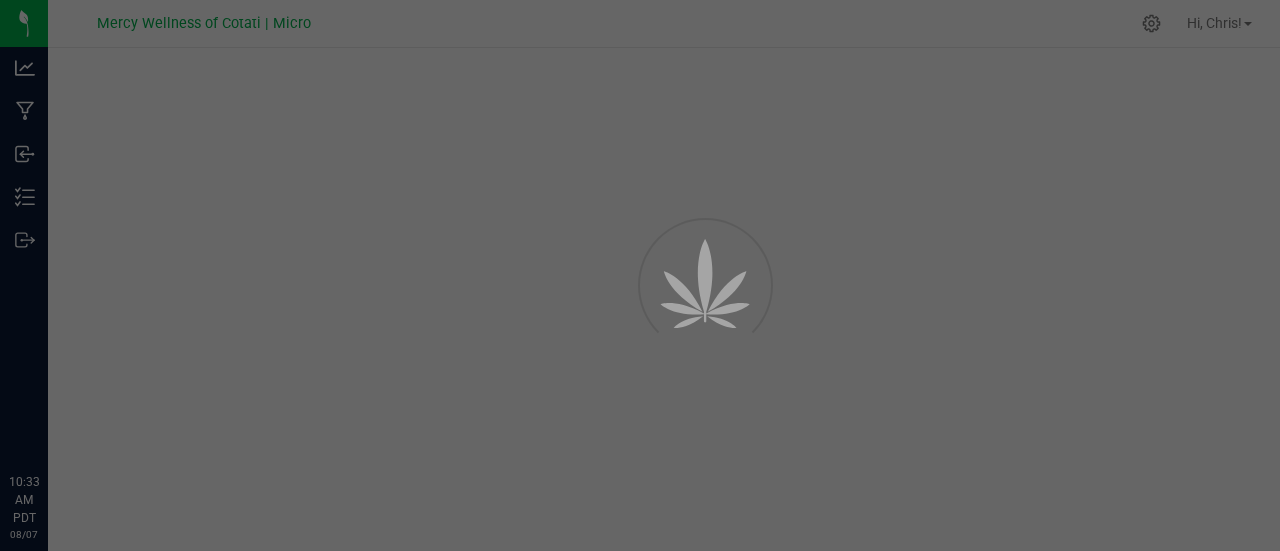 scroll, scrollTop: 0, scrollLeft: 0, axis: both 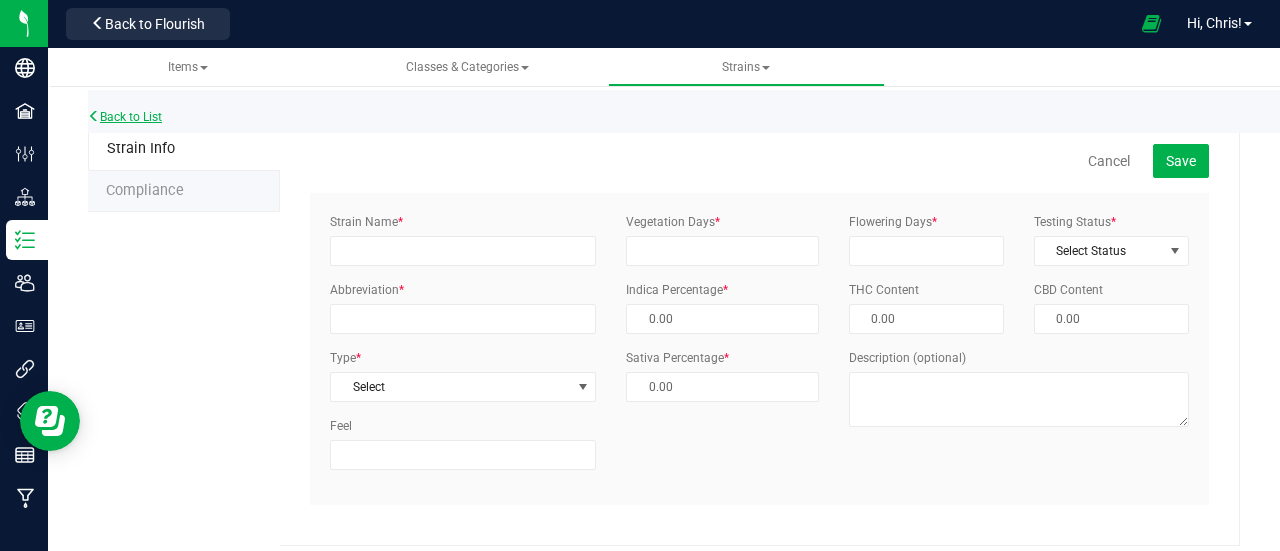 click on "Back to List" at bounding box center [125, 117] 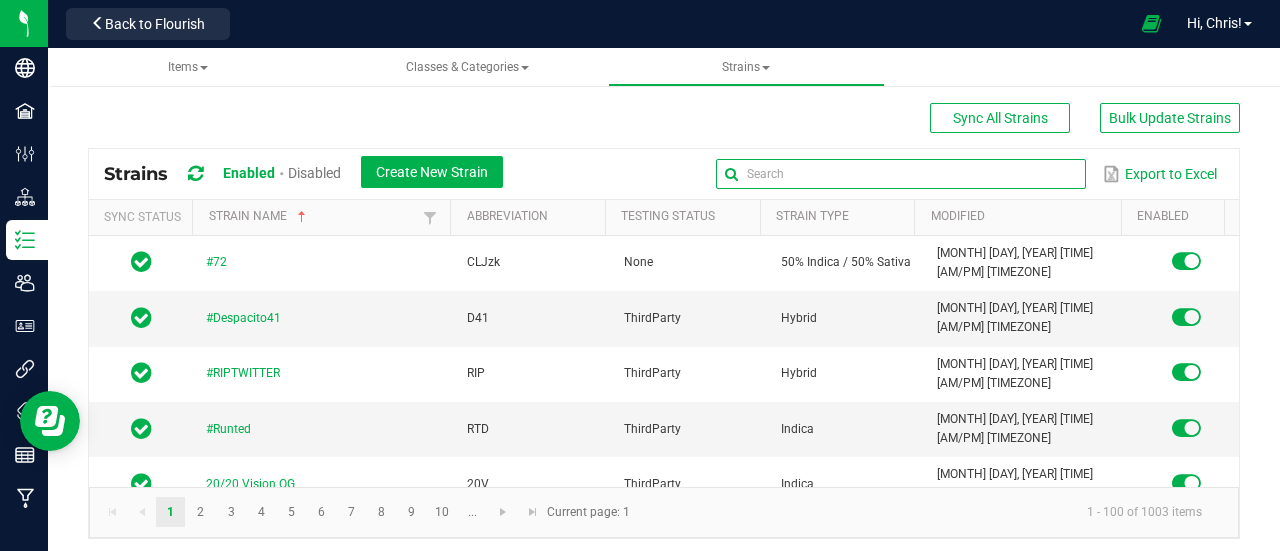click at bounding box center [901, 174] 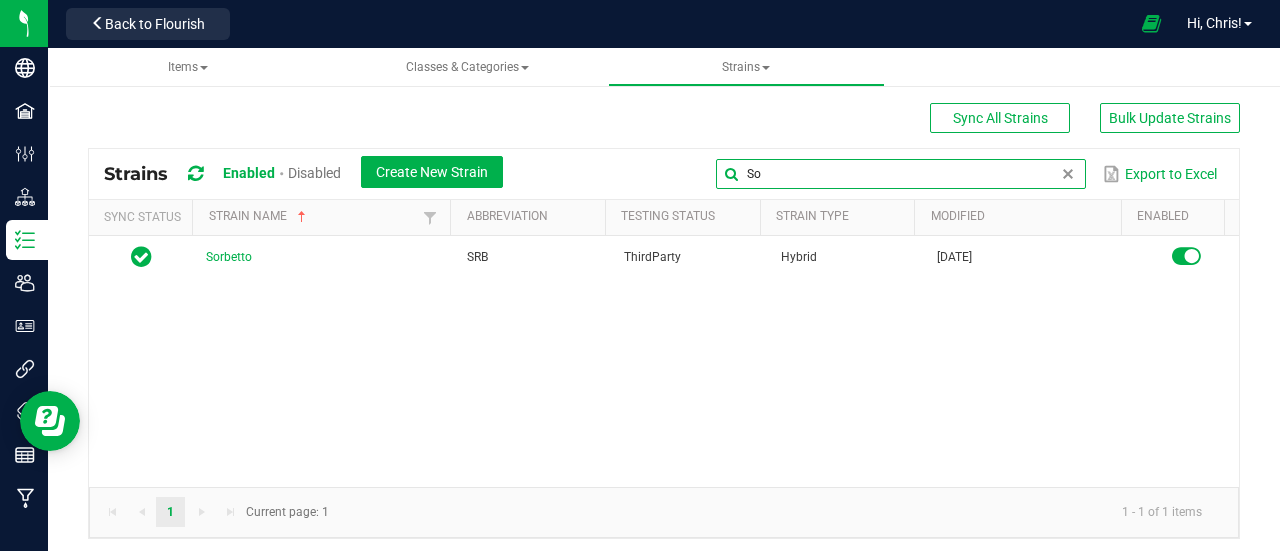 type on "S" 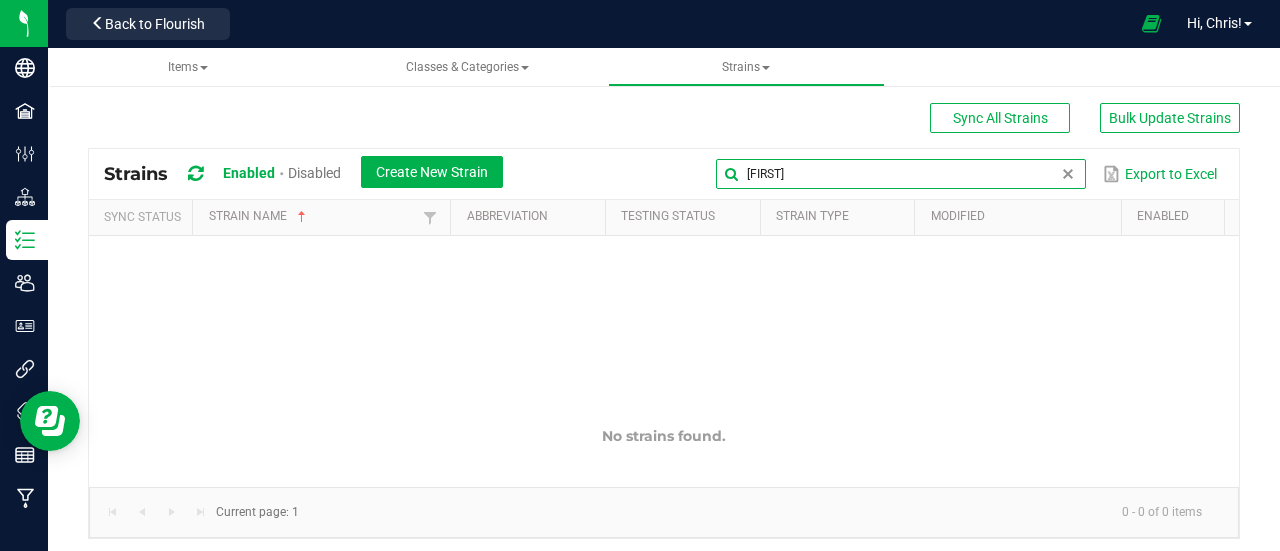 scroll, scrollTop: 36, scrollLeft: 0, axis: vertical 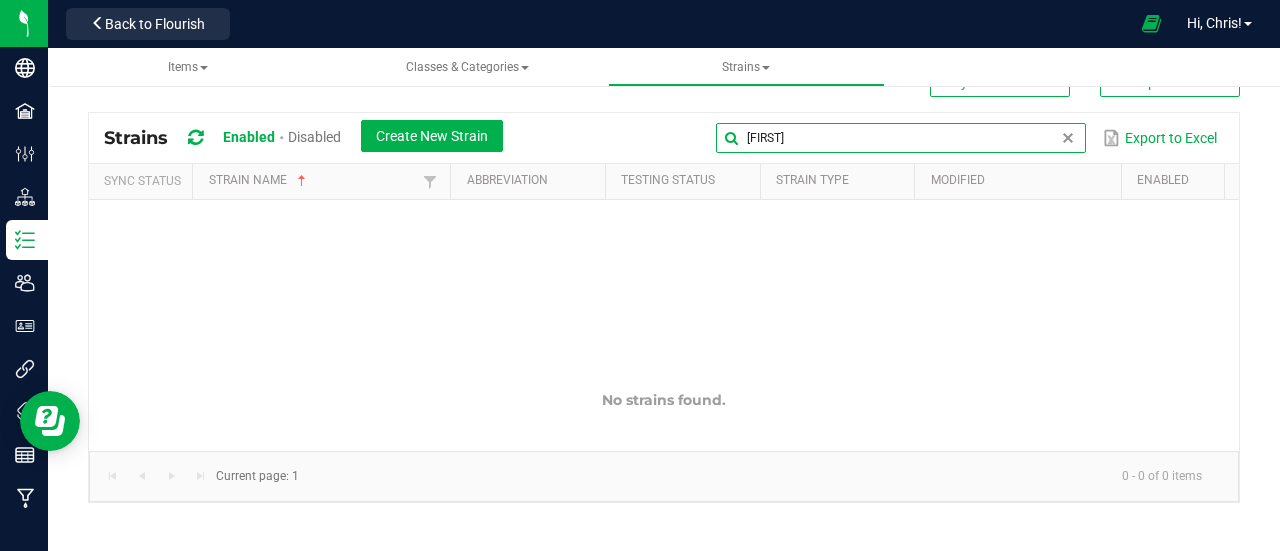 click on "[FIRST]" at bounding box center [901, 138] 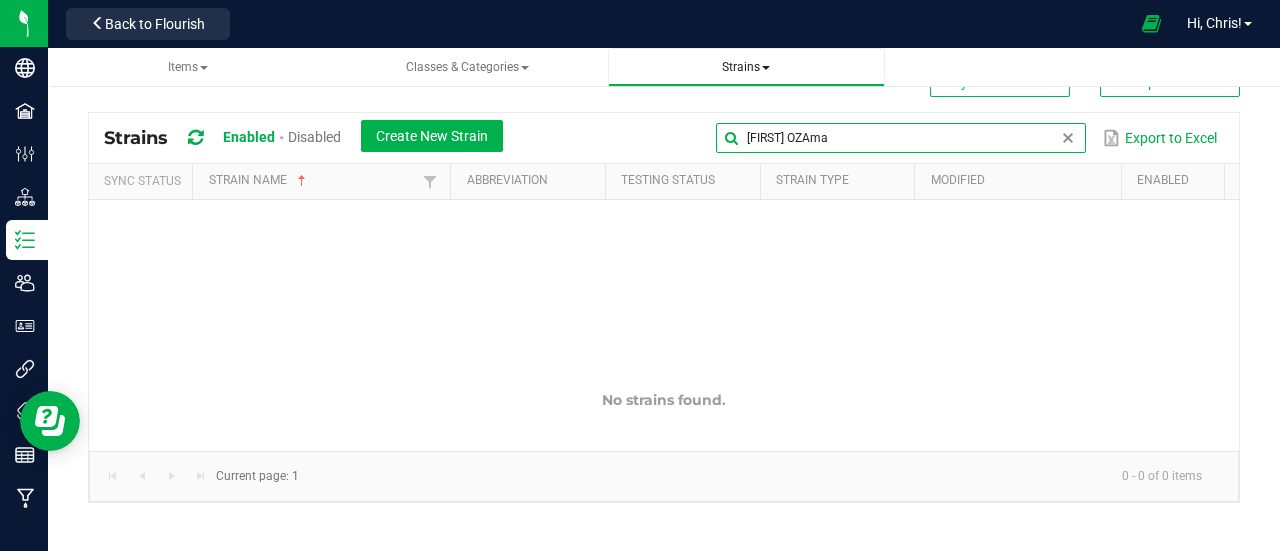 type on "[FIRST] OZAma" 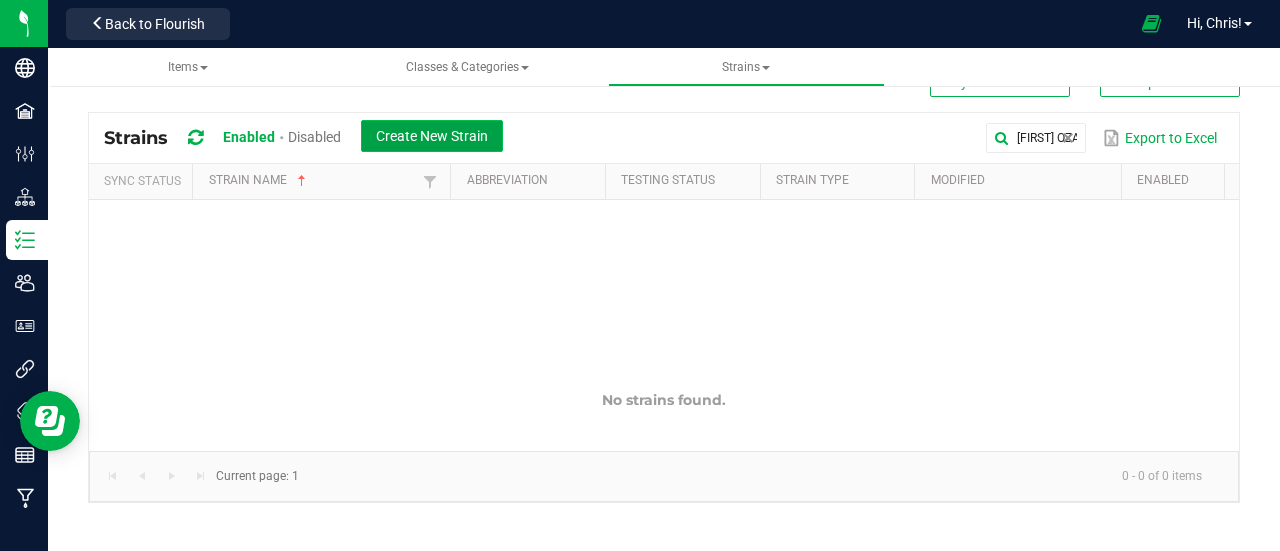 click on "Create New Strain" at bounding box center (432, 136) 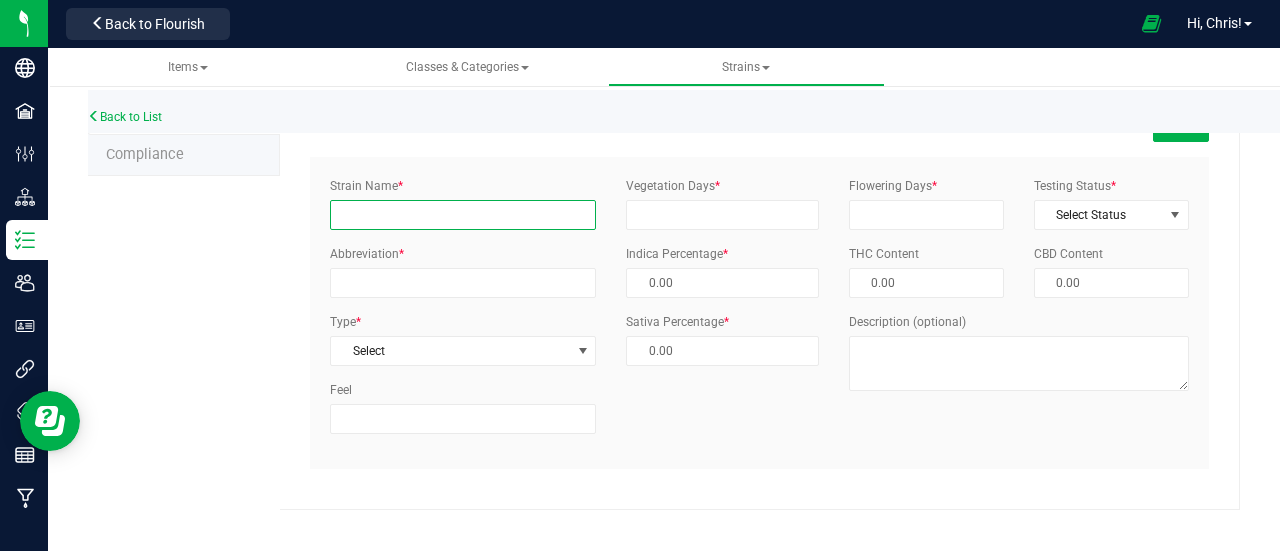 click on "Strain Name
*" at bounding box center (463, 215) 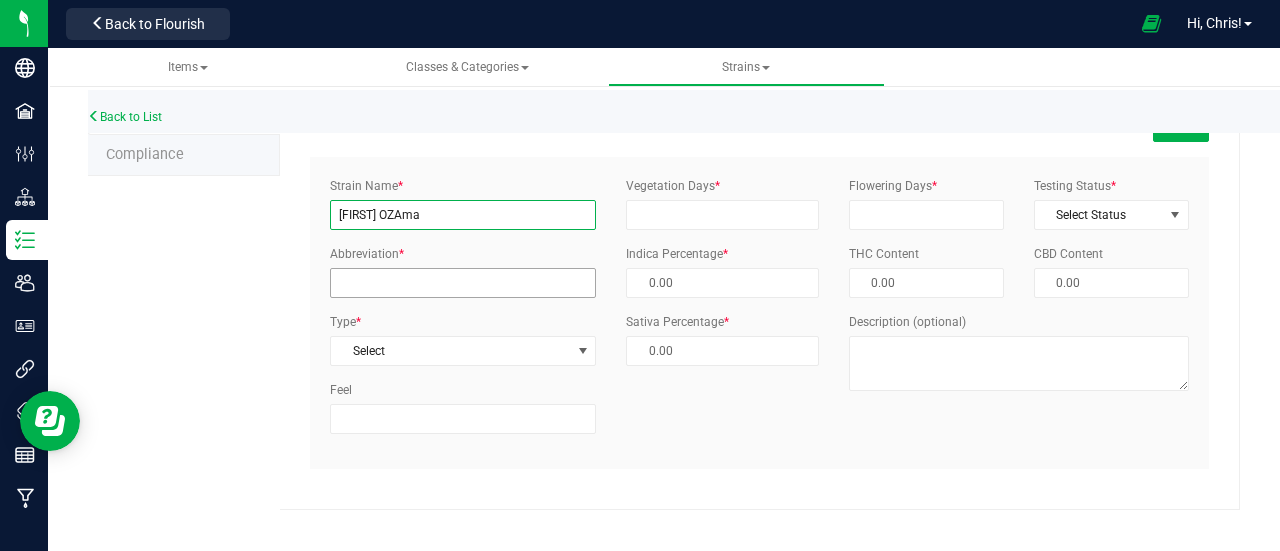 type on "[FIRST] OZAma" 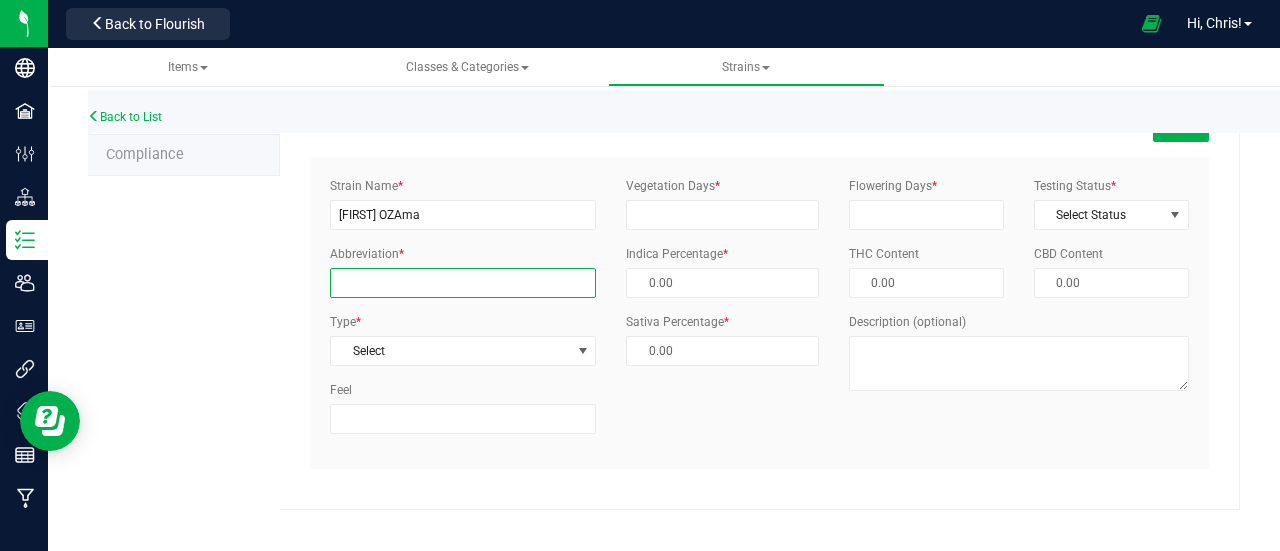 click on "Abbreviation
*" at bounding box center [463, 283] 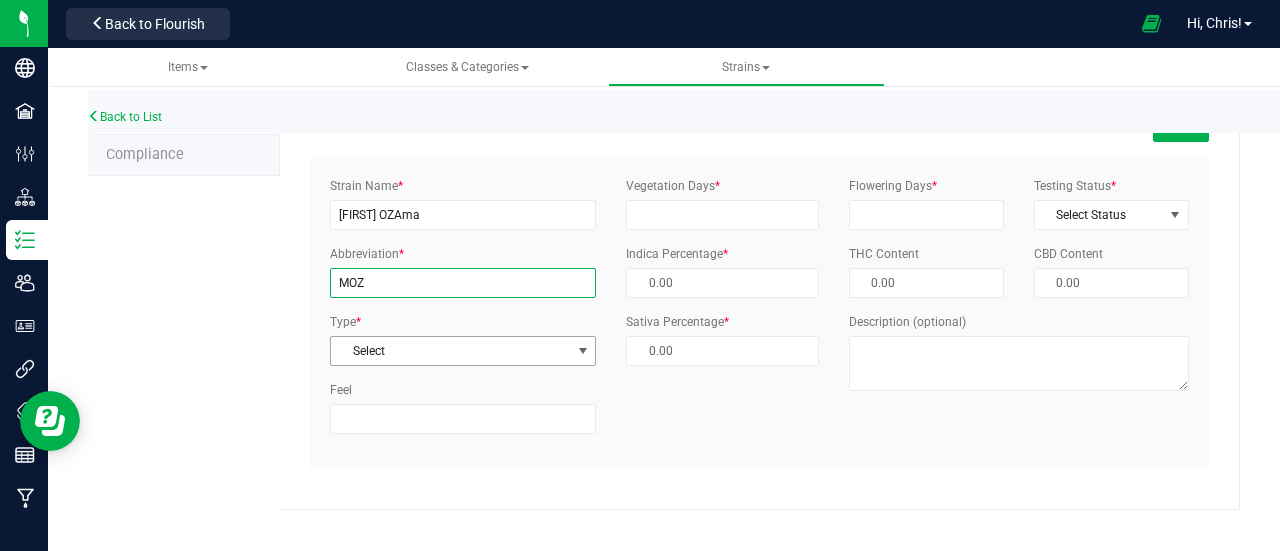type on "MOZ" 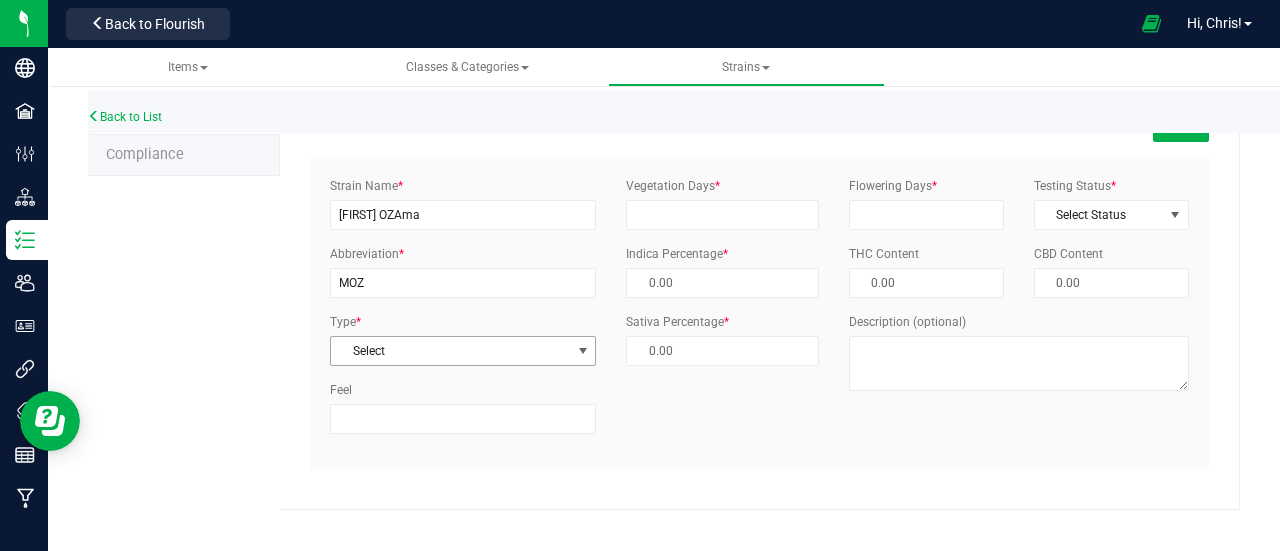 click on "Select" at bounding box center [450, 351] 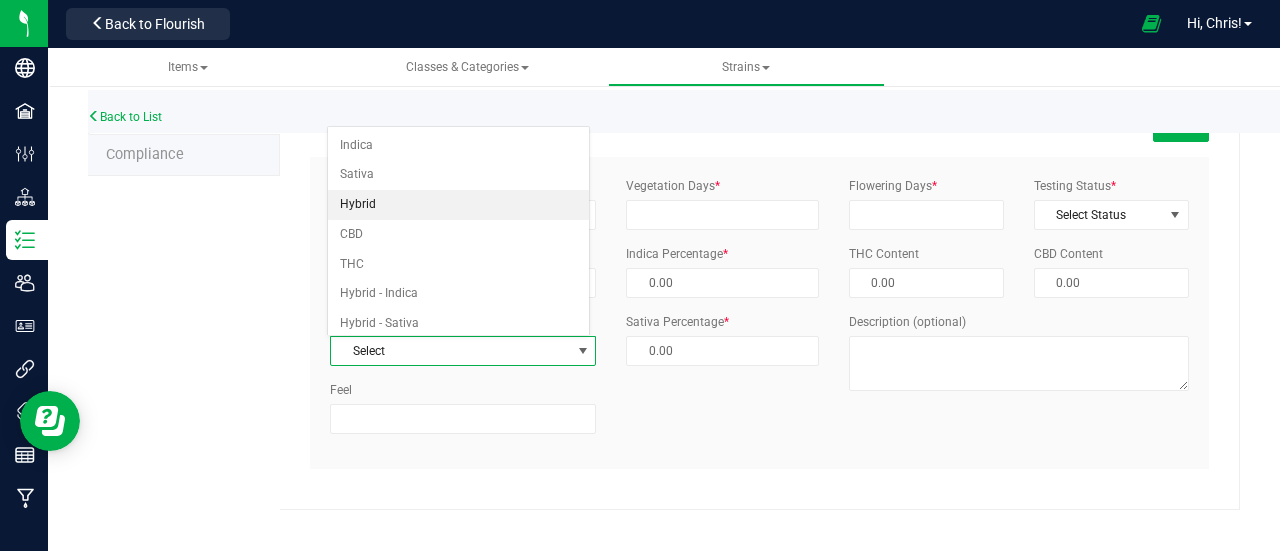 click on "Hybrid" at bounding box center (458, 205) 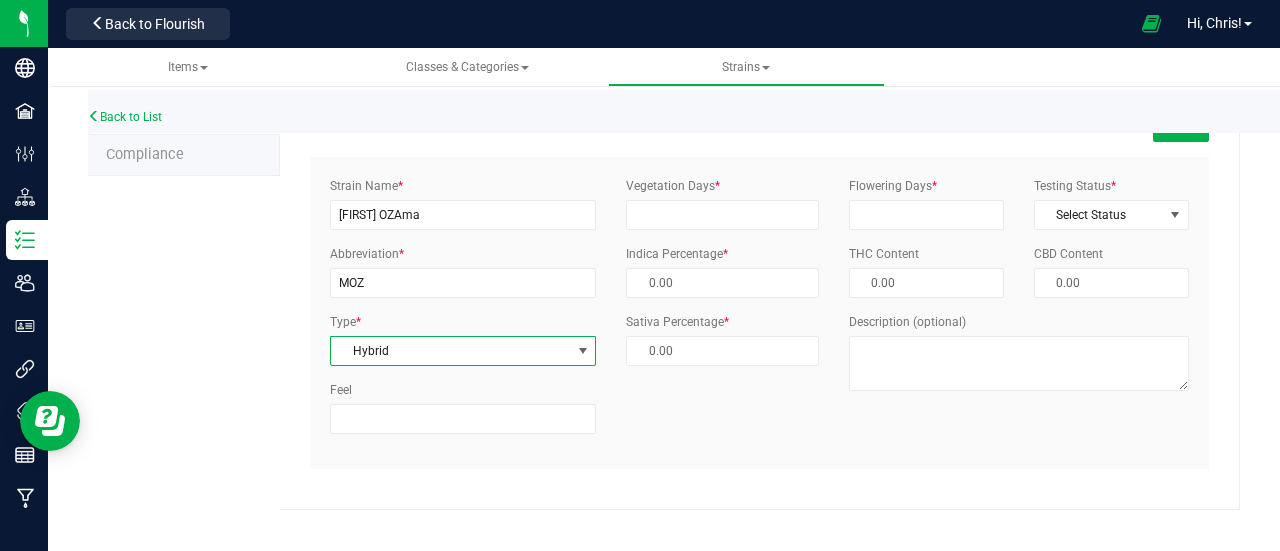 type on "50.00 %" 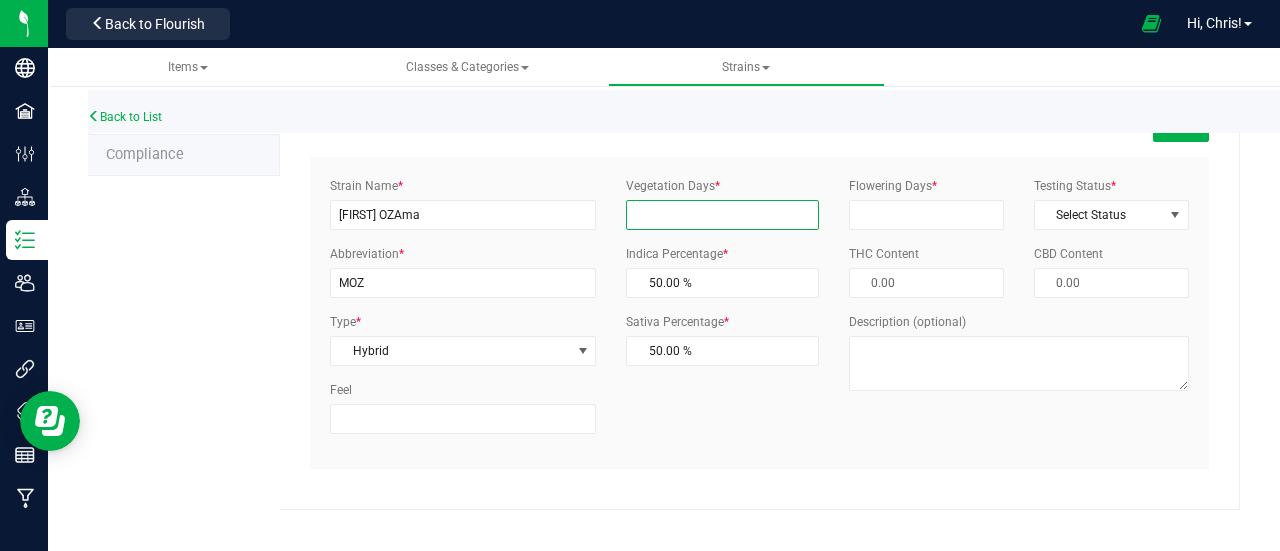 click on "Vegetation Days
*" at bounding box center [722, 215] 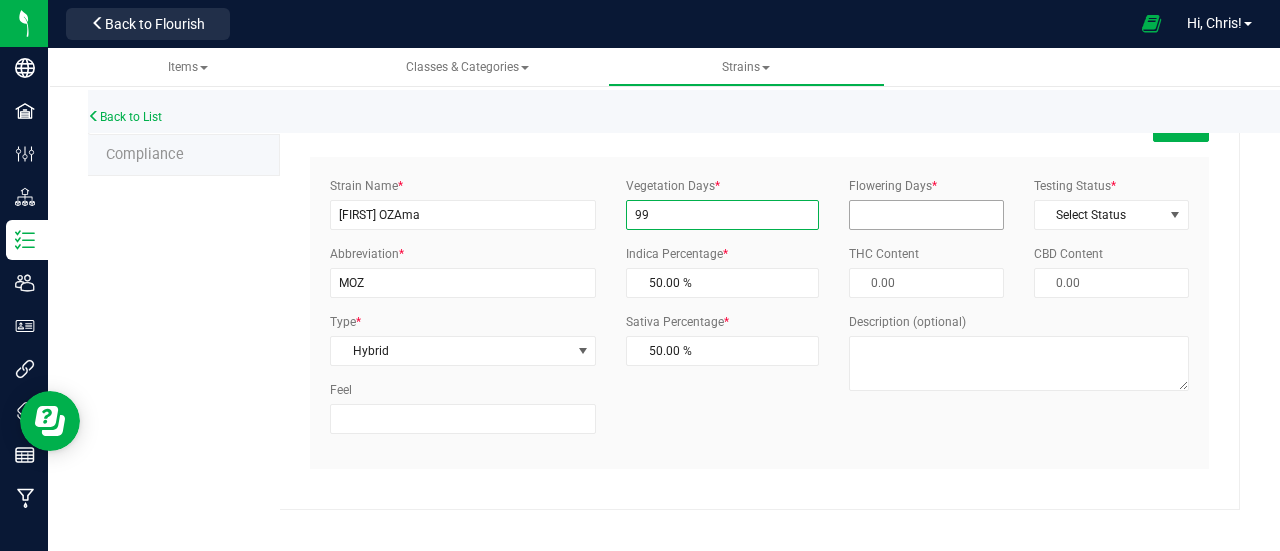 type on "99" 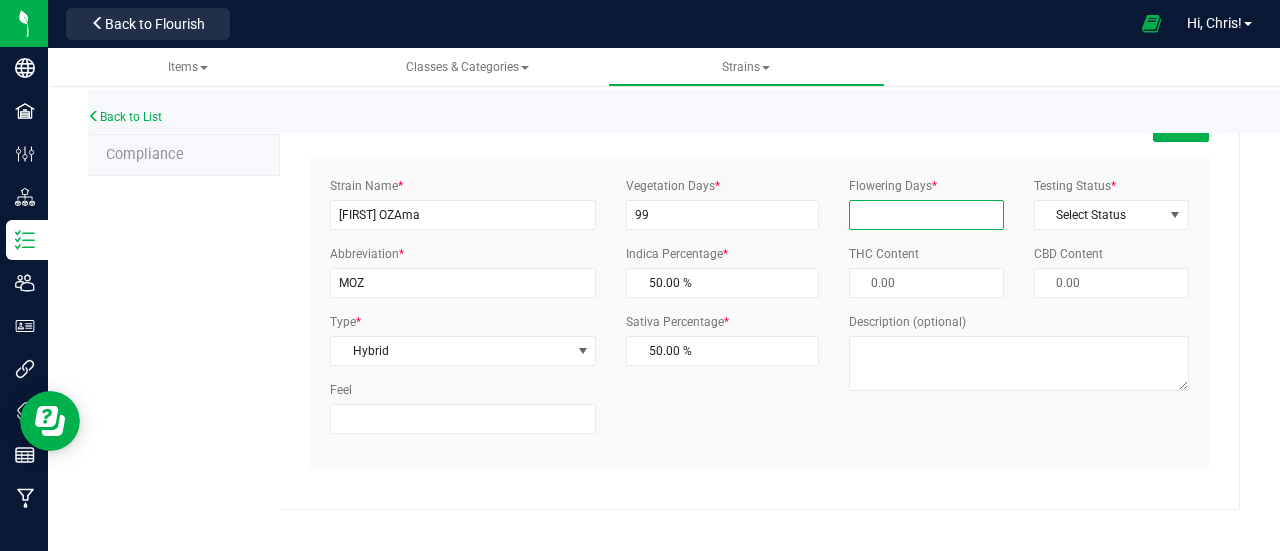 click on "Flowering Days
*" at bounding box center [926, 215] 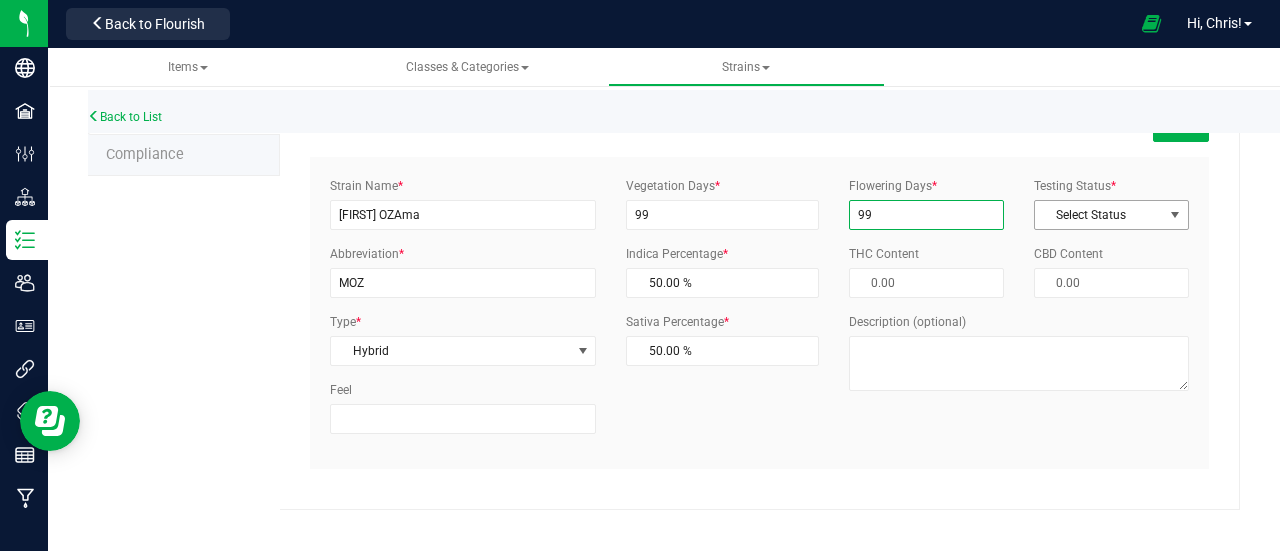type on "99" 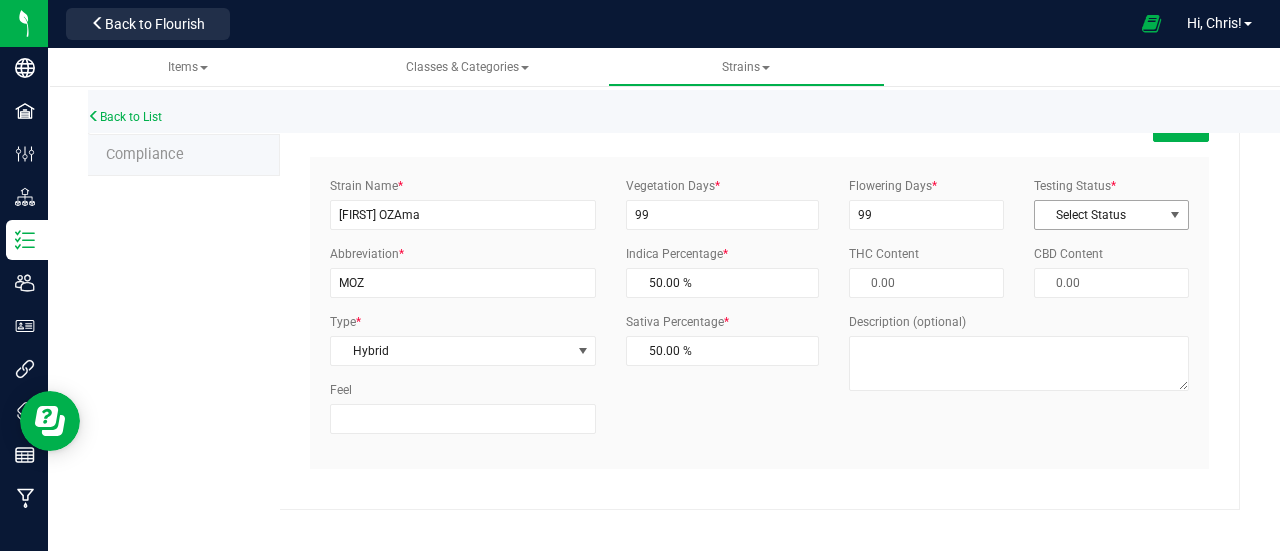 click on "Select Status" at bounding box center (1099, 215) 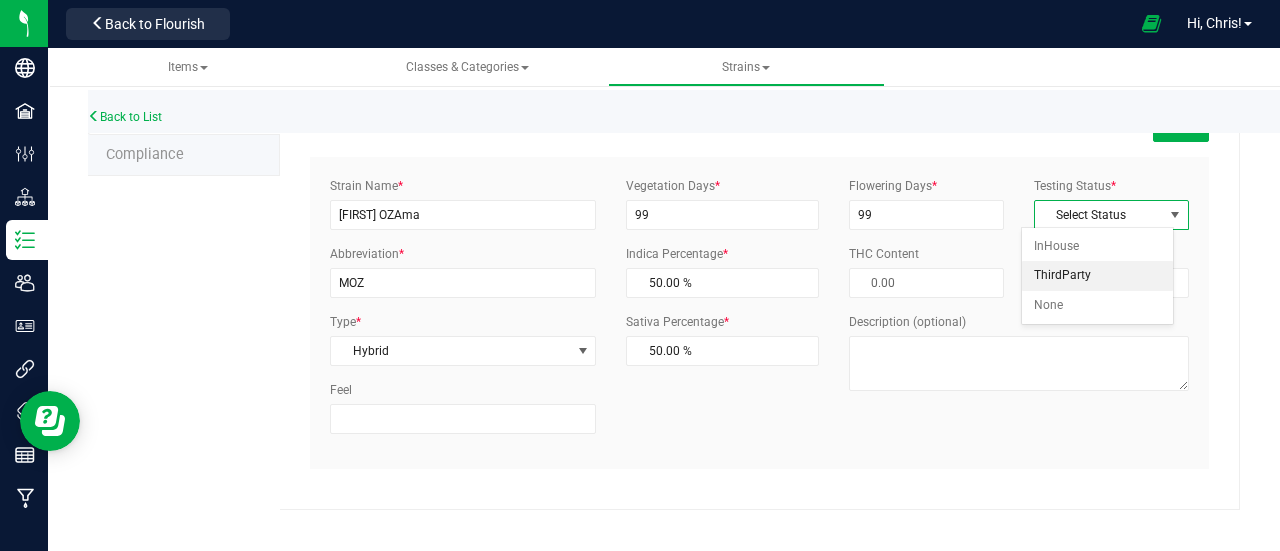 click on "ThirdParty" at bounding box center (1097, 276) 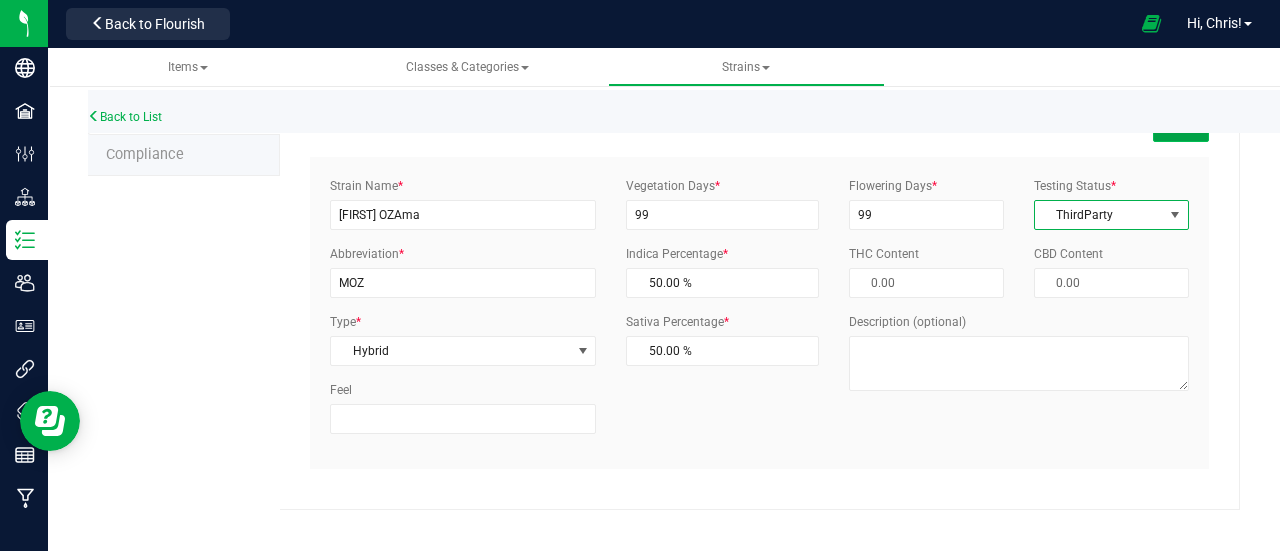 click on "Save" at bounding box center (1181, 125) 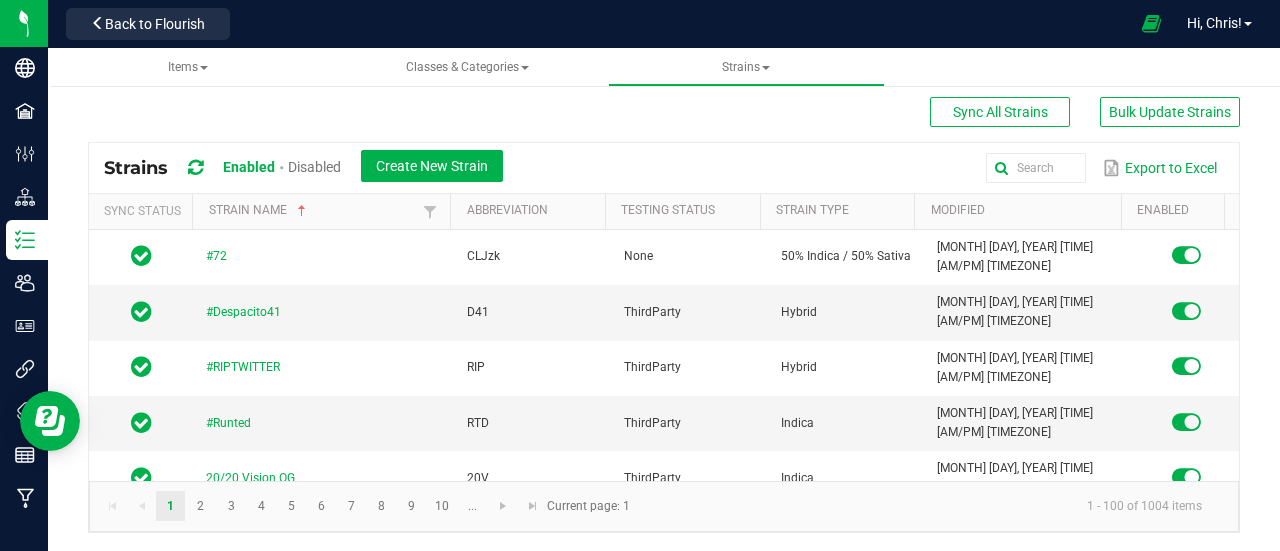 scroll, scrollTop: 4, scrollLeft: 0, axis: vertical 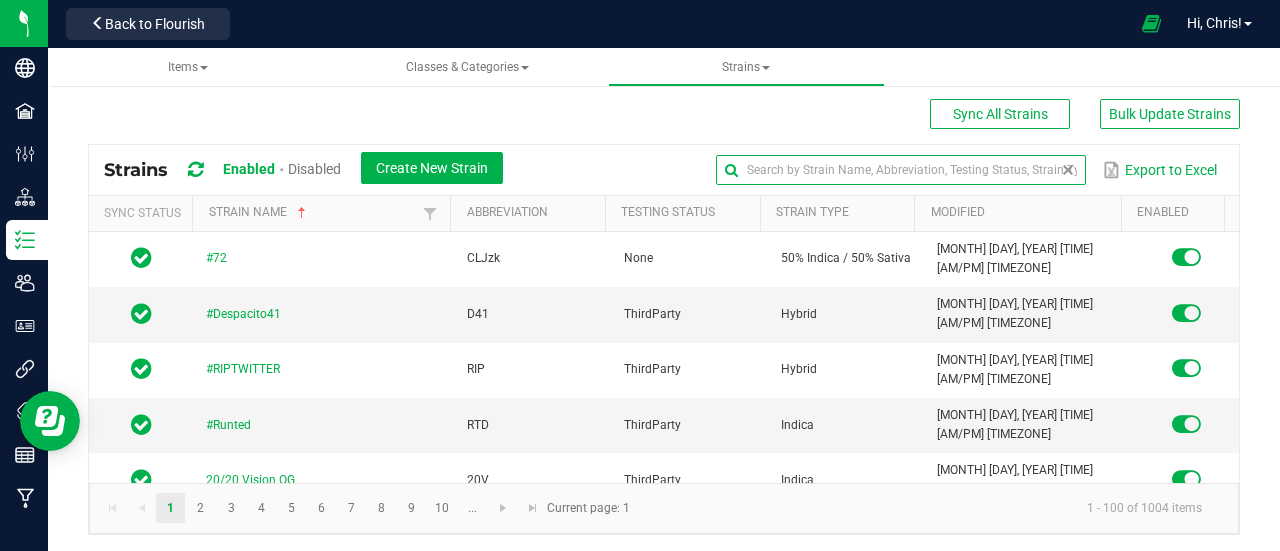 click at bounding box center (901, 170) 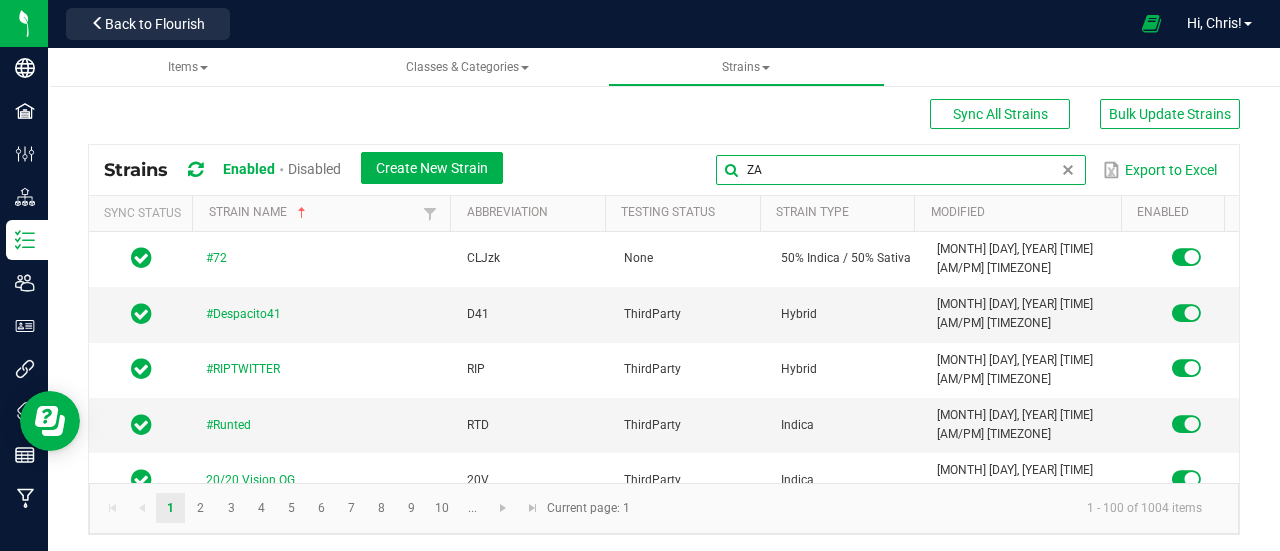 type on "ZA" 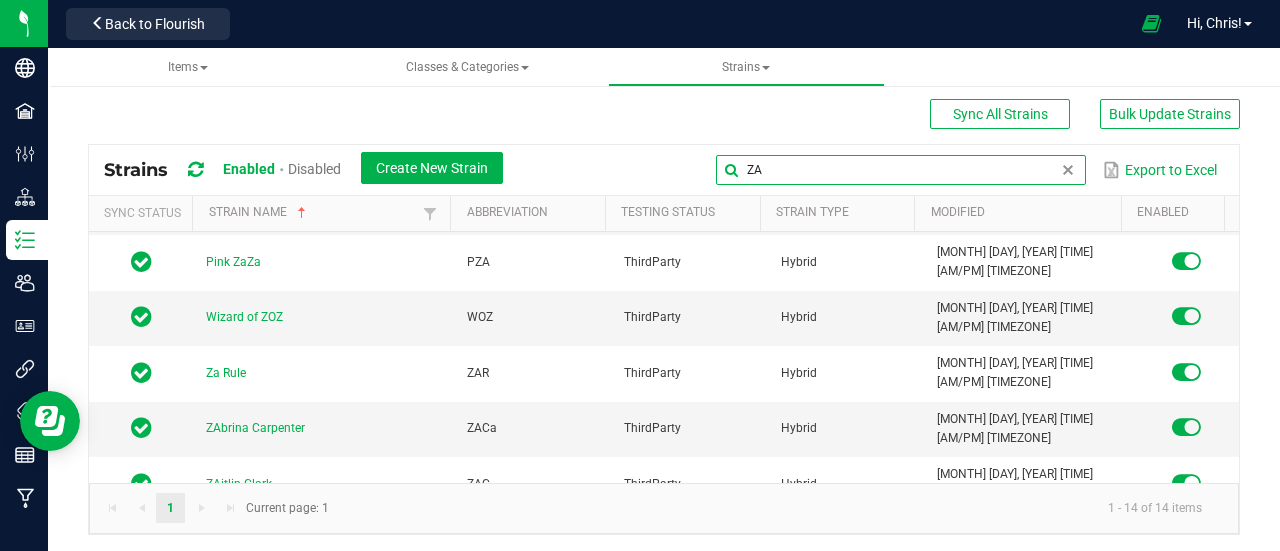 scroll, scrollTop: 0, scrollLeft: 0, axis: both 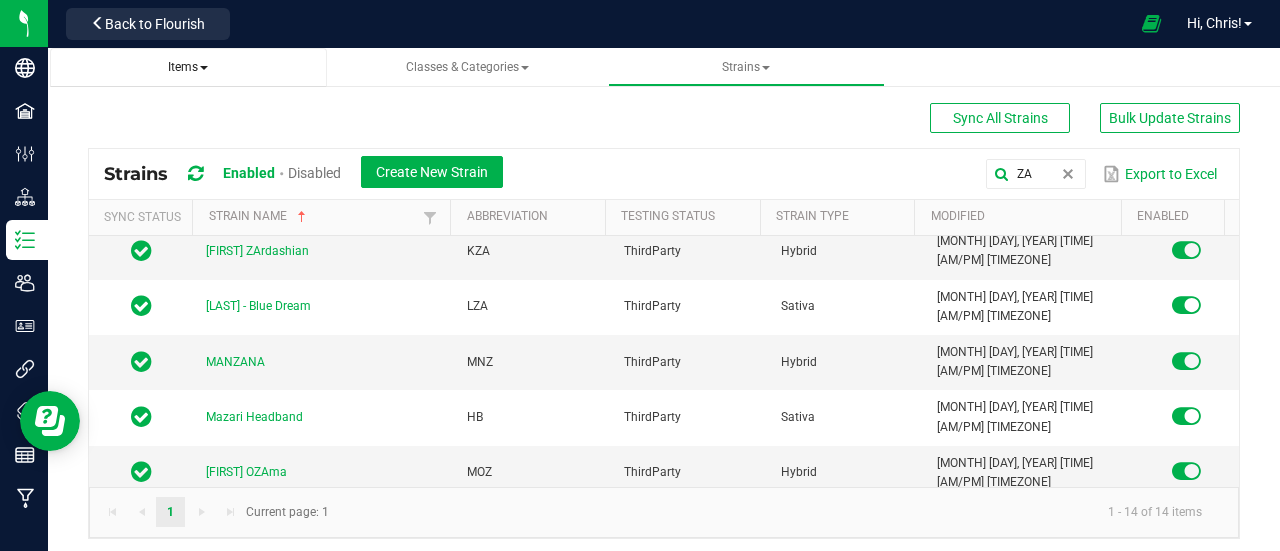 click on "Items" at bounding box center [188, 67] 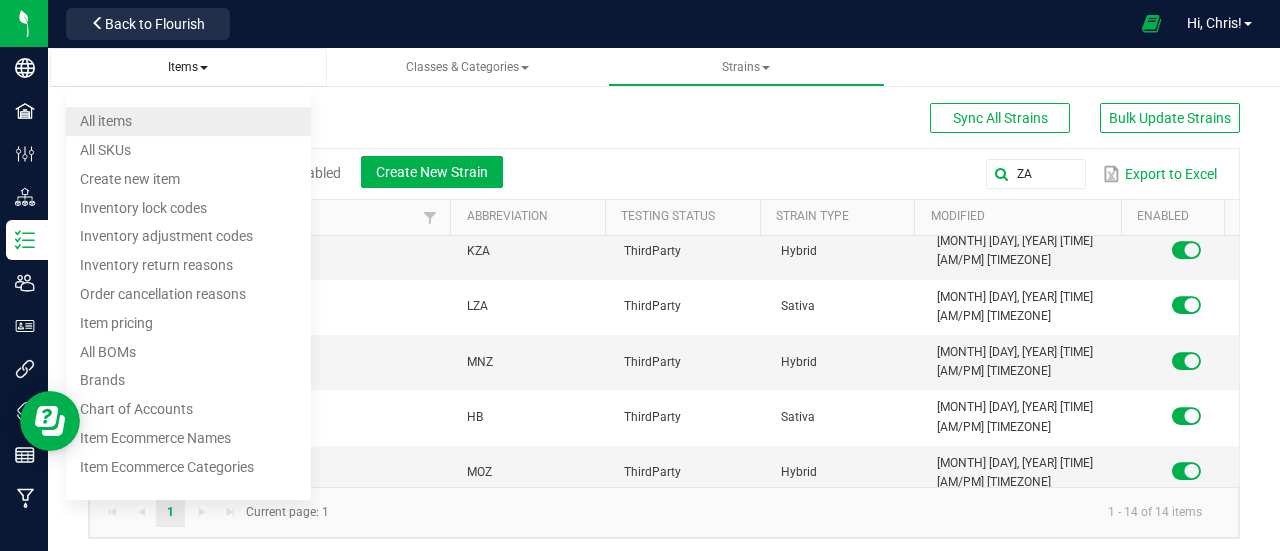 click on "All items" at bounding box center [188, 121] 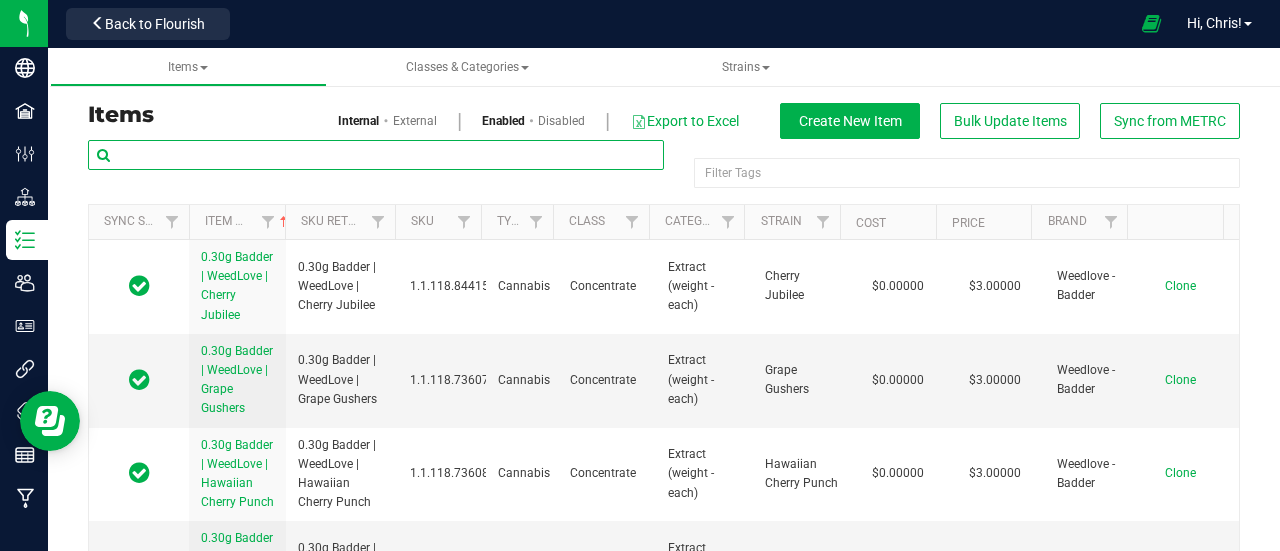 click at bounding box center [376, 155] 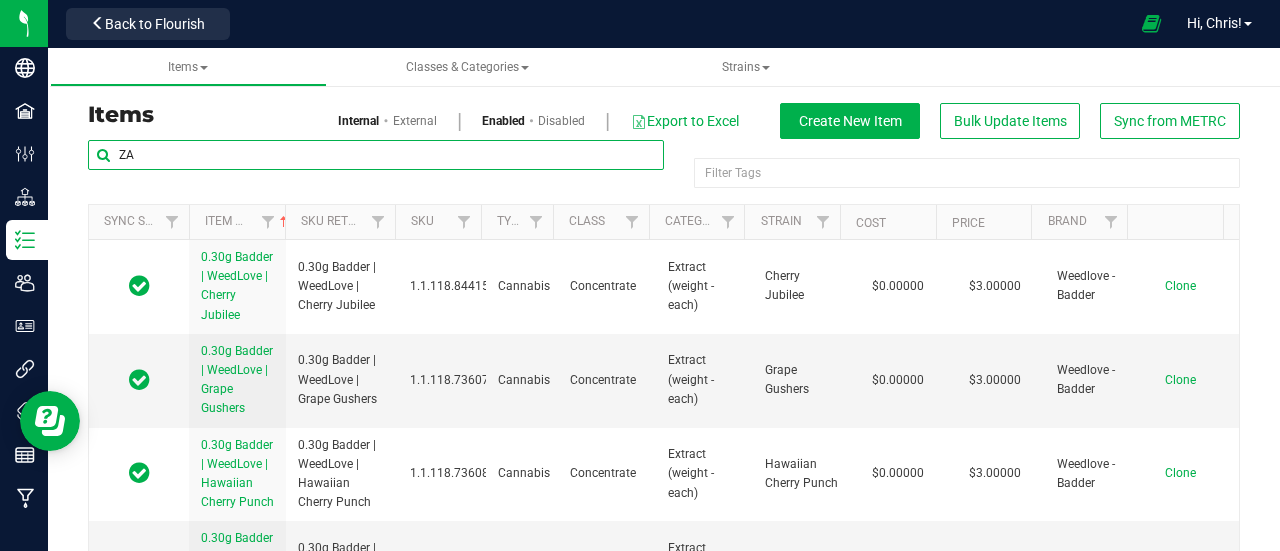 type on "ZA" 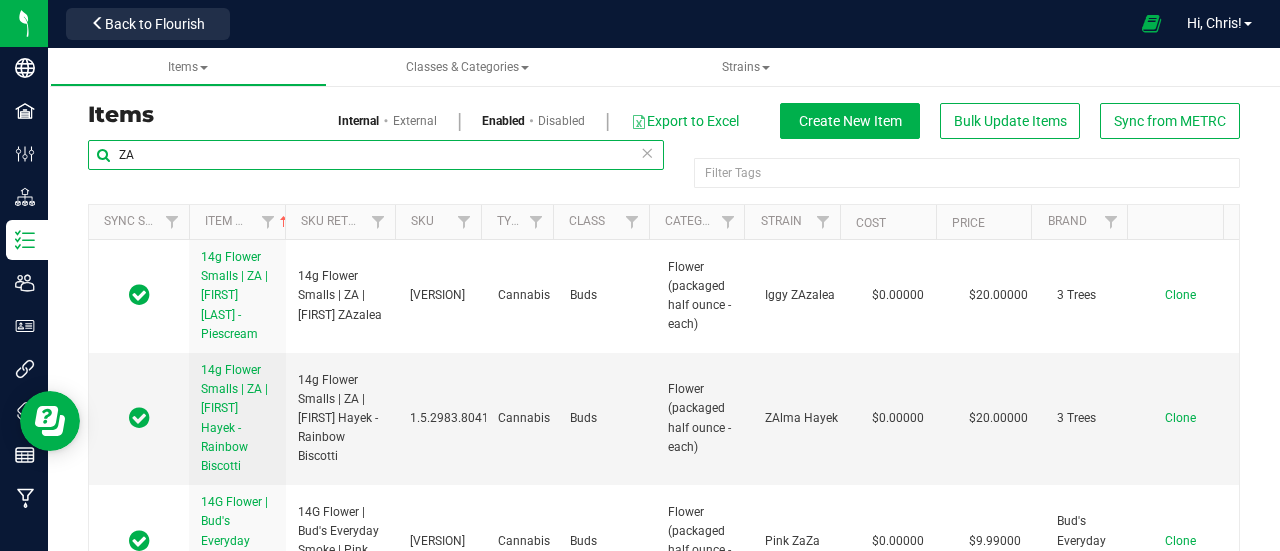 click on "ZA" at bounding box center (376, 155) 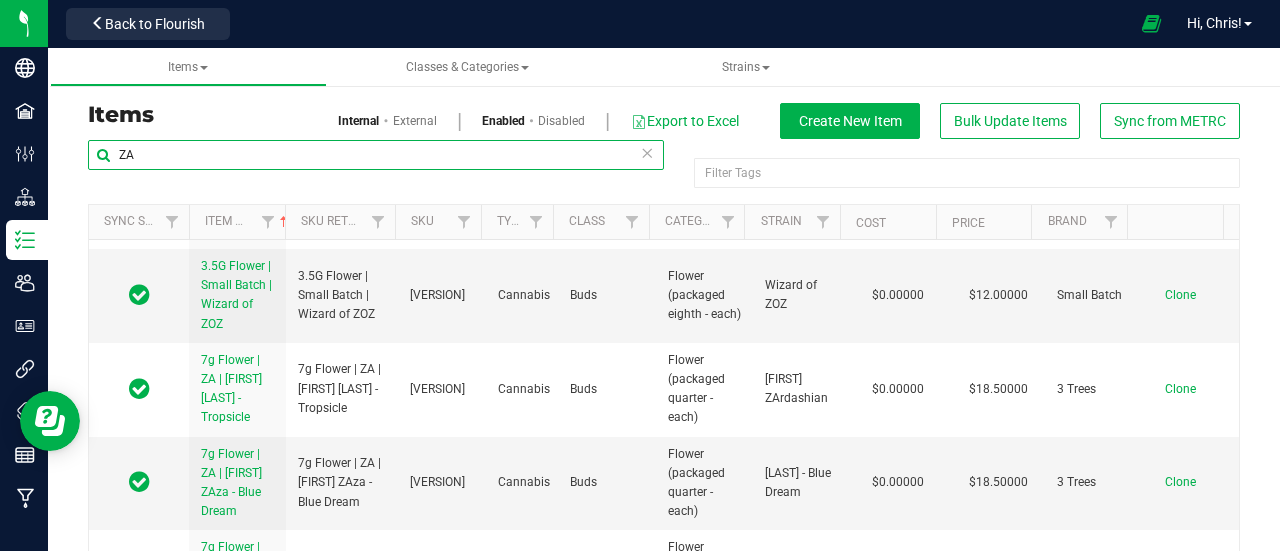 scroll, scrollTop: 766, scrollLeft: 0, axis: vertical 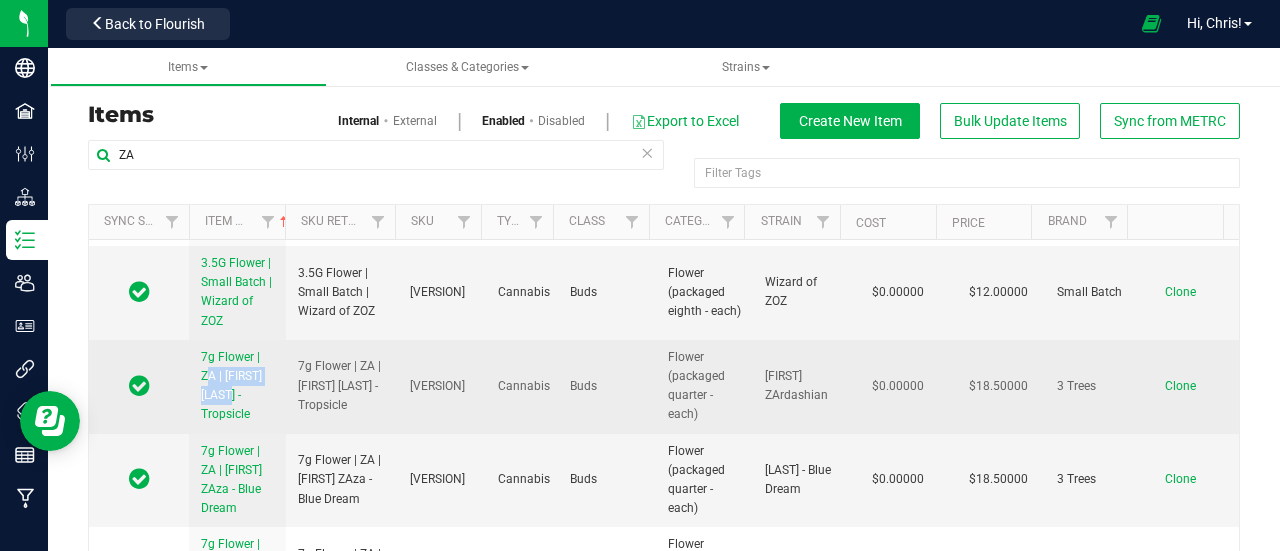 drag, startPoint x: 195, startPoint y: 344, endPoint x: 224, endPoint y: 377, distance: 43.931767 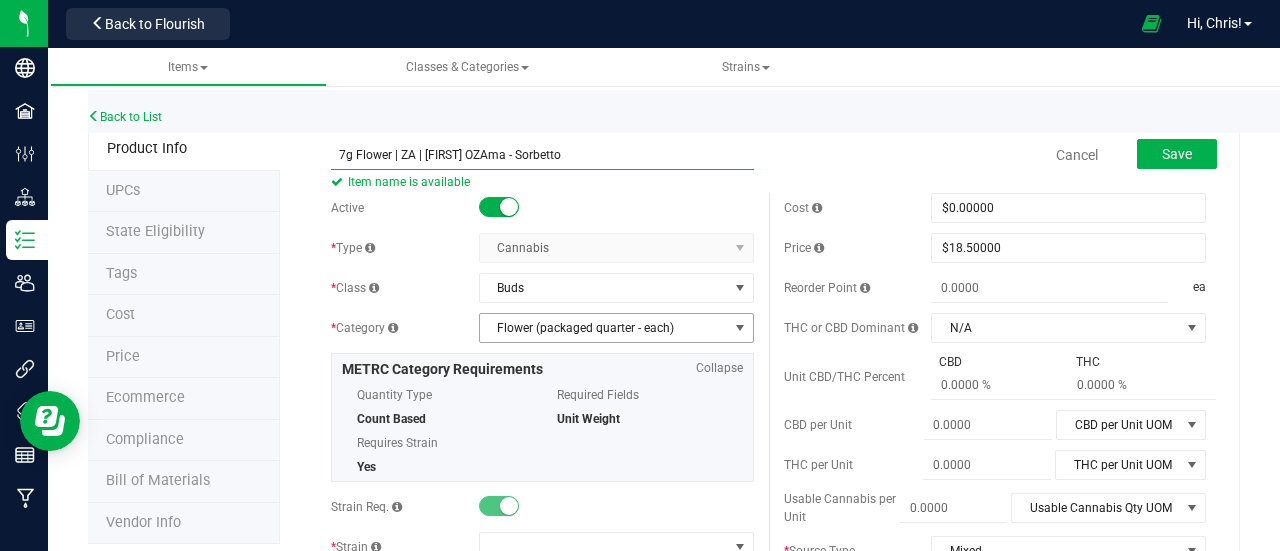 scroll, scrollTop: 73, scrollLeft: 0, axis: vertical 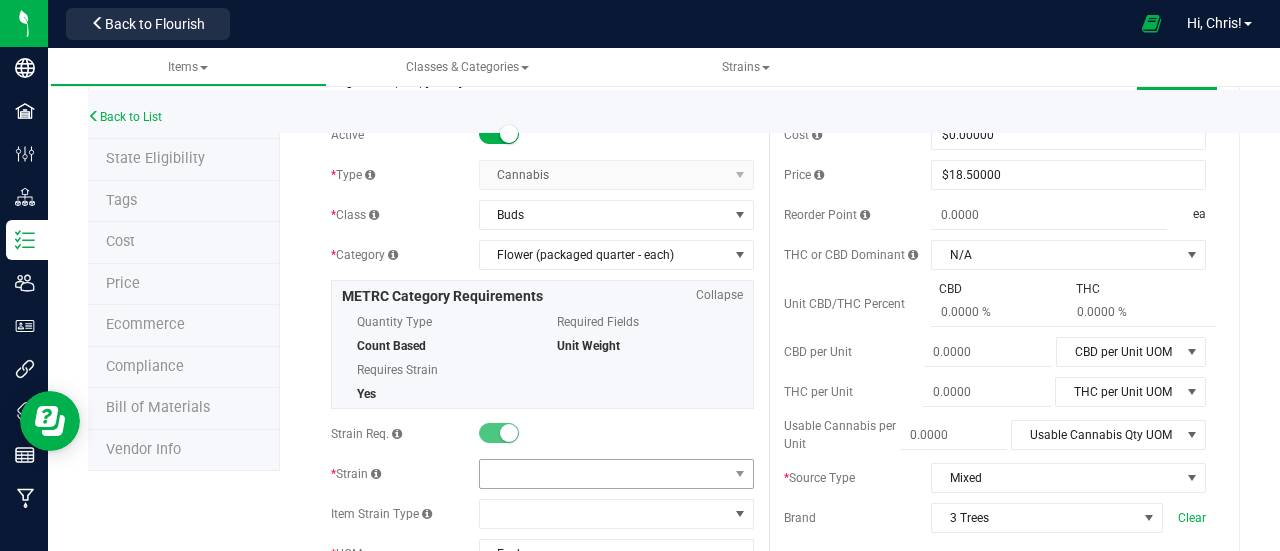 type on "7g Flower | ZA | [FIRST] OZAma - Sorbetto" 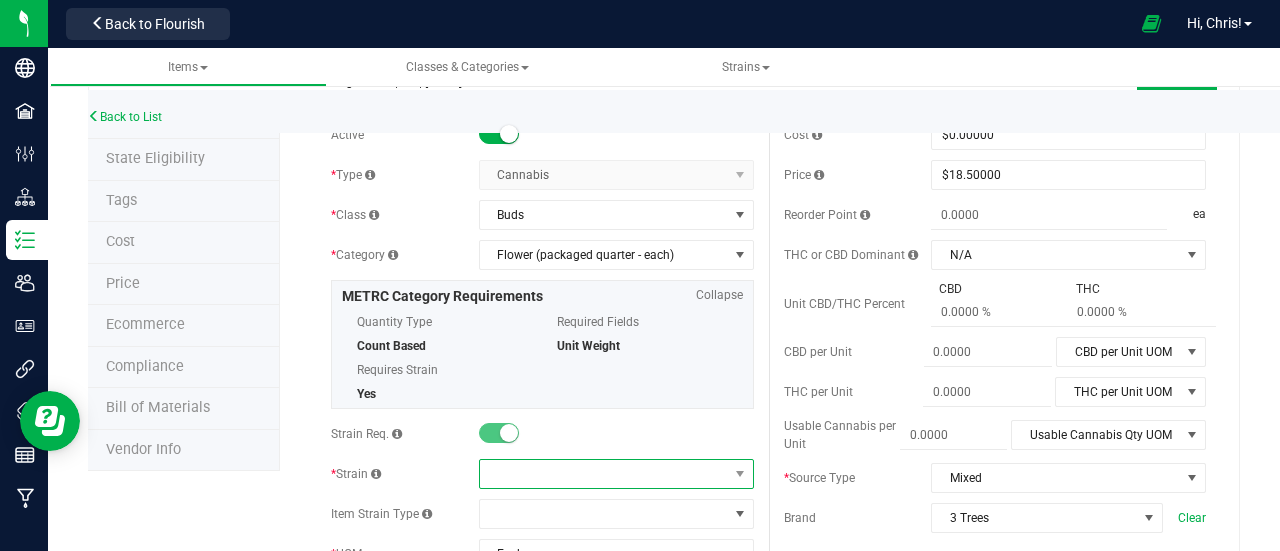 click at bounding box center (604, 474) 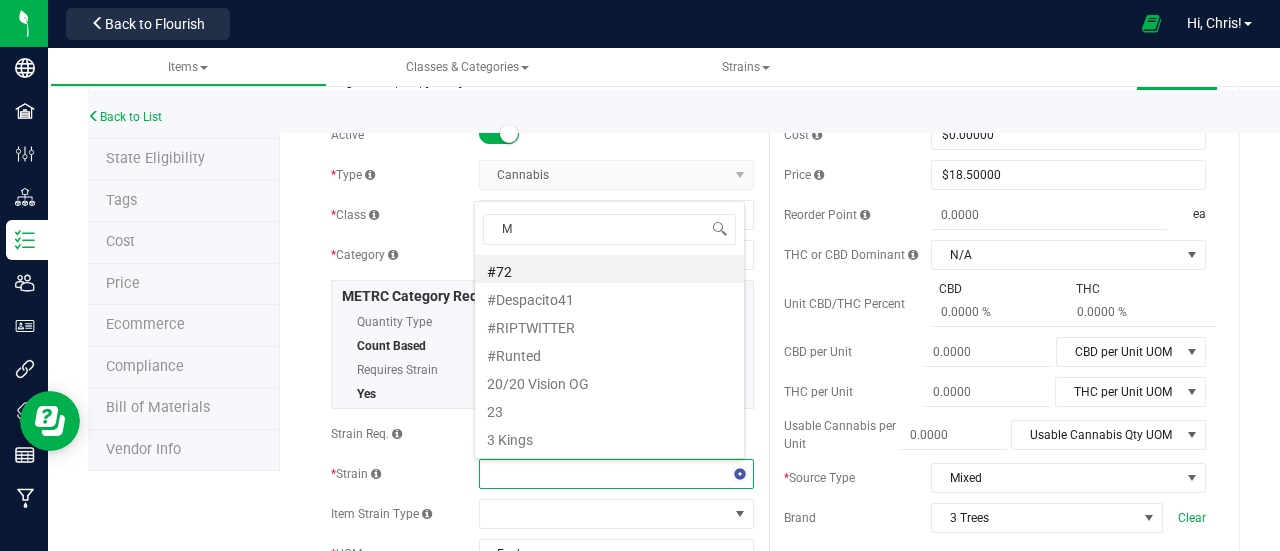 scroll, scrollTop: 0, scrollLeft: 0, axis: both 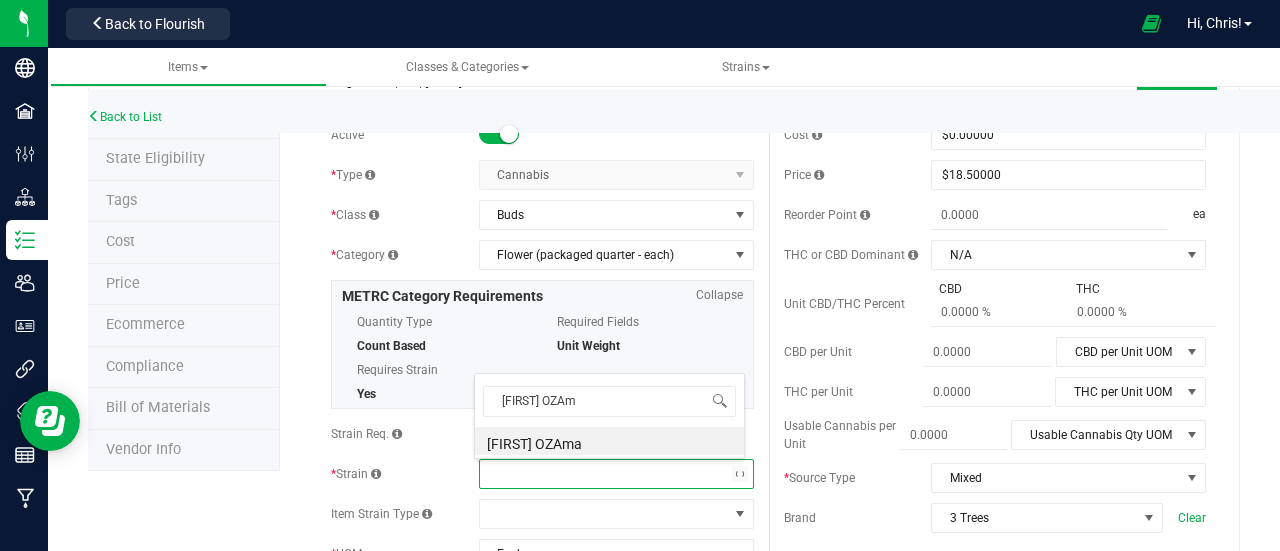 type on "[FIRST] OZAma" 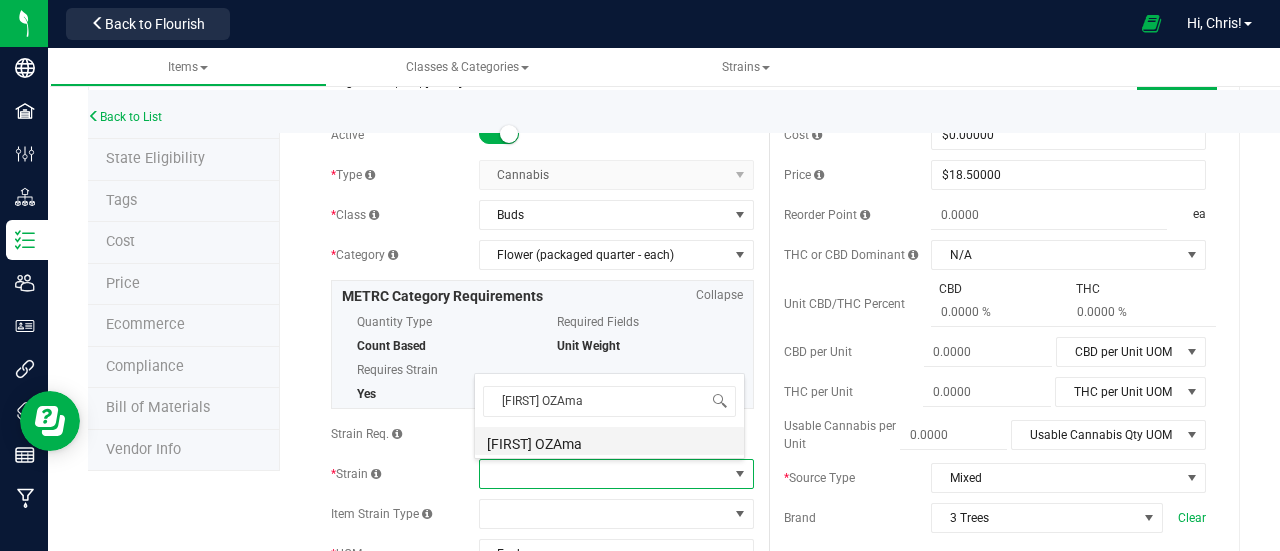 click on "[FIRST] OZAma" at bounding box center [609, 441] 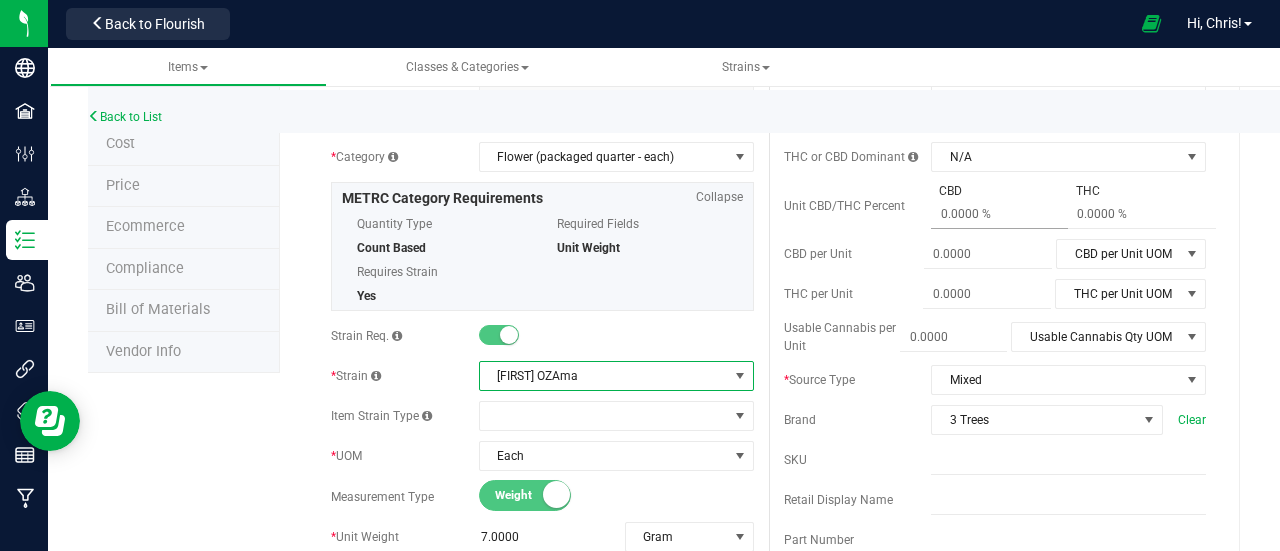 scroll, scrollTop: 172, scrollLeft: 0, axis: vertical 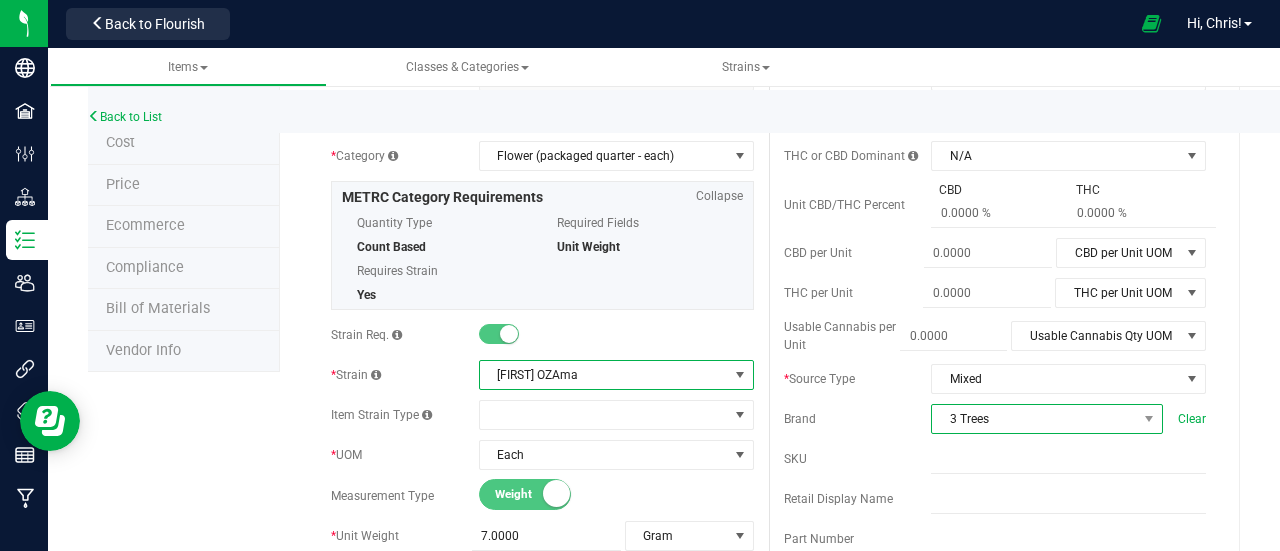 click on "3 Trees" at bounding box center (1034, 419) 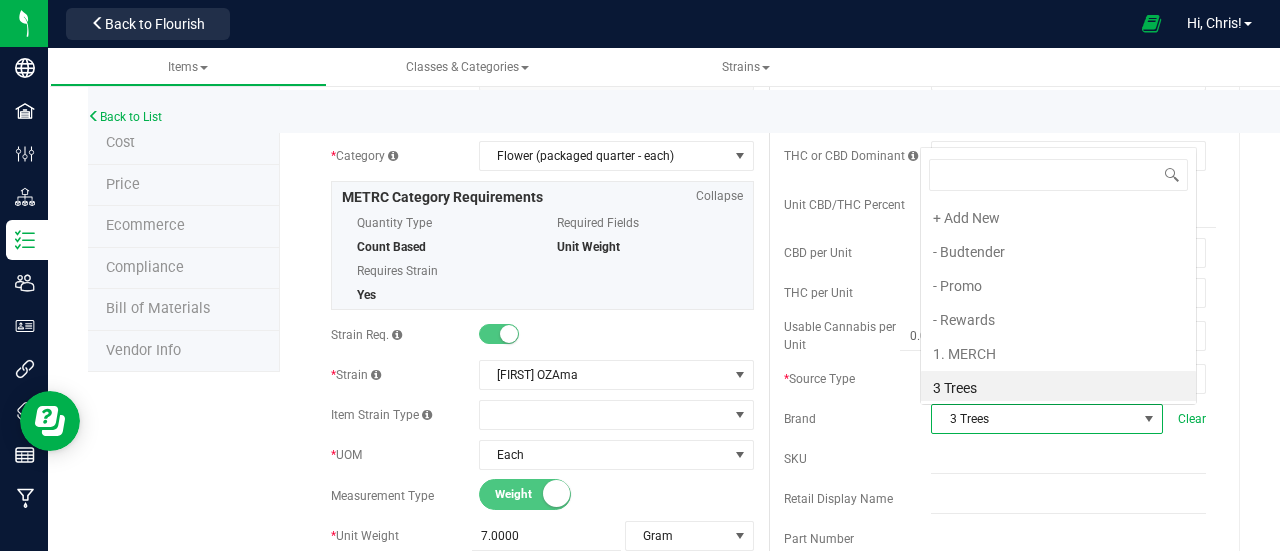 scroll, scrollTop: 0, scrollLeft: 0, axis: both 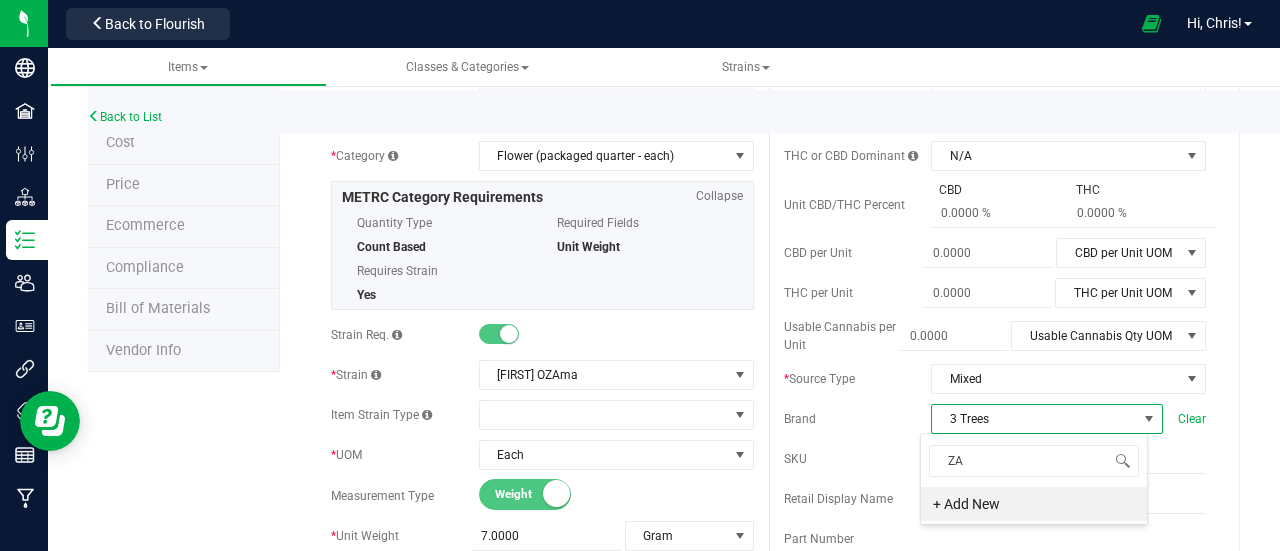 type on "Z" 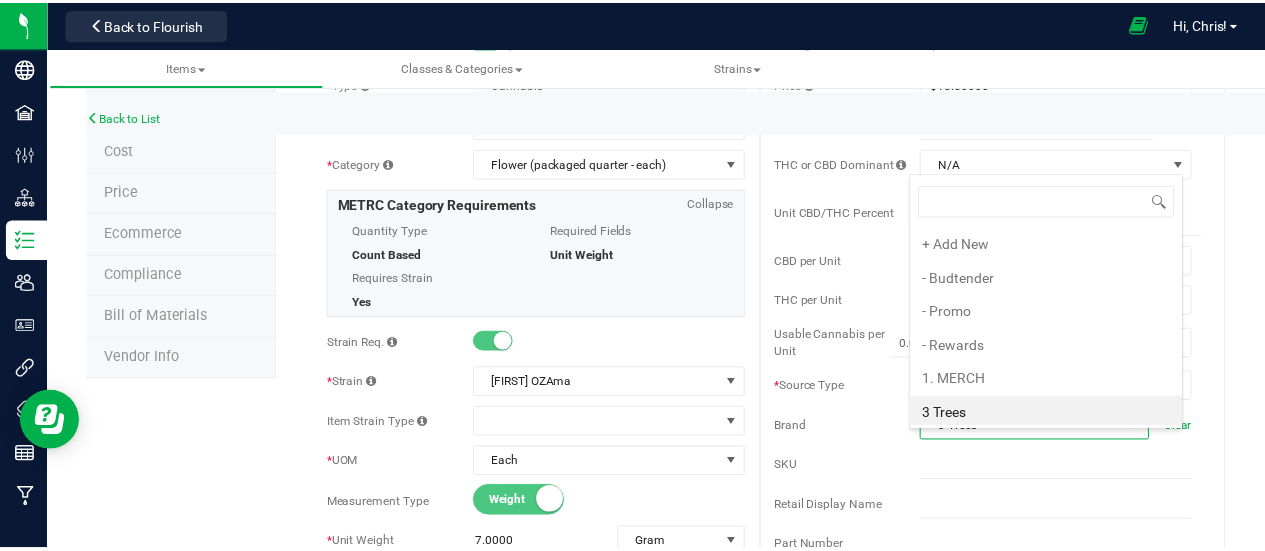 scroll, scrollTop: 0, scrollLeft: 0, axis: both 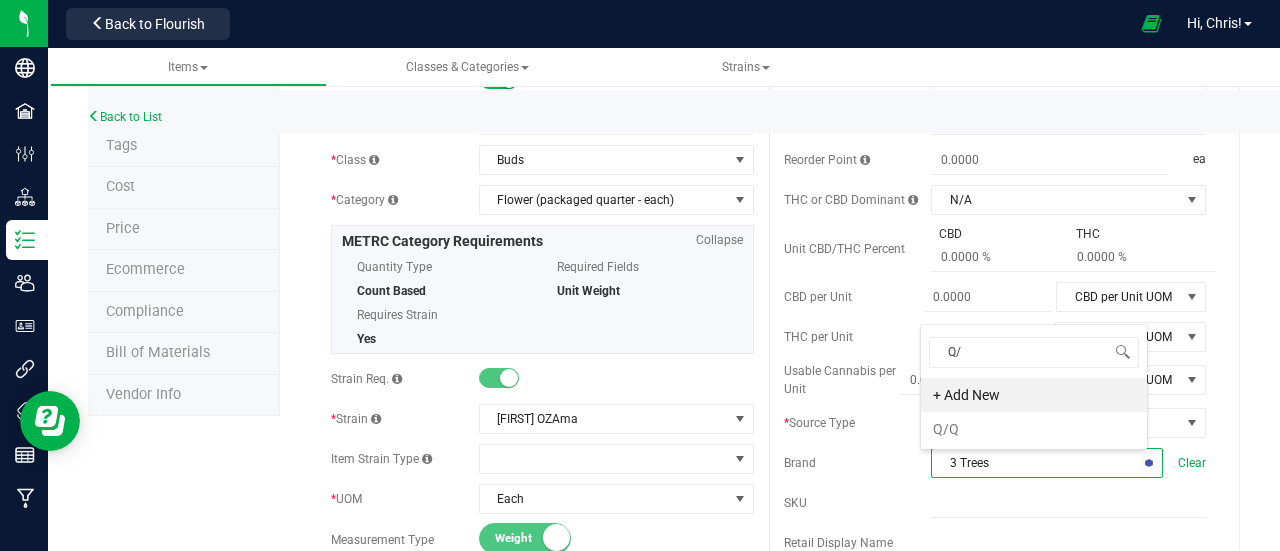 type on "Q" 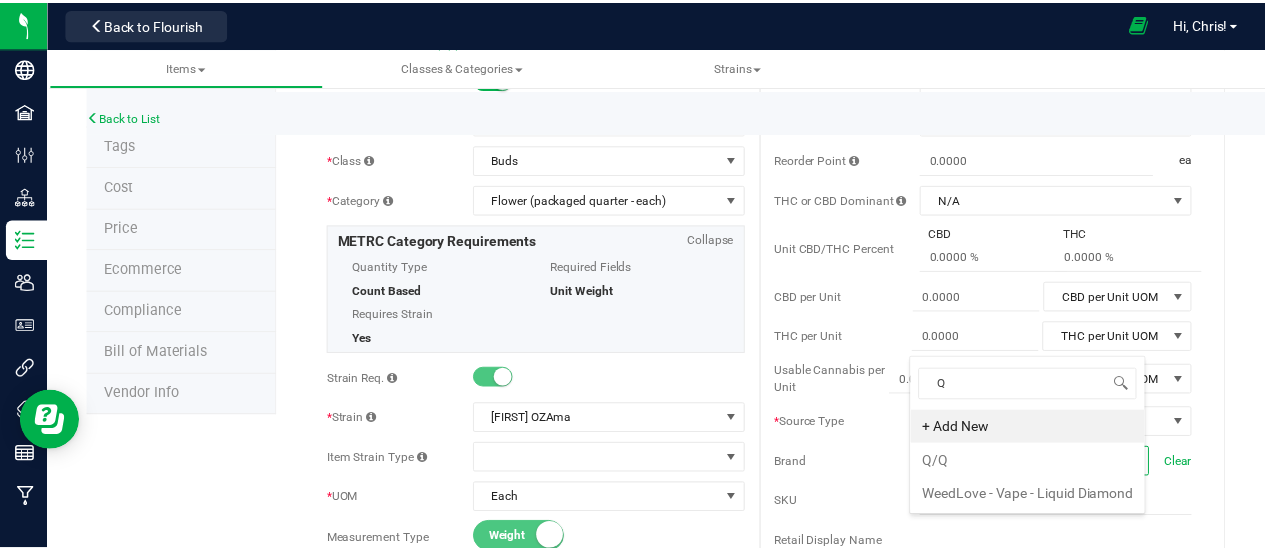 scroll, scrollTop: 0, scrollLeft: 0, axis: both 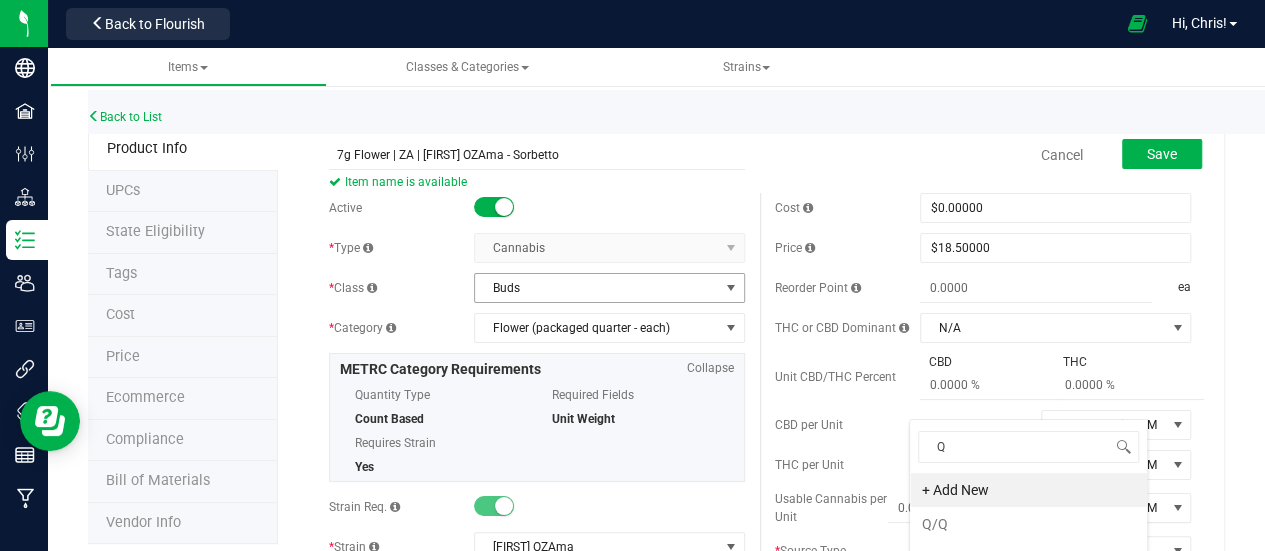 type 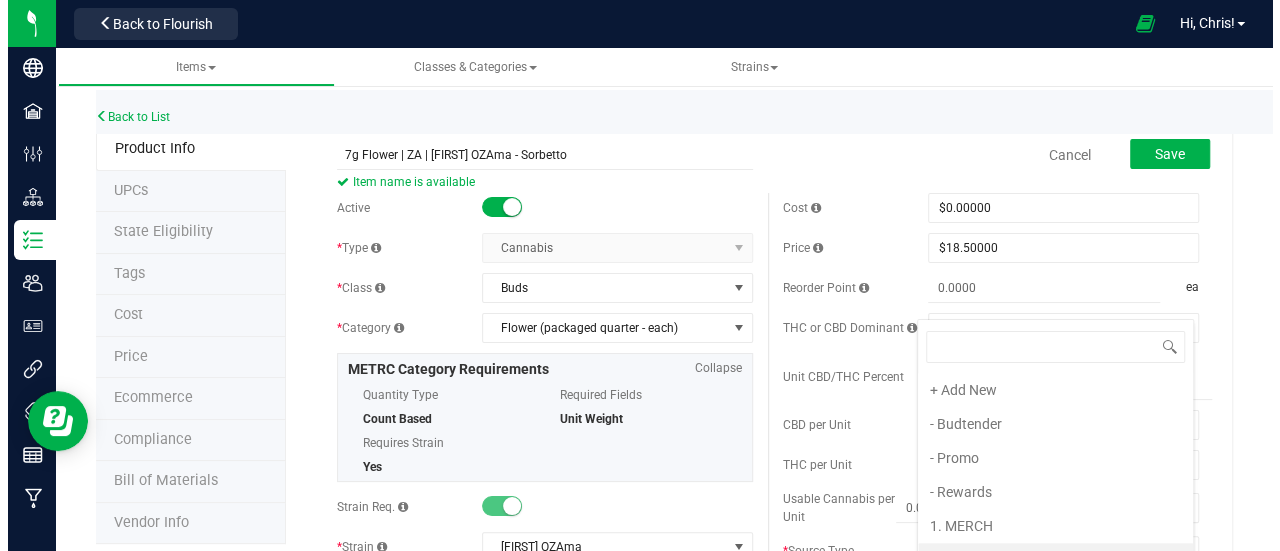 scroll, scrollTop: 173, scrollLeft: 0, axis: vertical 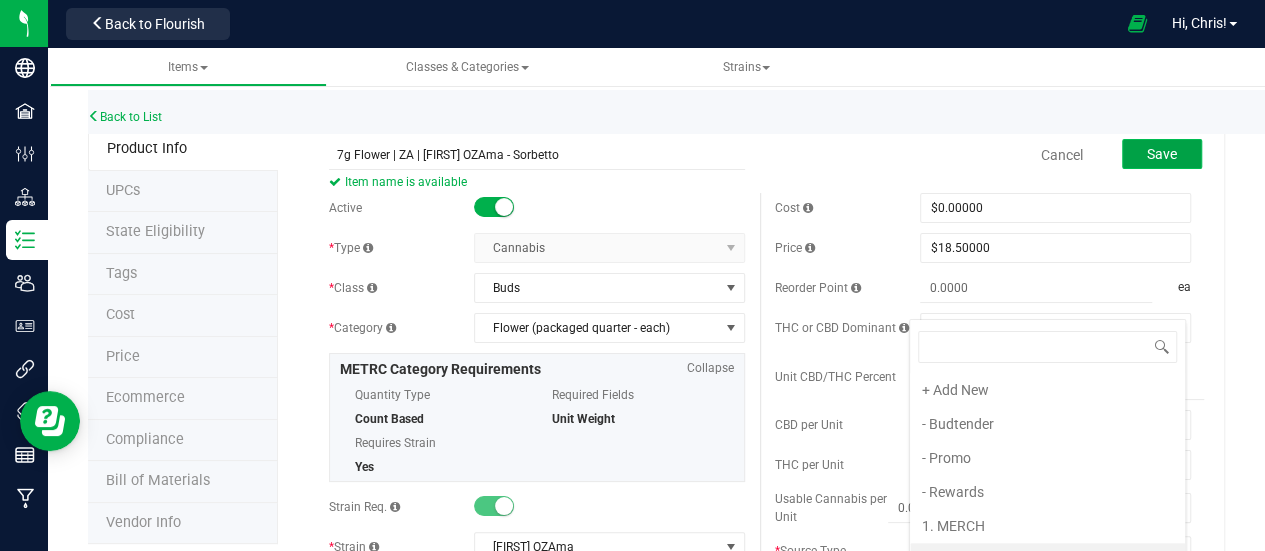 click on "Save" at bounding box center (1162, 154) 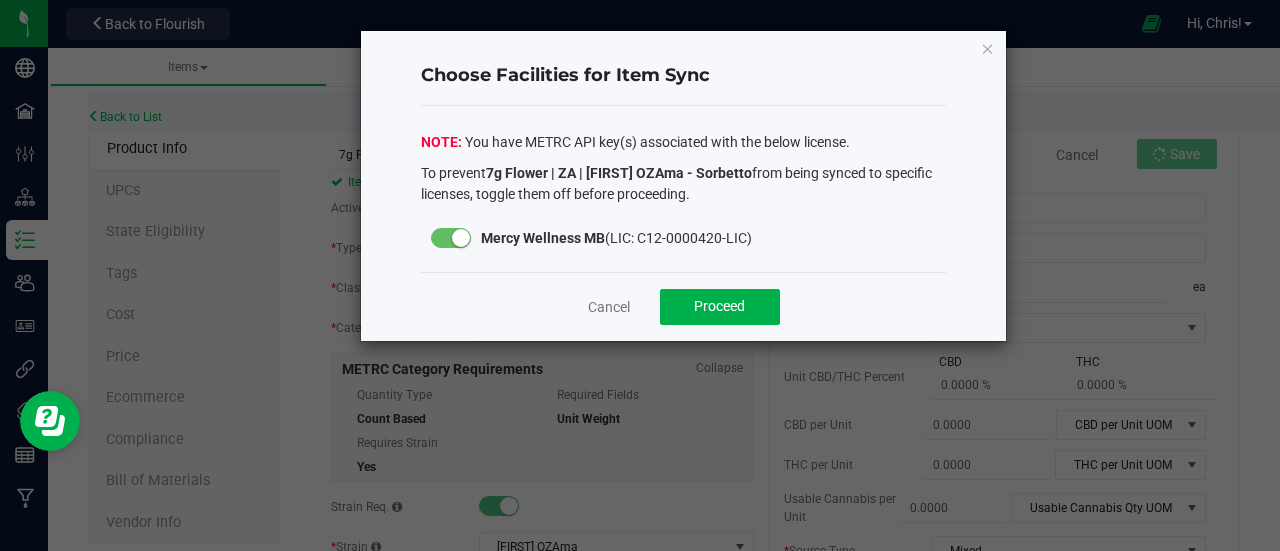 click on "Cancel   Proceed" 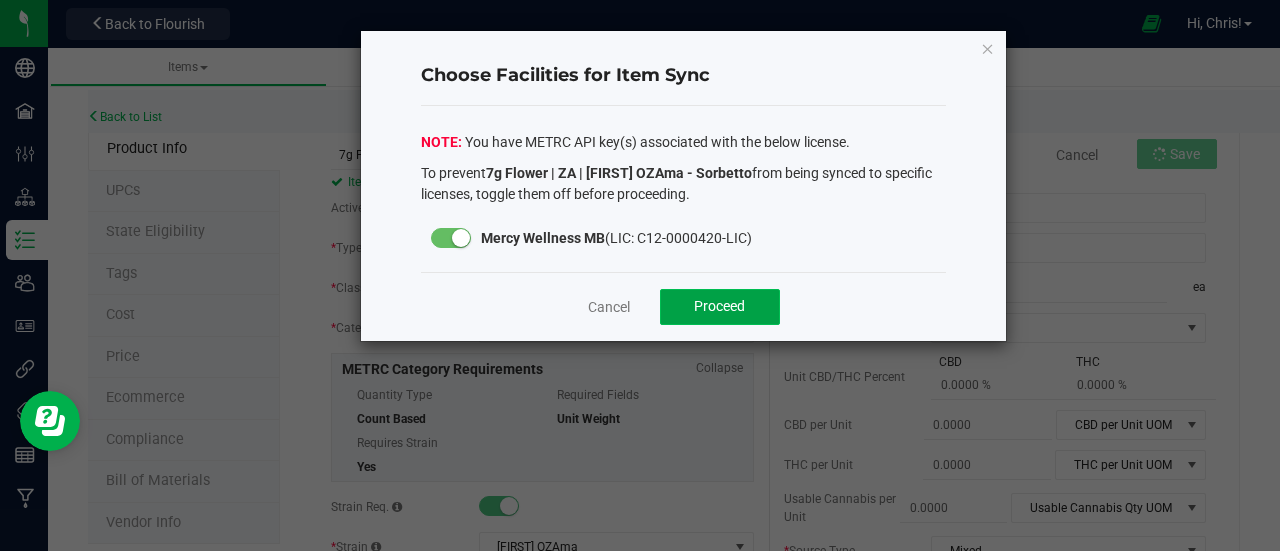 click on "Proceed" 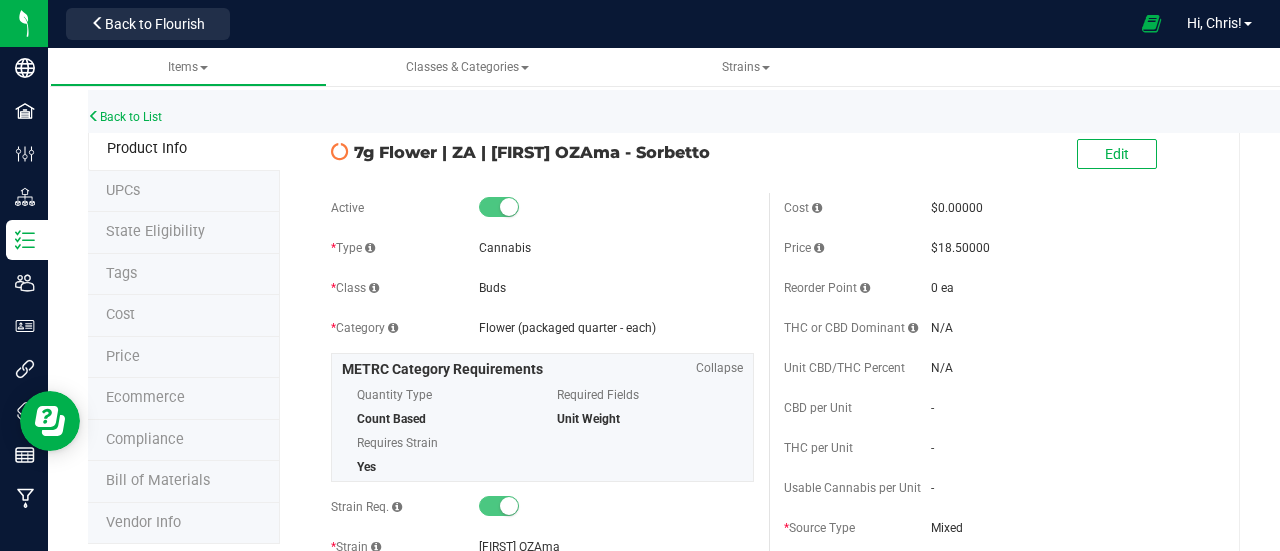 click on "Back to List" at bounding box center (728, 111) 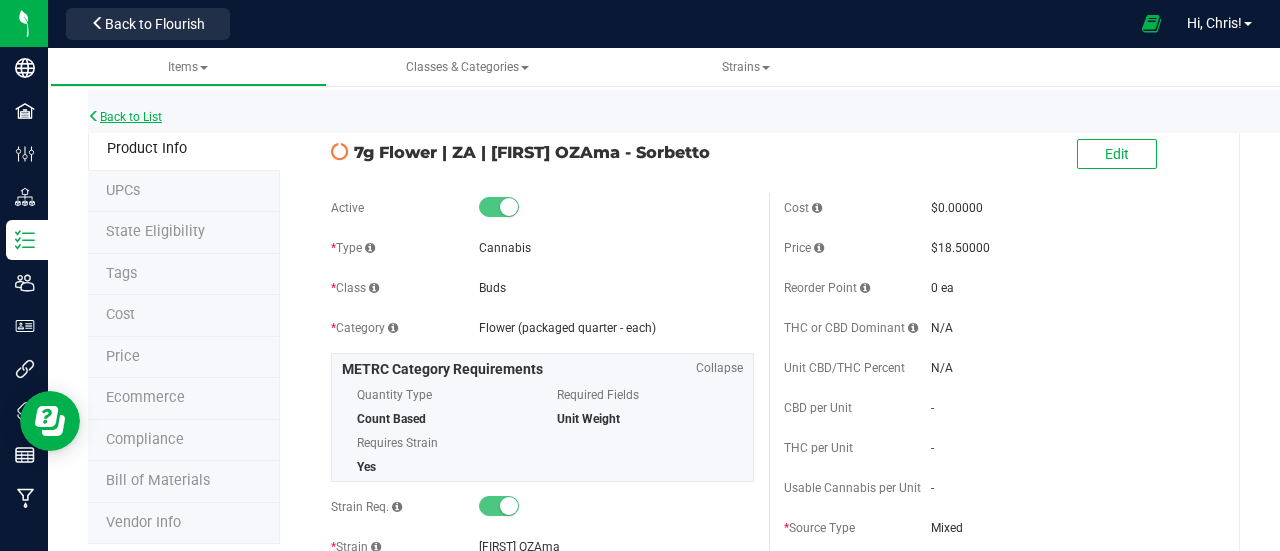 click on "Back to List" at bounding box center (125, 117) 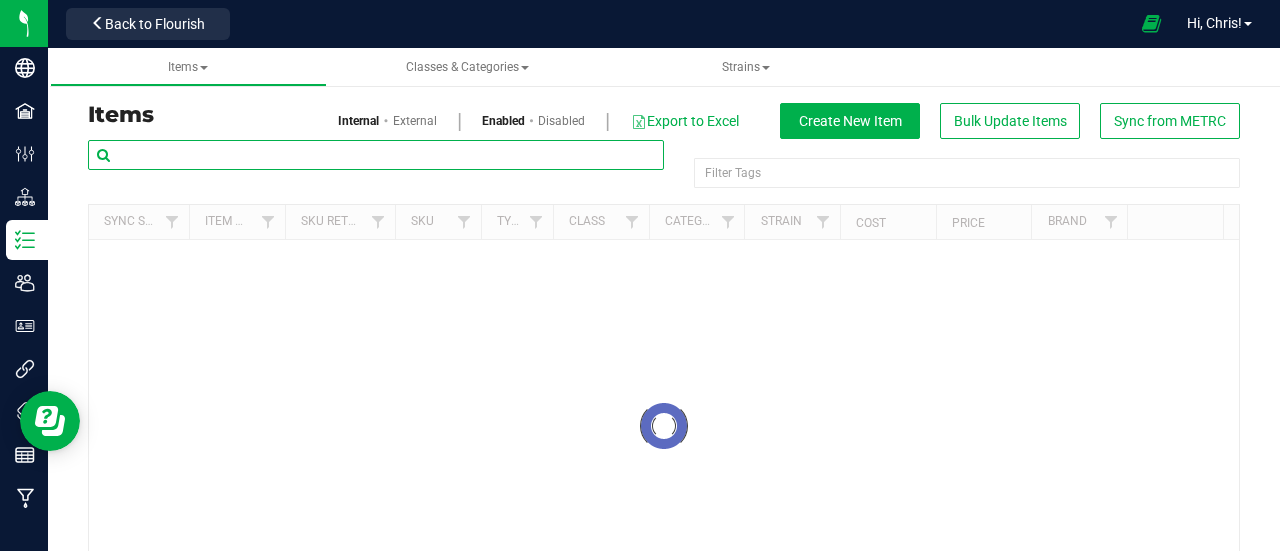 click at bounding box center [376, 155] 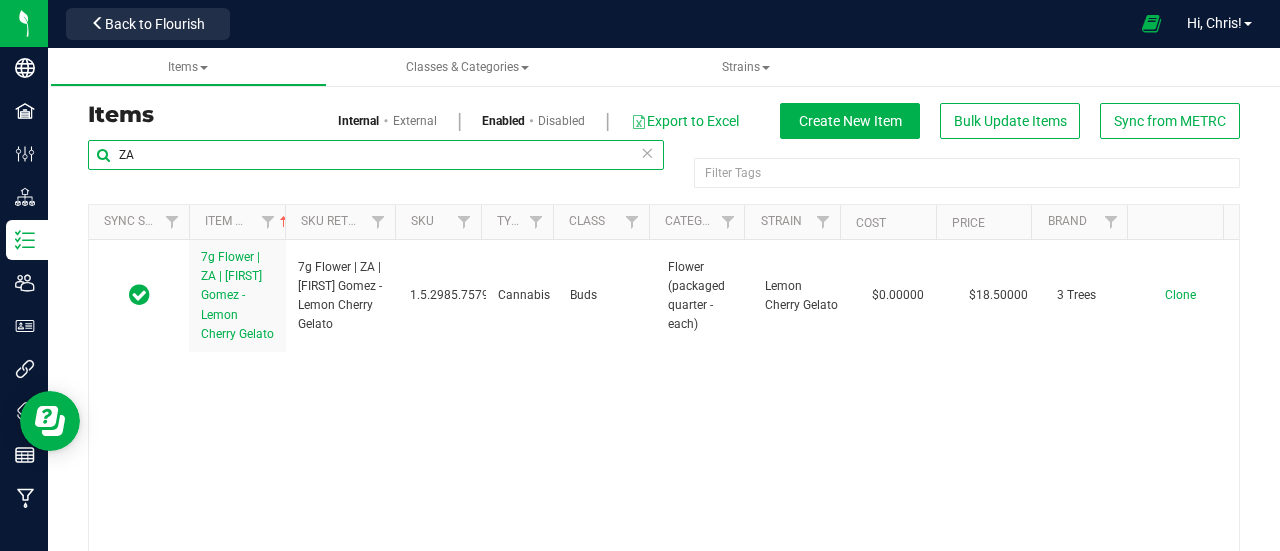 type on "Z" 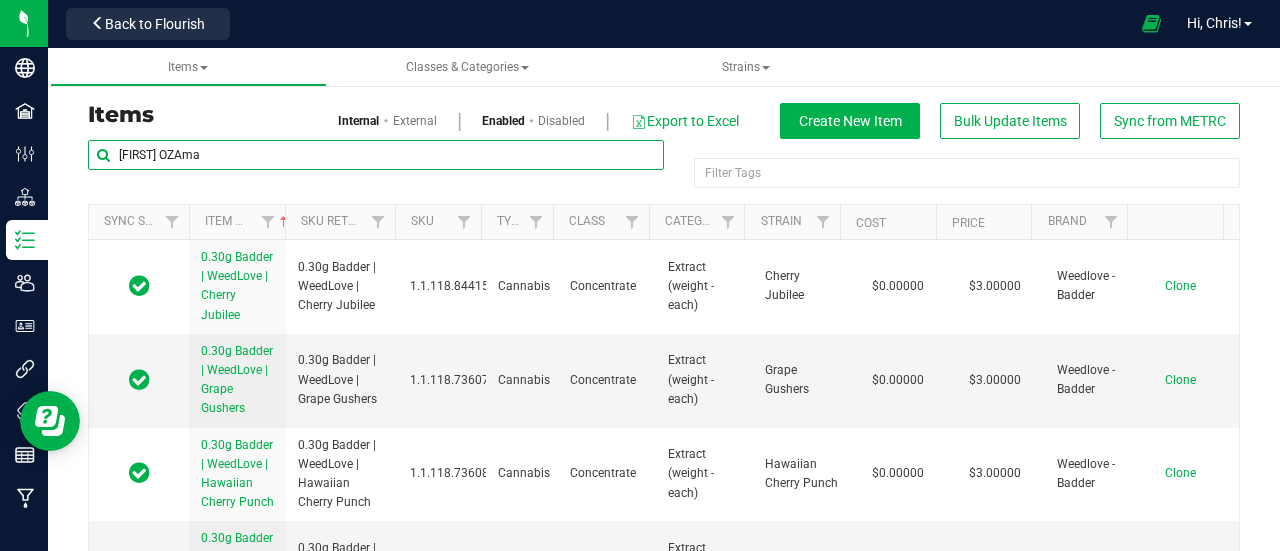 type on "[FIRST] OZAma" 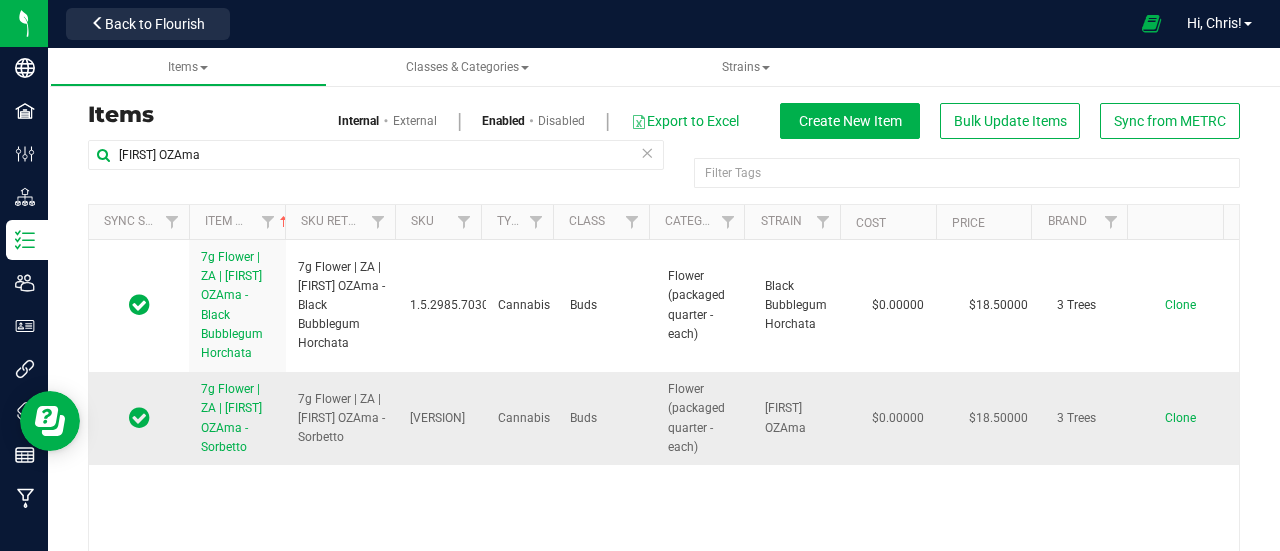click on "7g Flower | ZA | [FIRST] OZAma - Sorbetto" at bounding box center [231, 418] 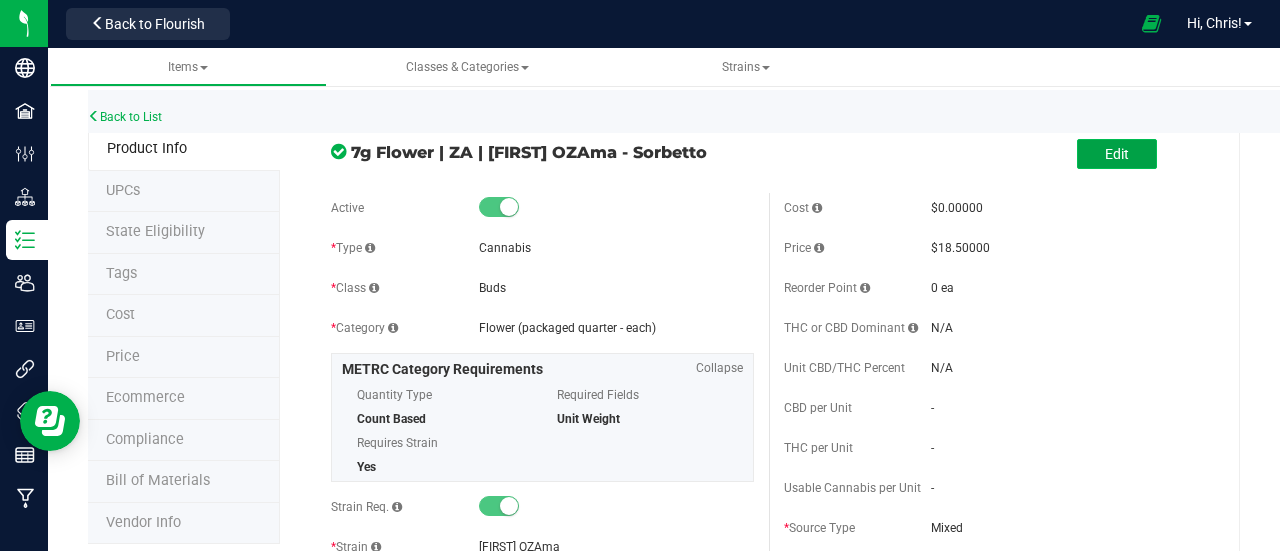 click on "Edit" at bounding box center (1117, 154) 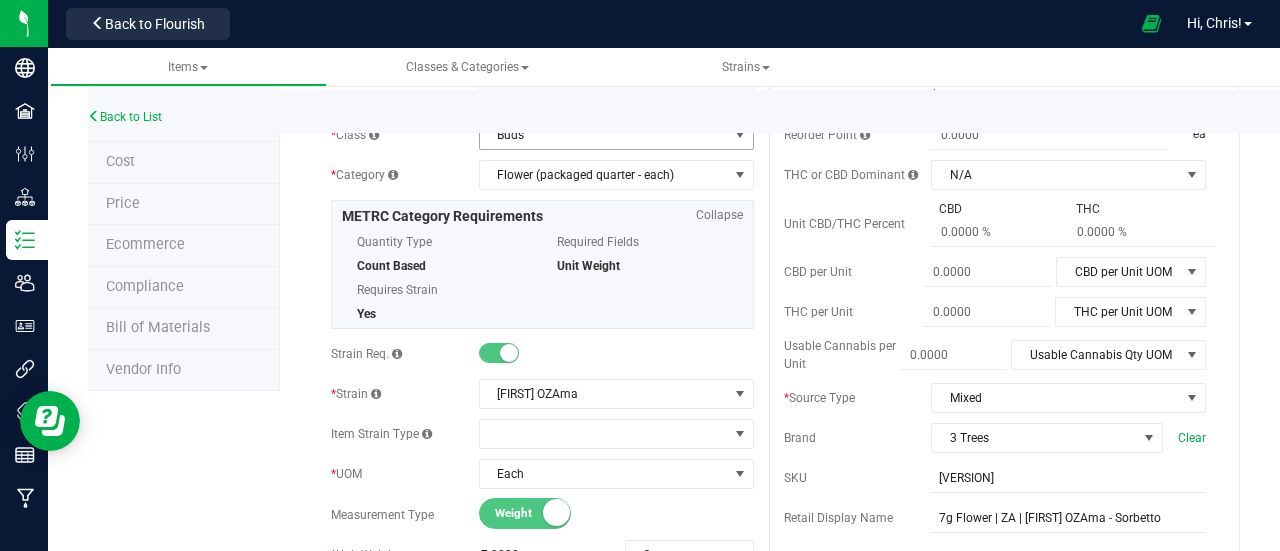 scroll, scrollTop: 156, scrollLeft: 0, axis: vertical 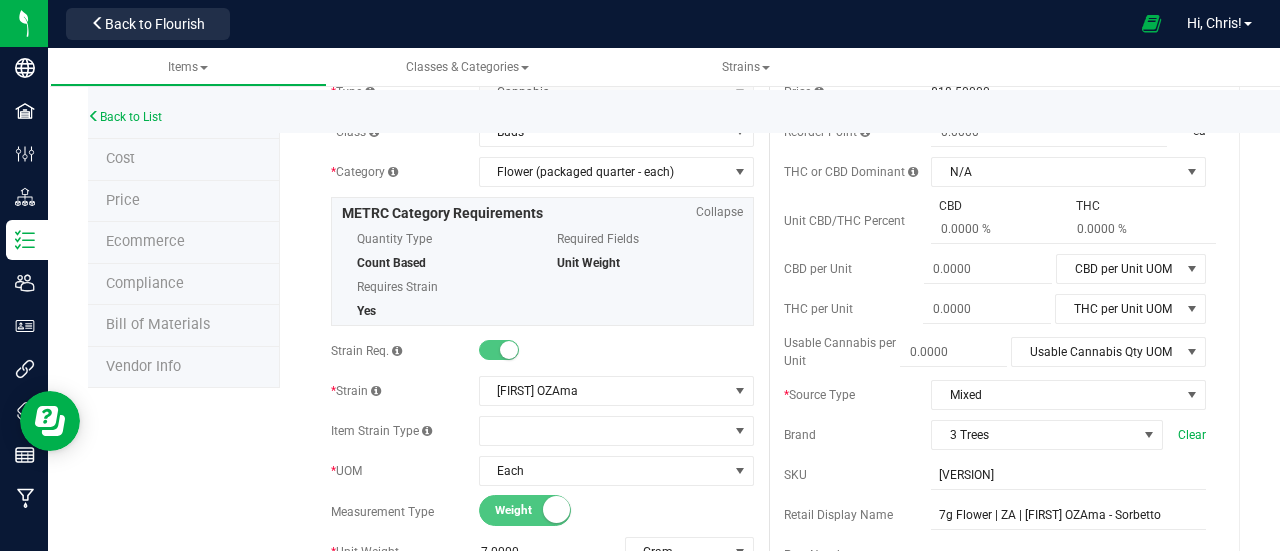 click on "Active
*
Type
Cannabis Select type Cannabis Non-Inventory Raw Materials Supplies
*
Class
Buds Select item class Buds Concentrate Other Plants Shake ShakeTrim" at bounding box center (542, 450) 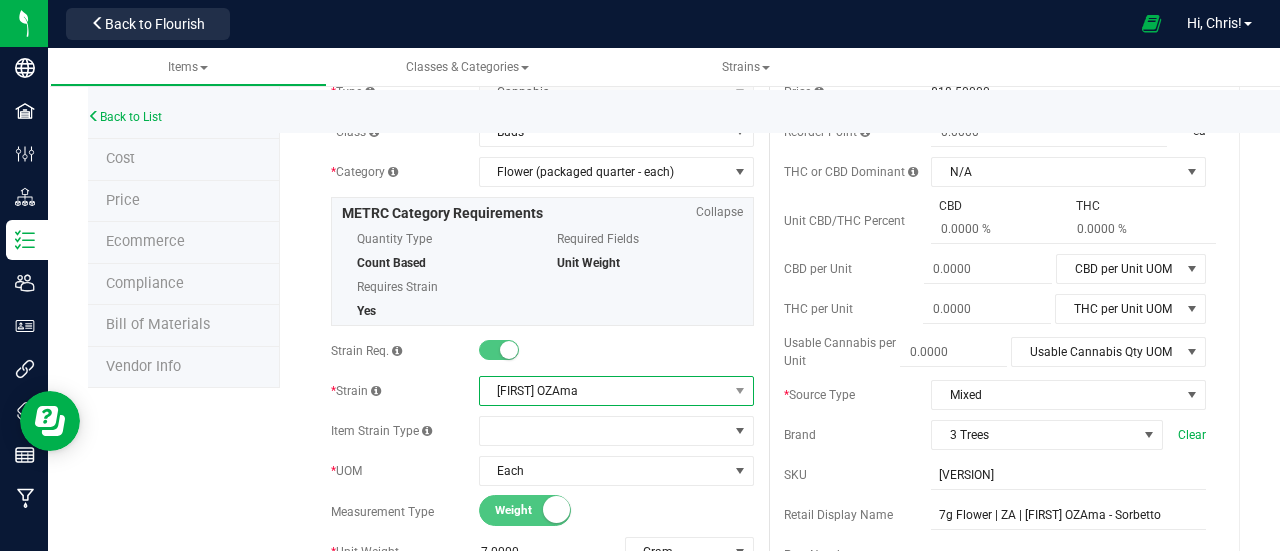 click on "[FIRST] OZAma" at bounding box center (604, 391) 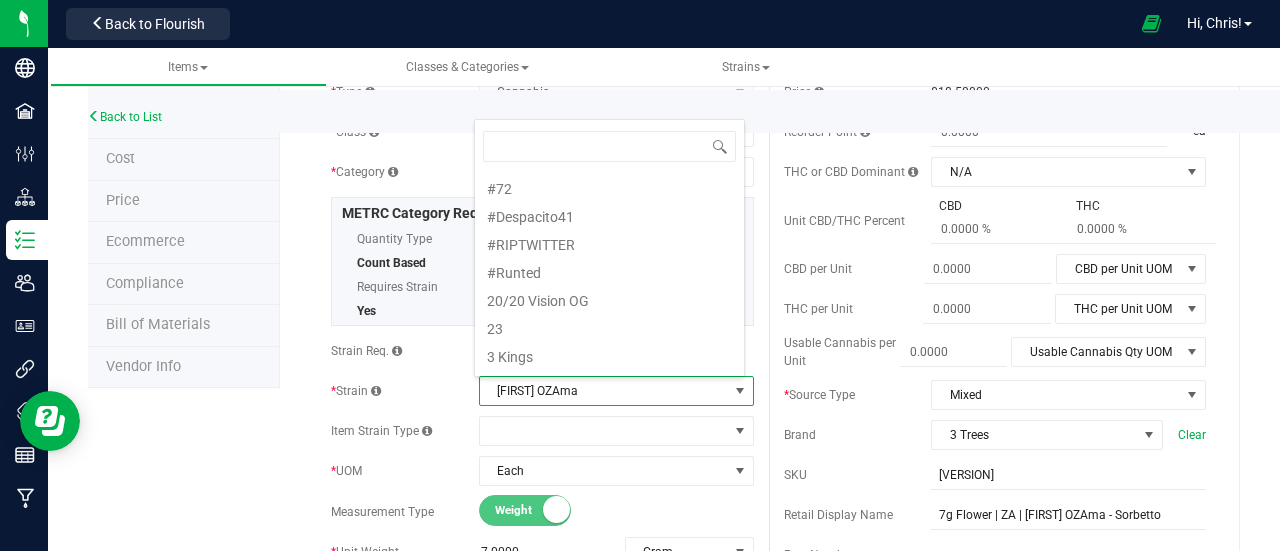 scroll, scrollTop: 0, scrollLeft: 0, axis: both 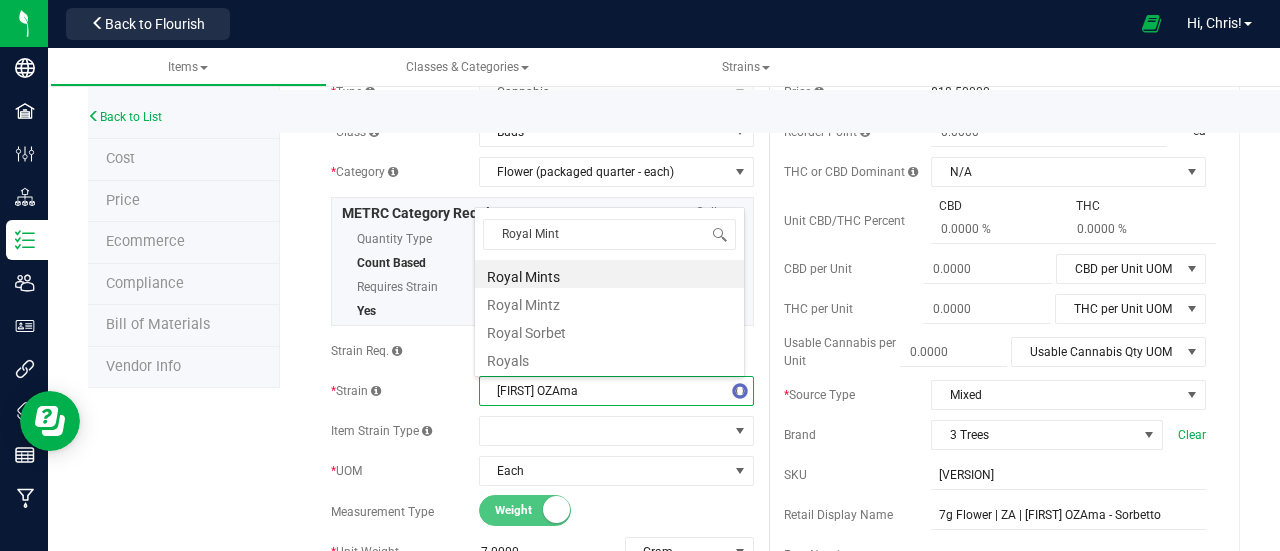 type on "Royal Mints" 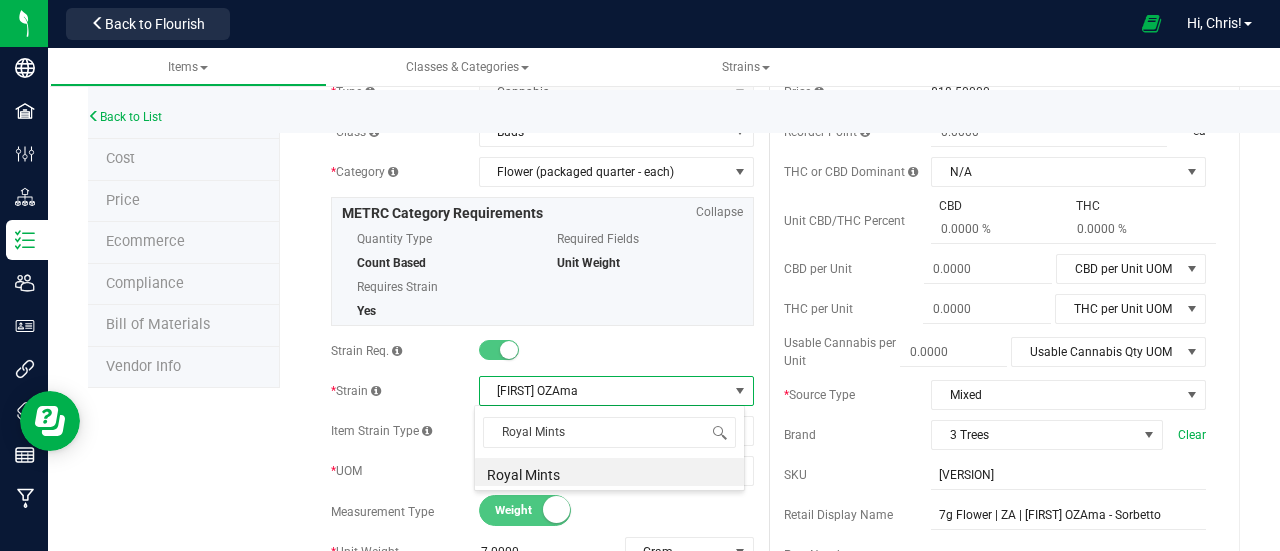 click on "Strain Req." at bounding box center (542, 351) 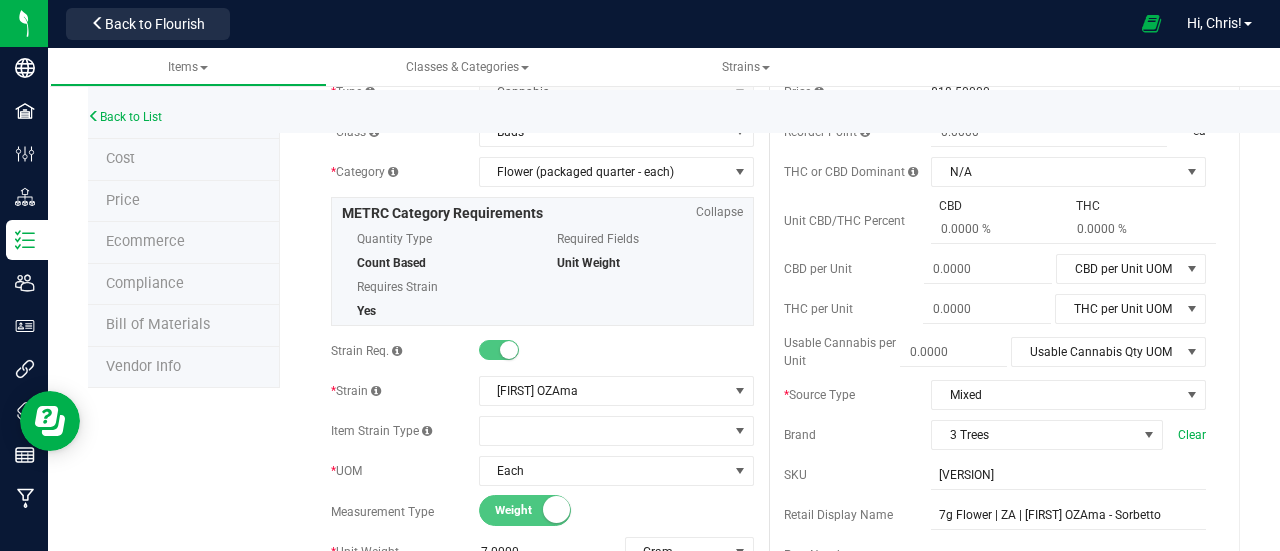 scroll, scrollTop: 0, scrollLeft: 0, axis: both 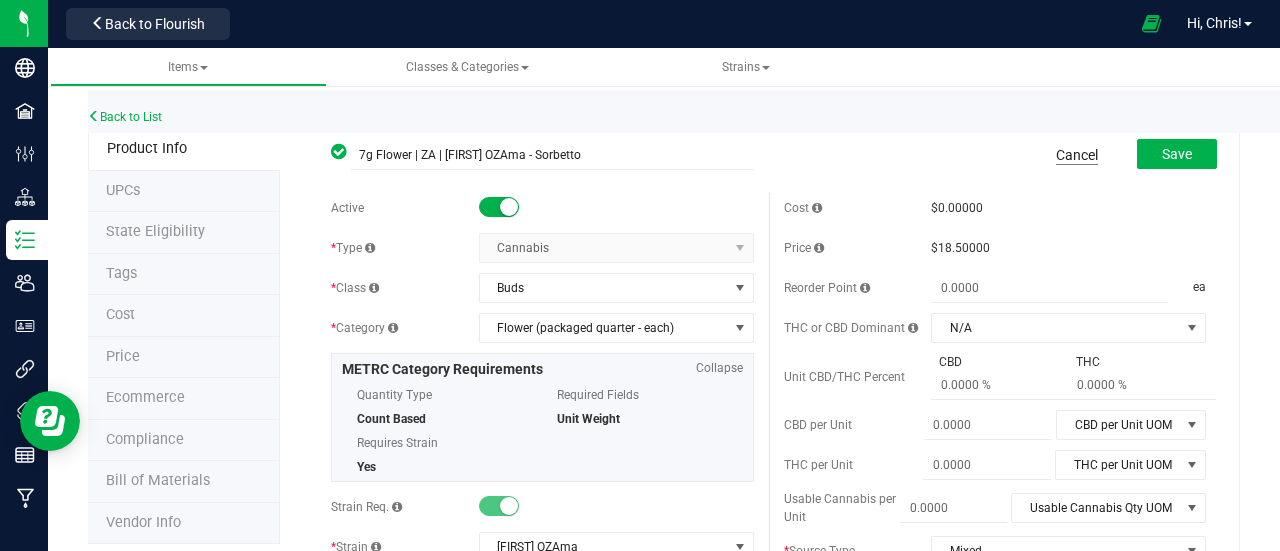 click on "Cancel" at bounding box center (1077, 155) 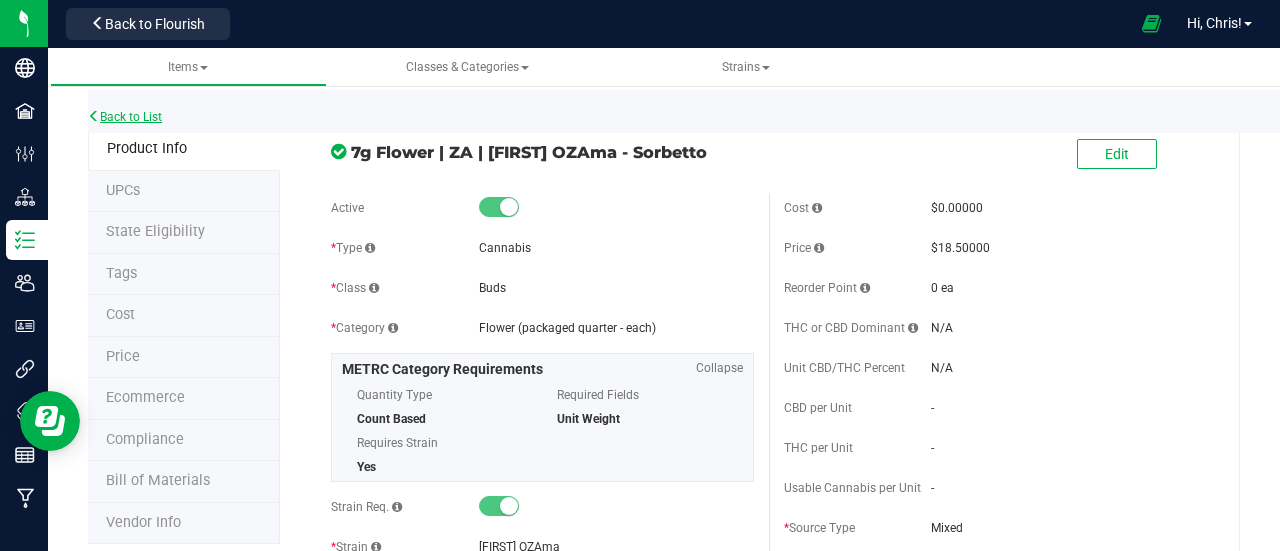click on "Back to List" at bounding box center [125, 117] 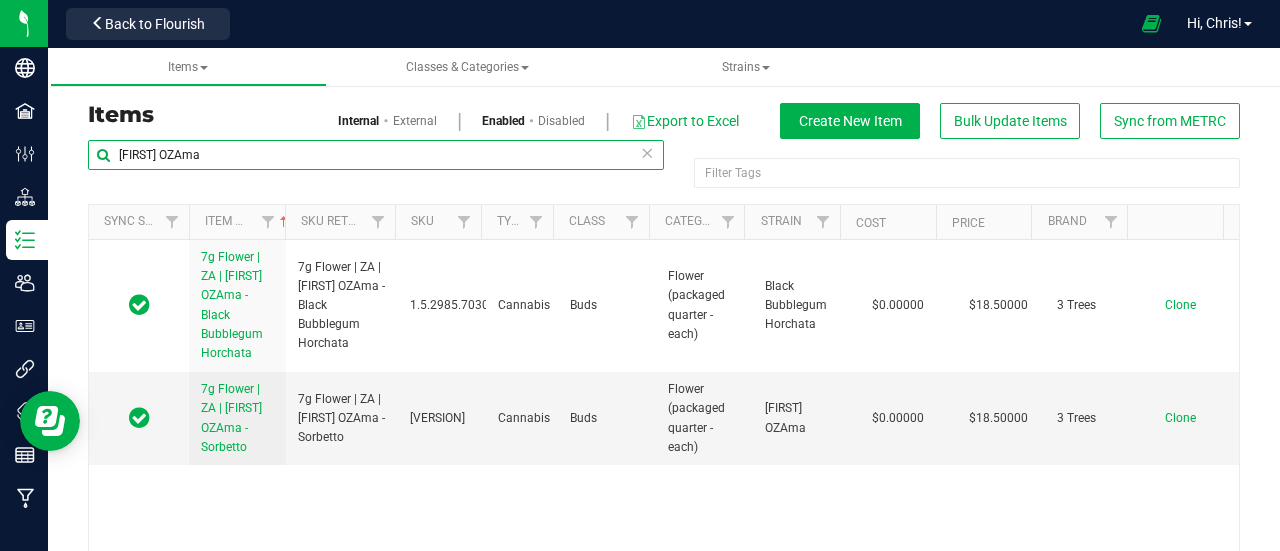 drag, startPoint x: 228, startPoint y: 147, endPoint x: 282, endPoint y: 161, distance: 55.7853 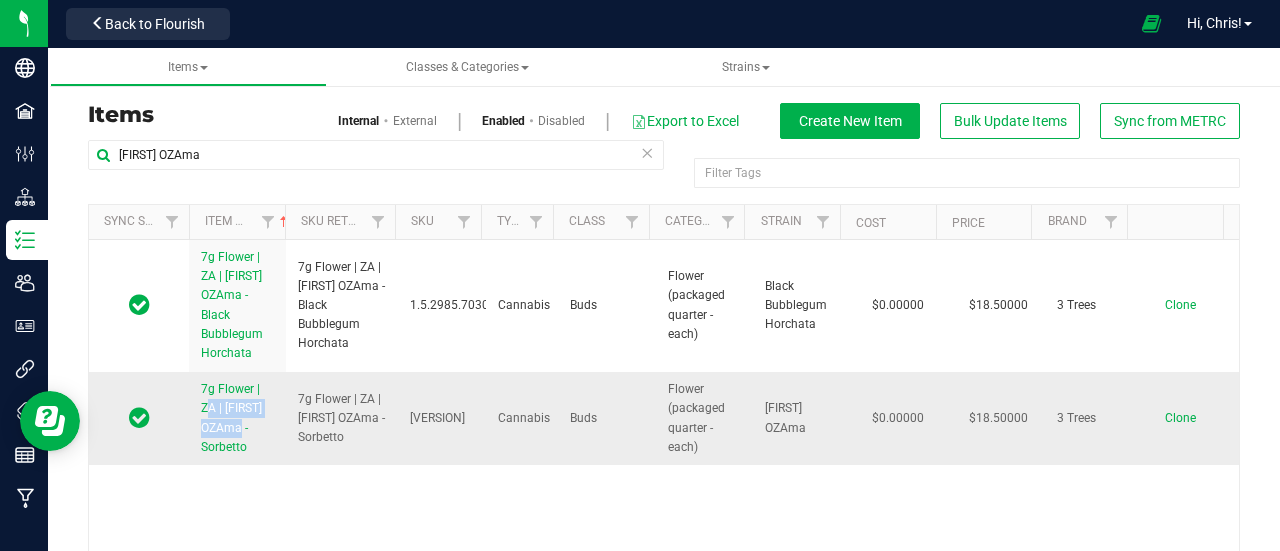 drag, startPoint x: 194, startPoint y: 380, endPoint x: 224, endPoint y: 412, distance: 43.863426 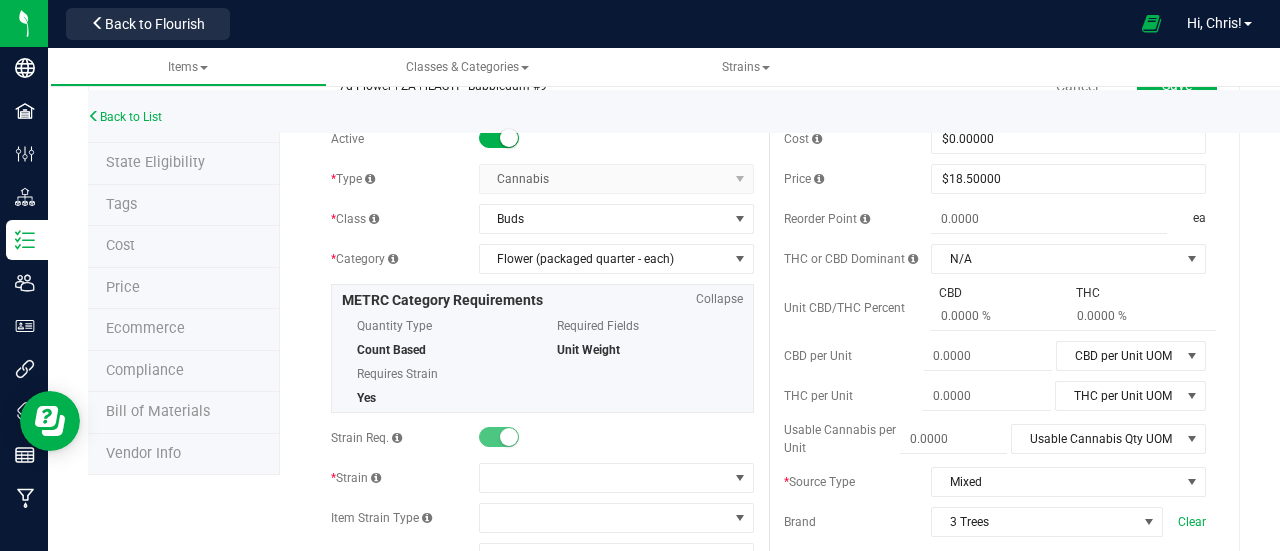 scroll, scrollTop: 78, scrollLeft: 0, axis: vertical 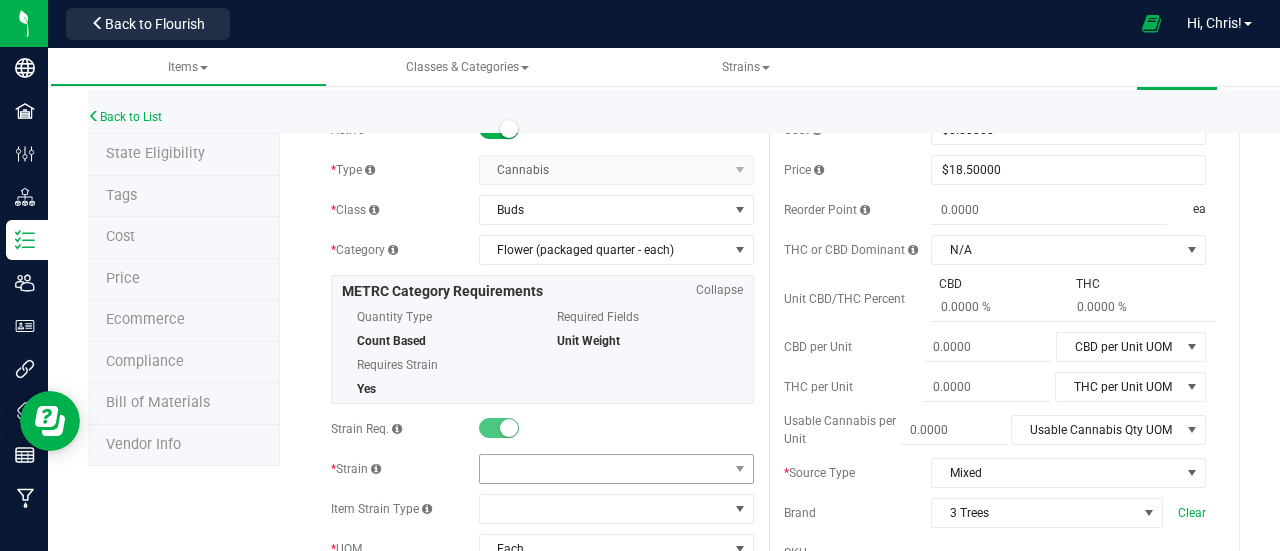 type on "7g Flower | ZA | [LAST] - Bubblegum #9" 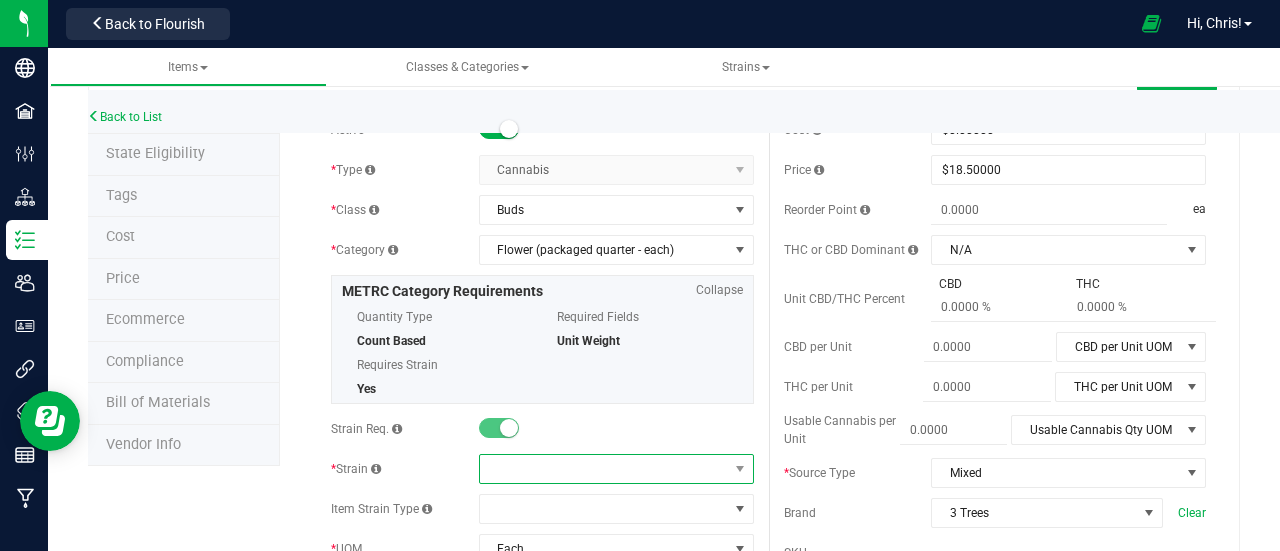 click at bounding box center [604, 469] 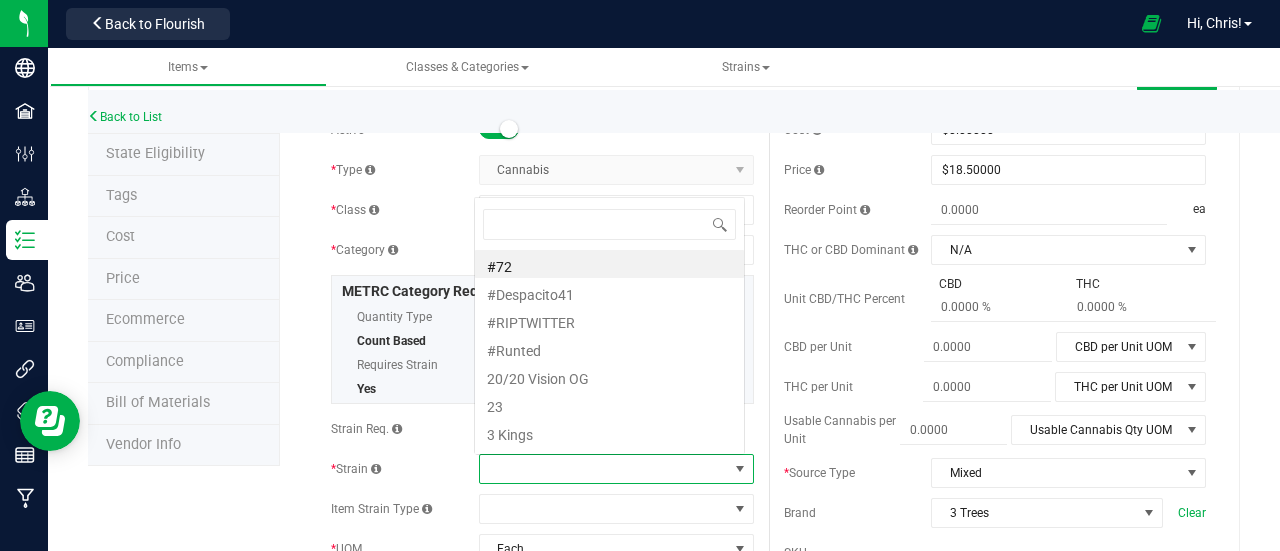 scroll, scrollTop: 0, scrollLeft: 0, axis: both 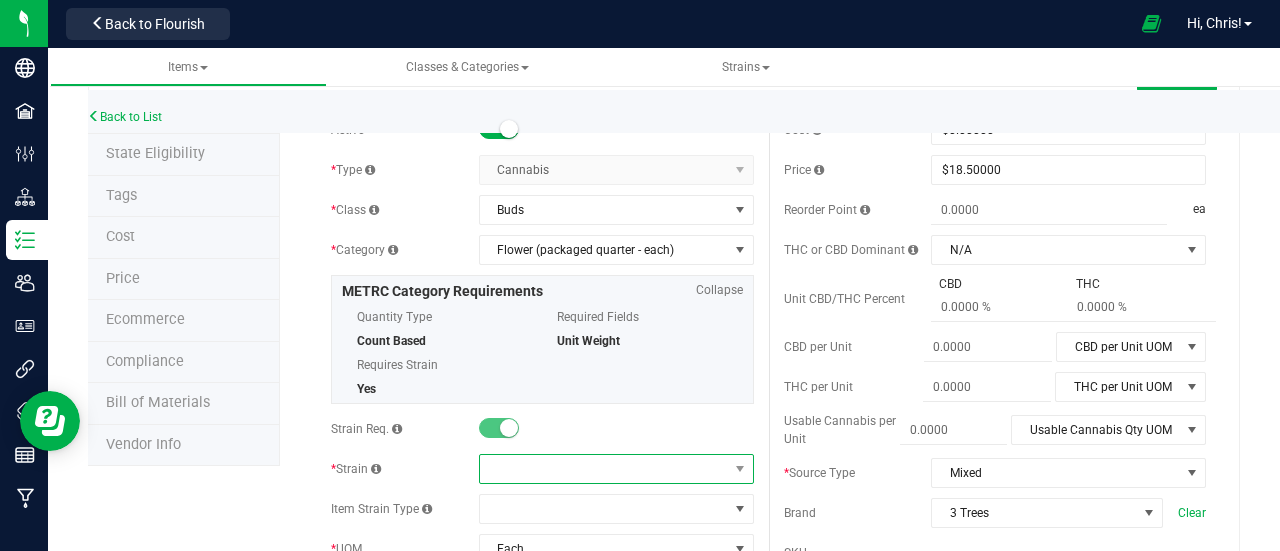 click at bounding box center [604, 469] 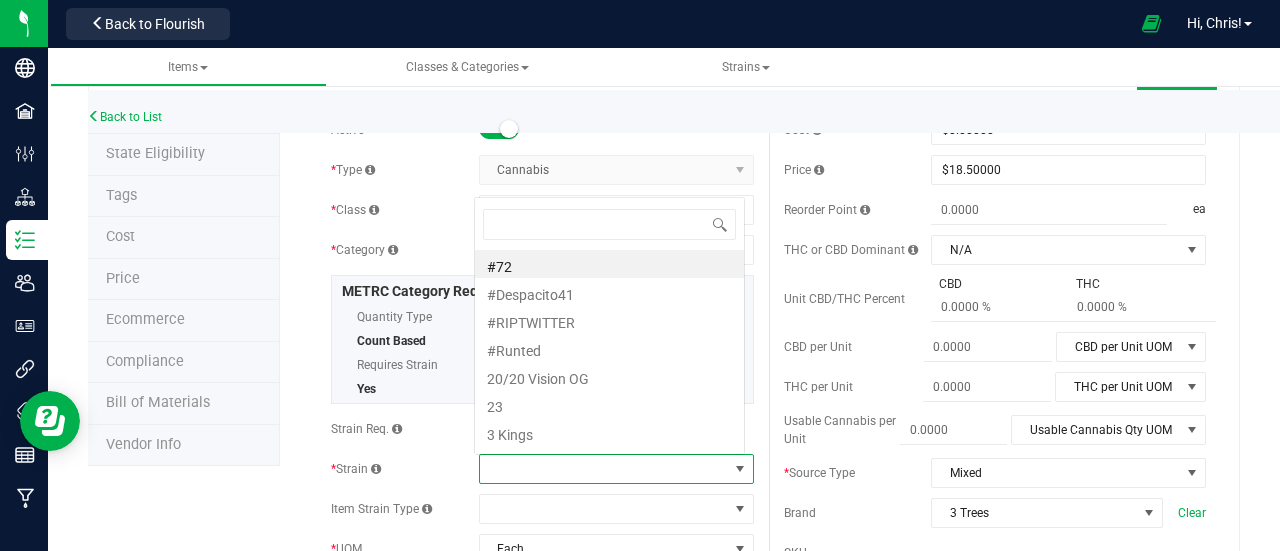 scroll, scrollTop: 0, scrollLeft: 0, axis: both 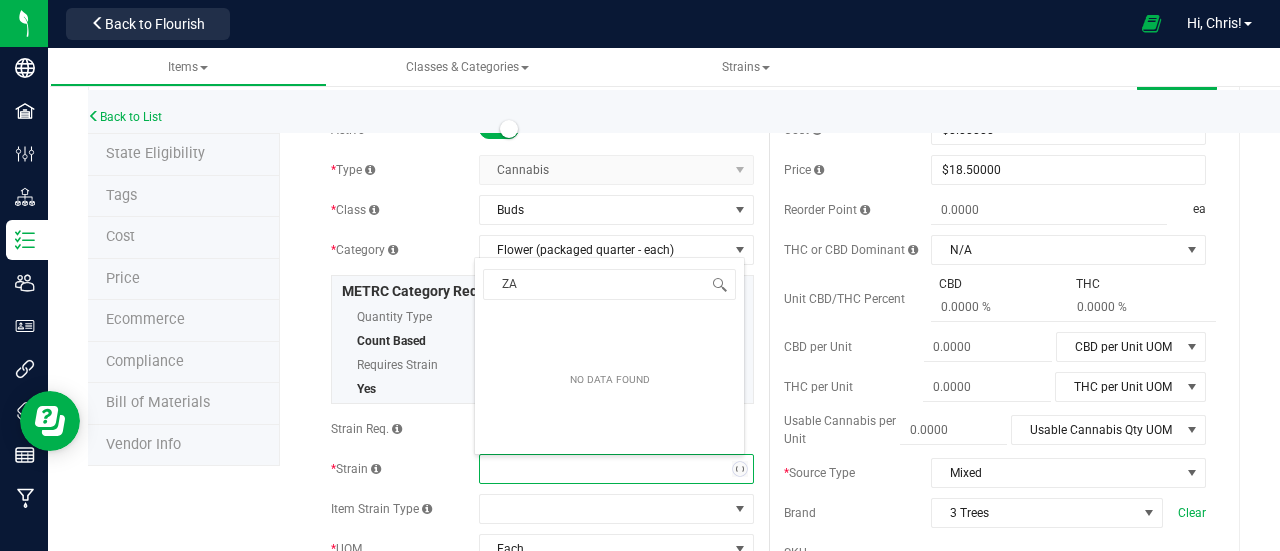 type on "Z" 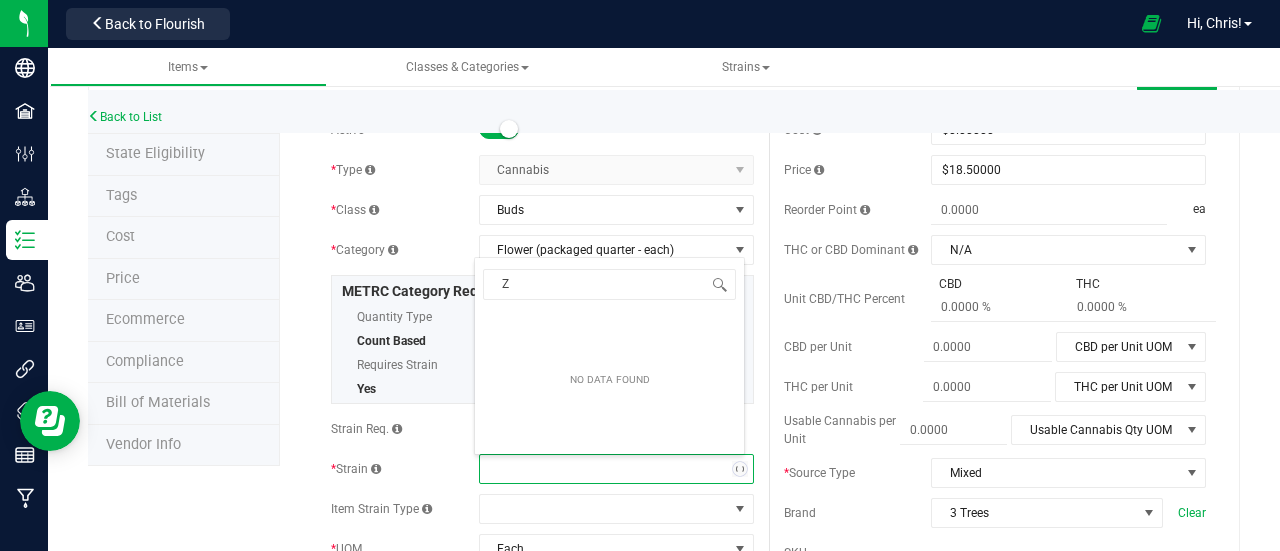 type 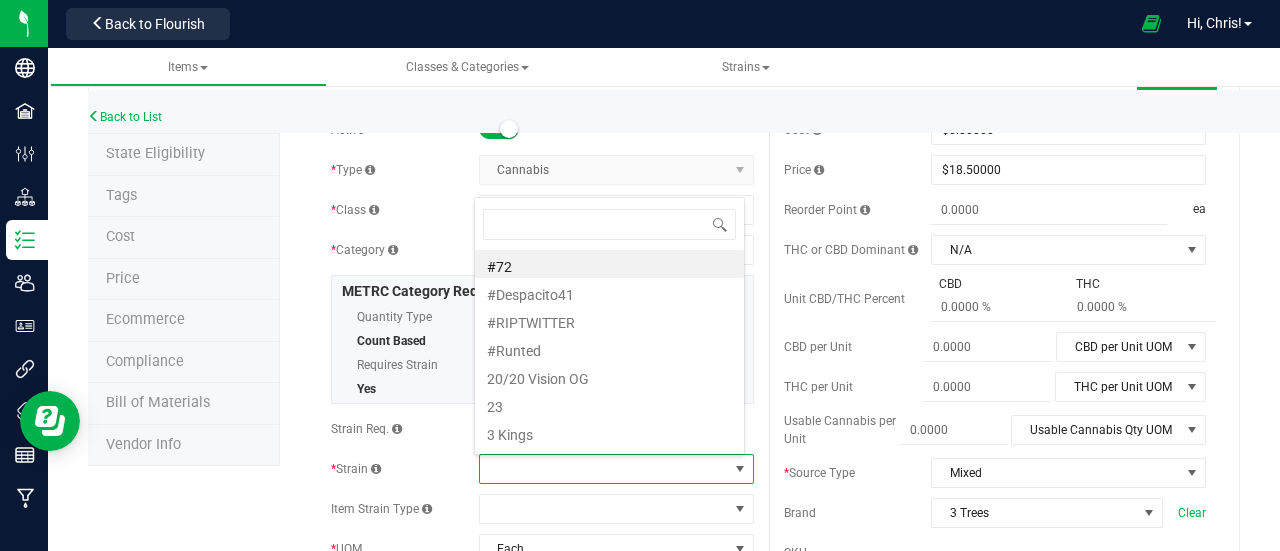 scroll, scrollTop: 0, scrollLeft: 0, axis: both 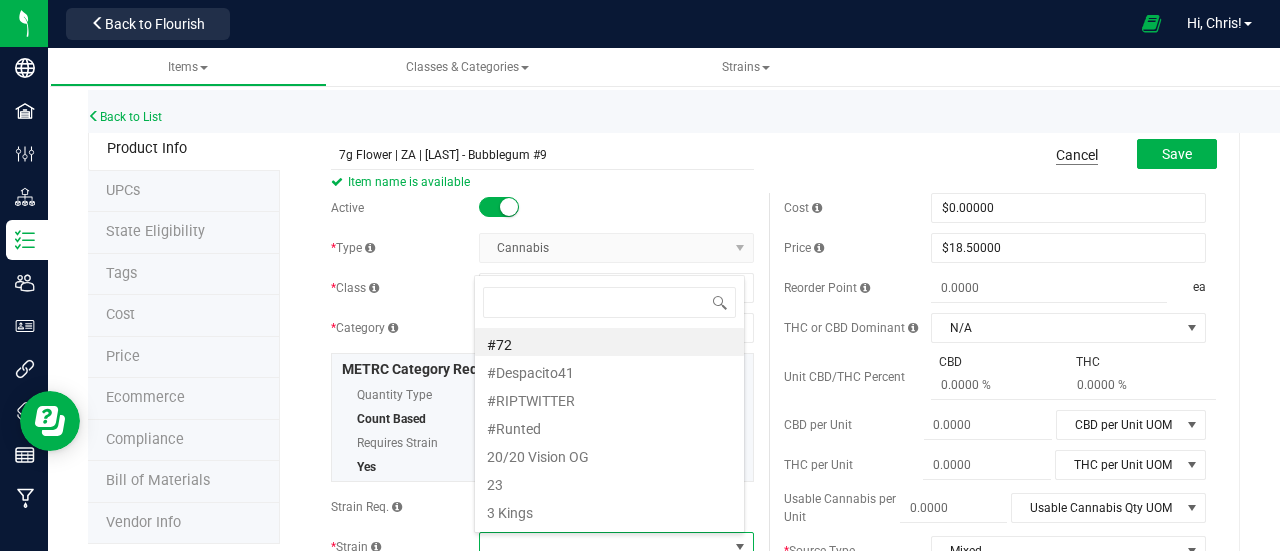 click on "Cancel" at bounding box center (1077, 155) 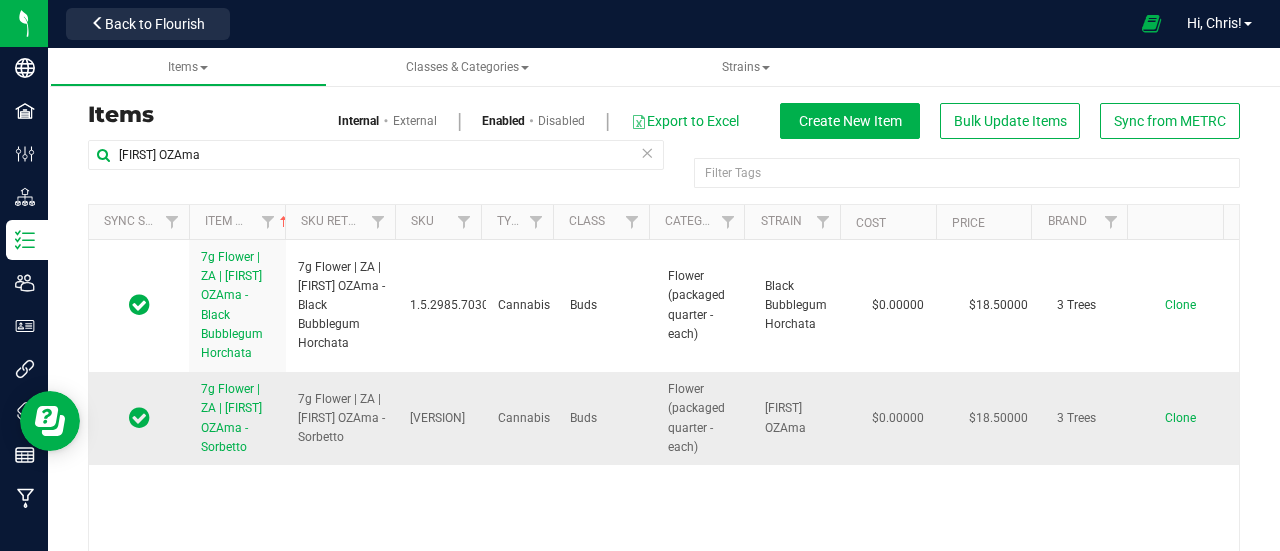 click on "Clone" at bounding box center [1180, 418] 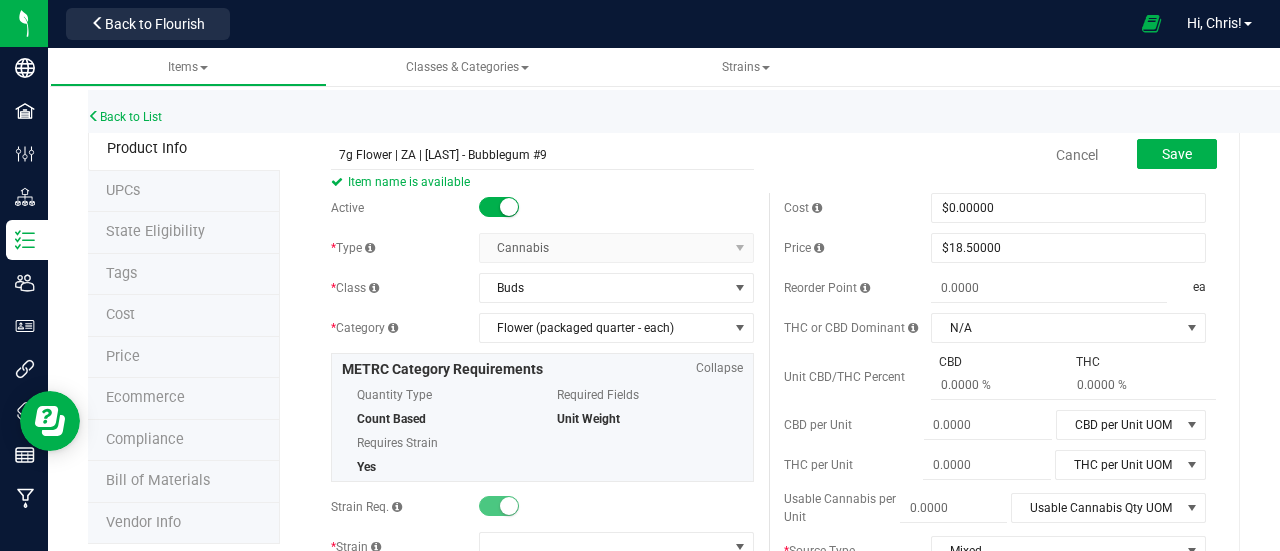 scroll, scrollTop: 259, scrollLeft: 0, axis: vertical 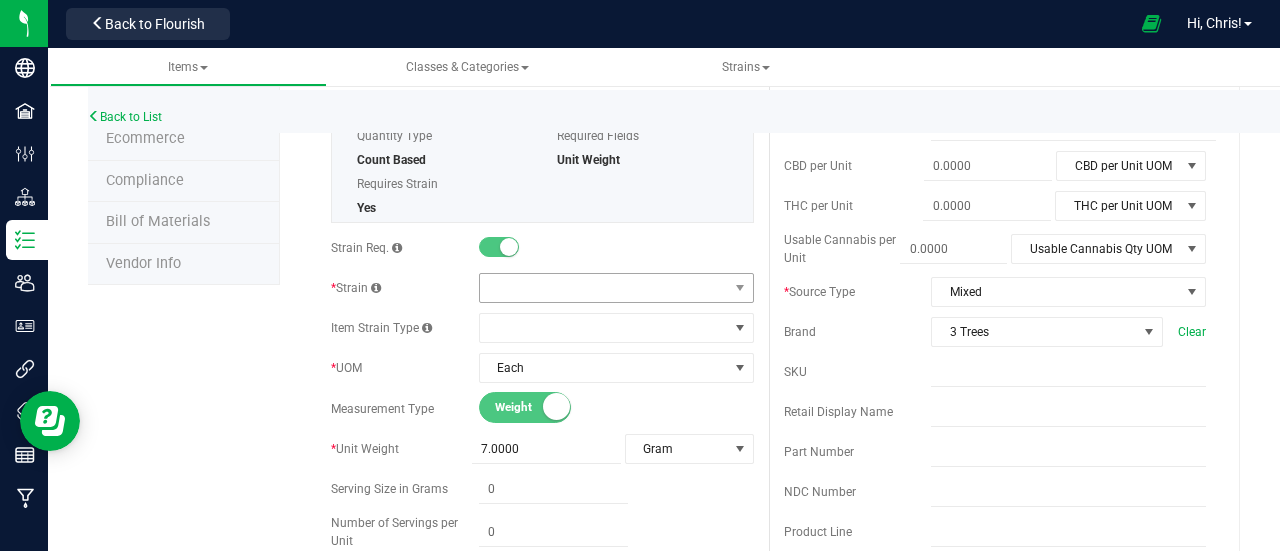type on "7g Flower | ZA | [LAST] - Bubblegum #9" 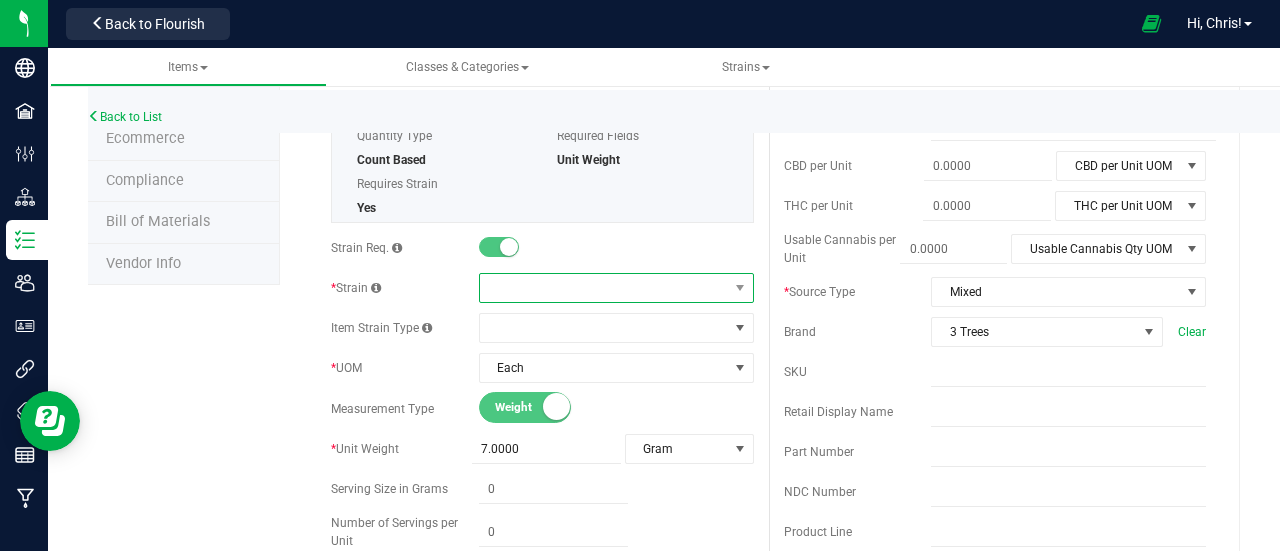 click at bounding box center (604, 288) 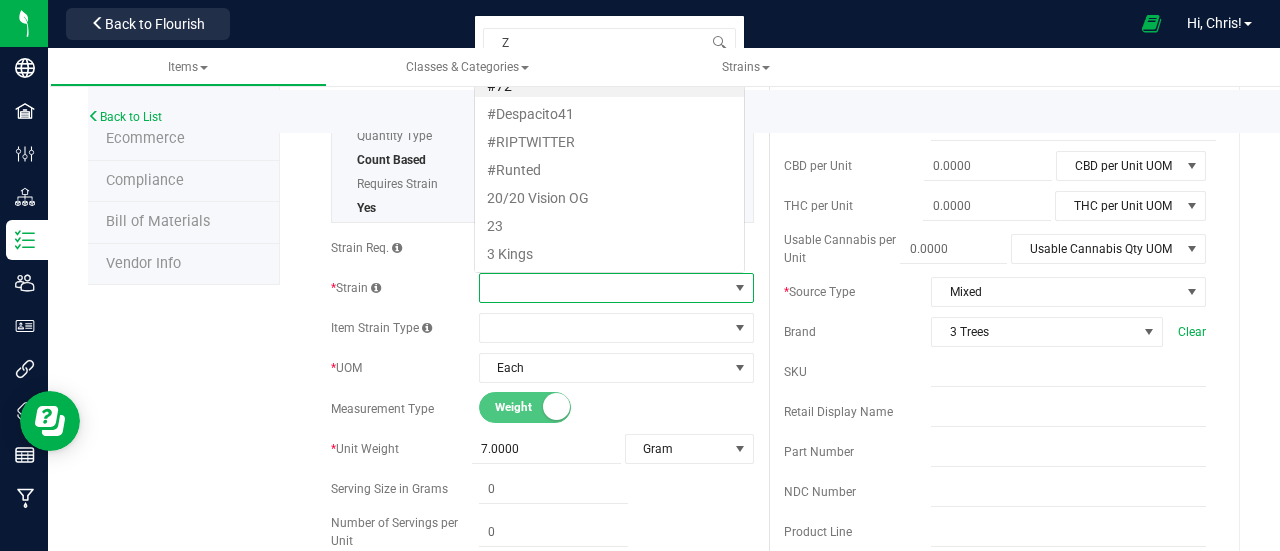 scroll, scrollTop: 0, scrollLeft: 0, axis: both 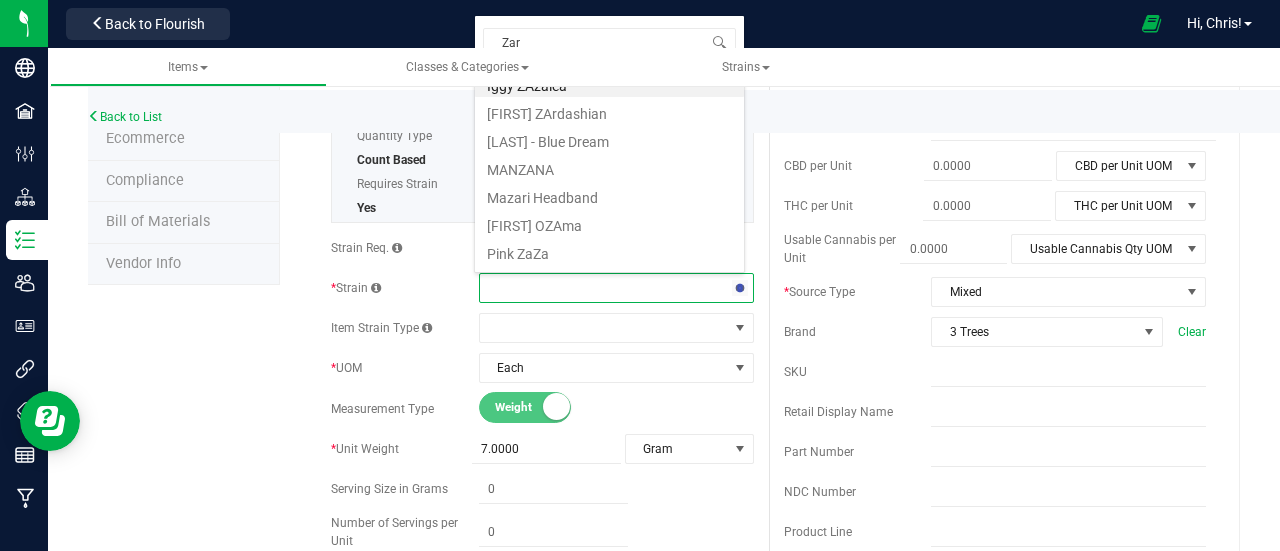 type on "Zarr" 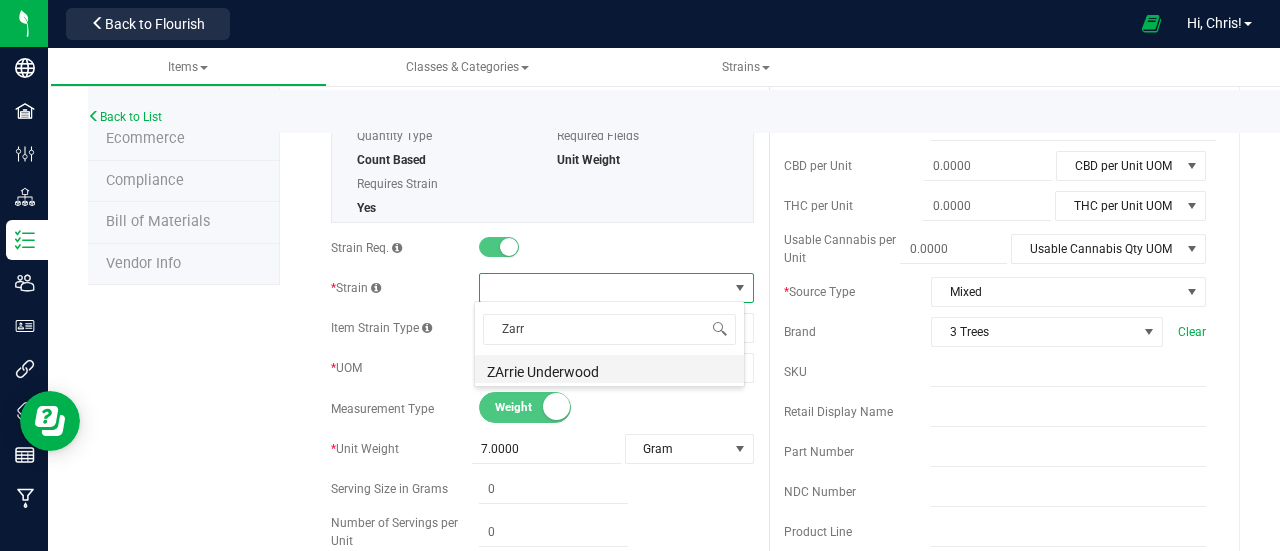 click on "ZArrie Underwood" at bounding box center [609, 369] 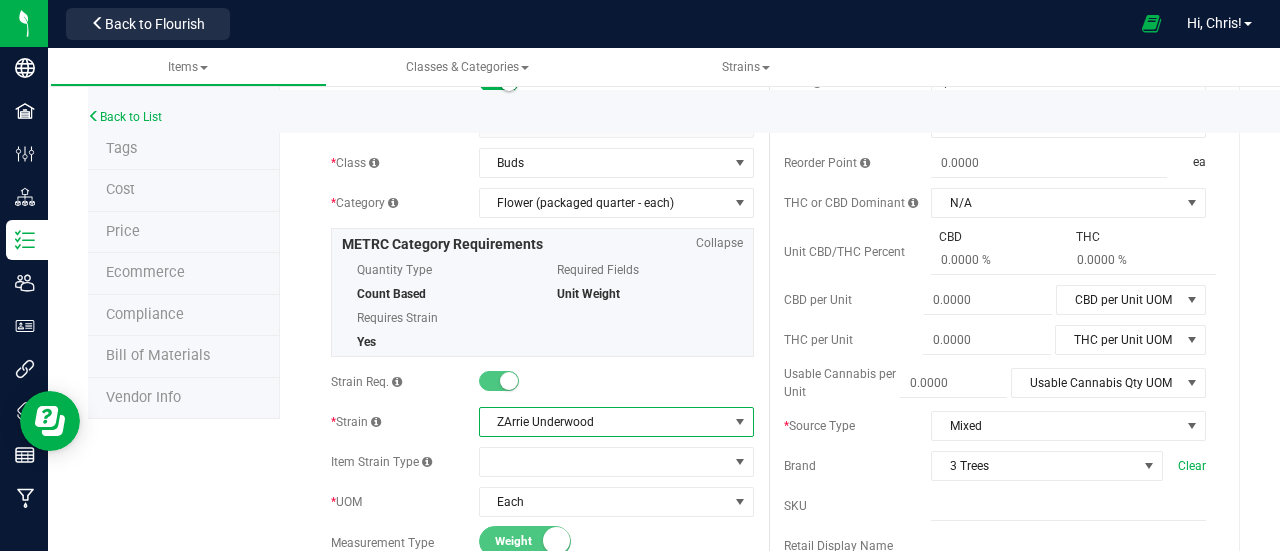 scroll, scrollTop: 0, scrollLeft: 0, axis: both 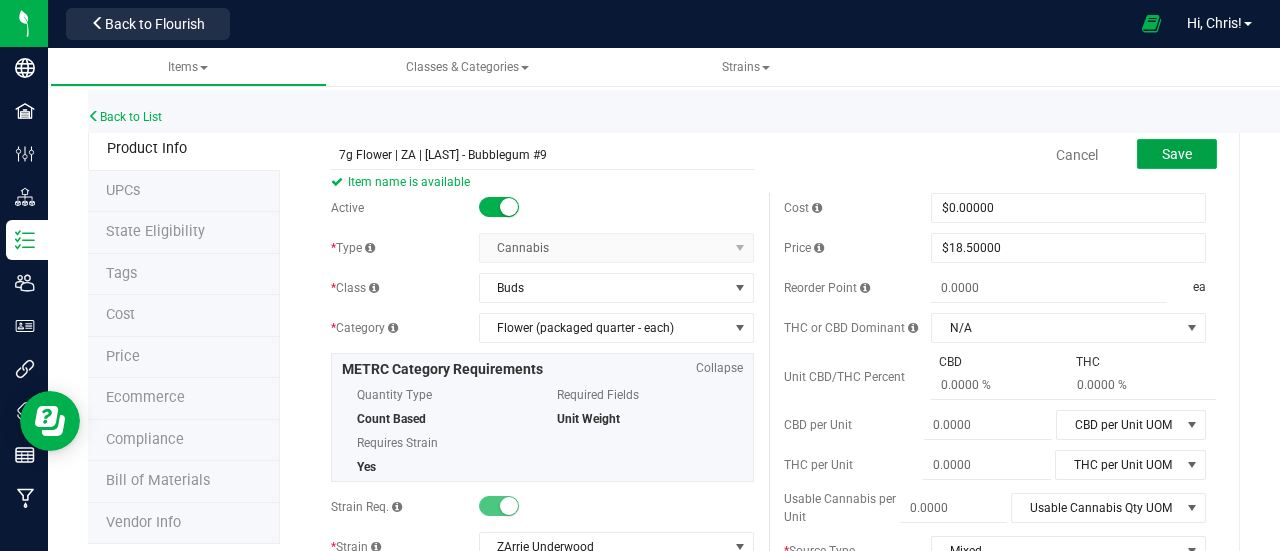 click on "Save" at bounding box center [1177, 154] 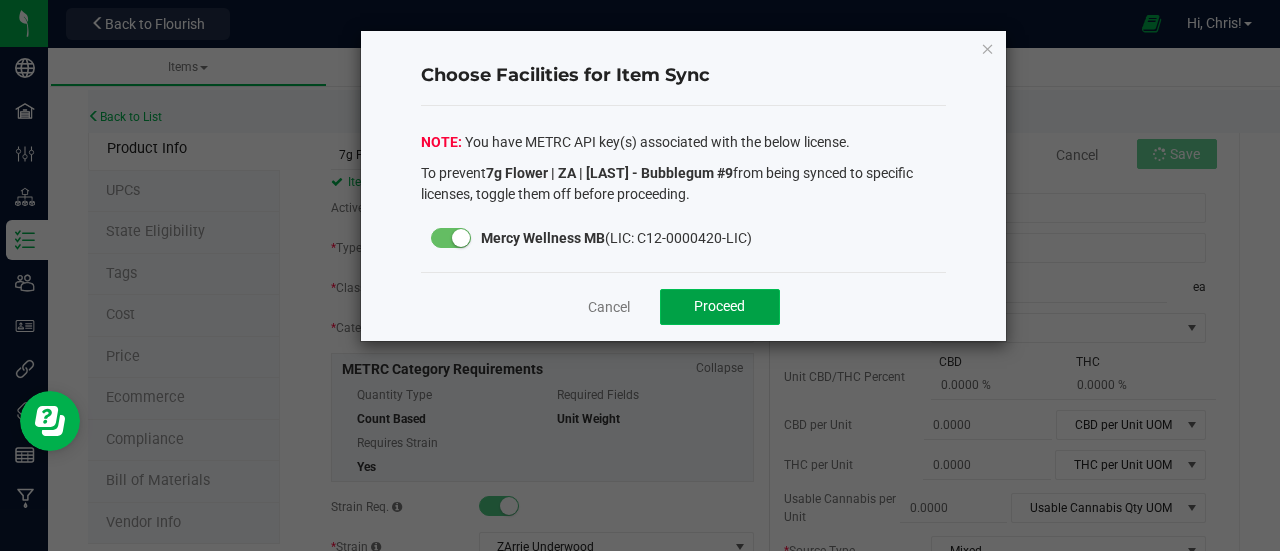 click on "Proceed" 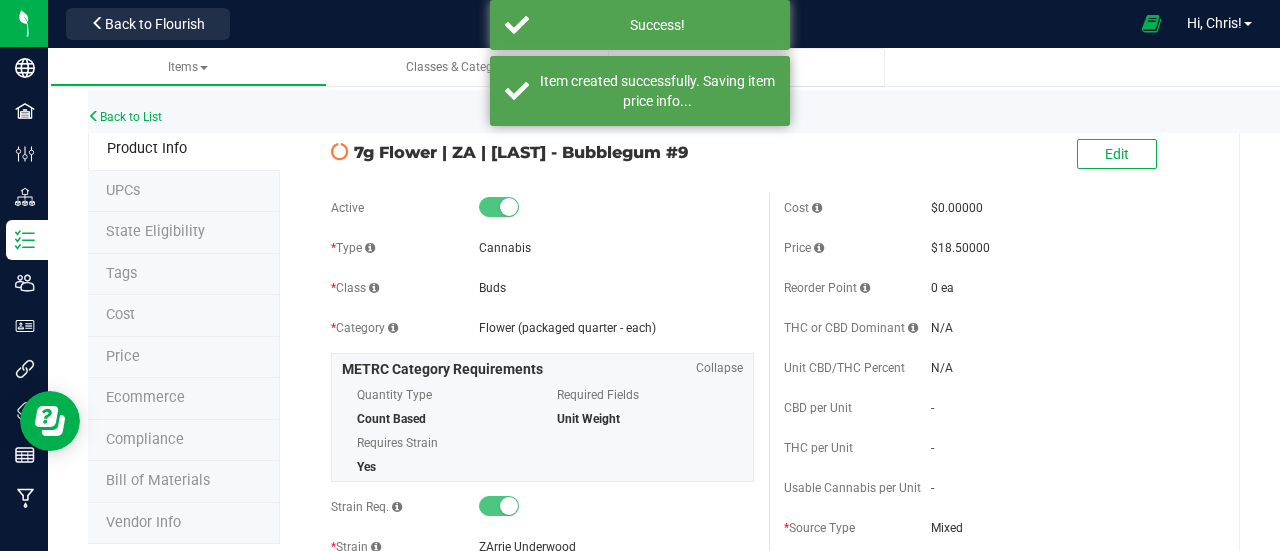 click on "Strains" at bounding box center (746, 67) 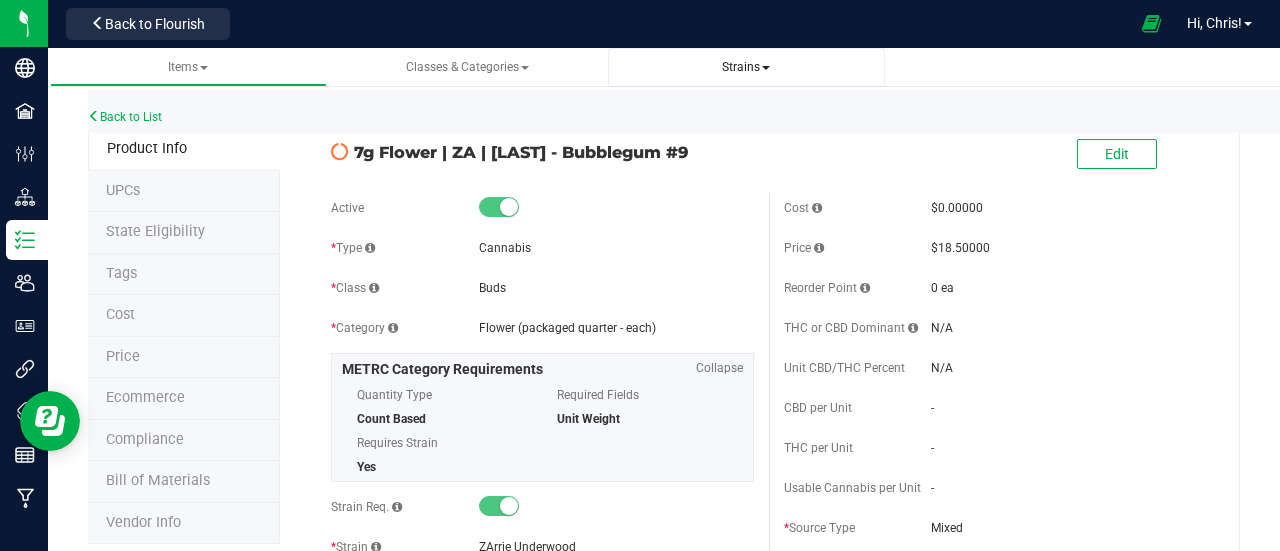 click on "Strains" at bounding box center [746, 67] 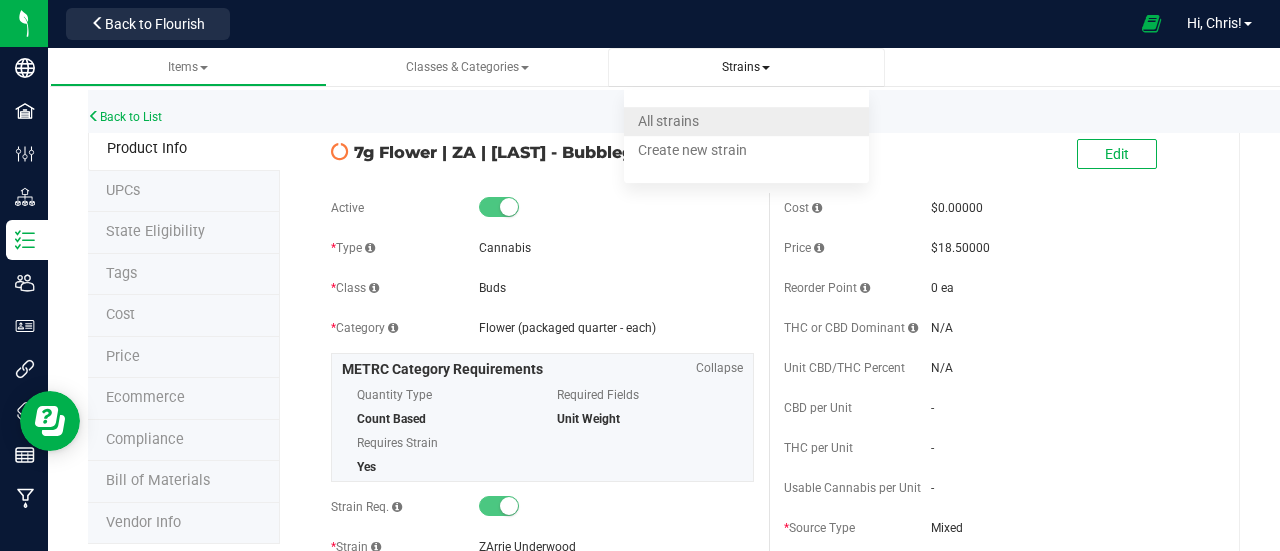 click on "All strains" at bounding box center (668, 121) 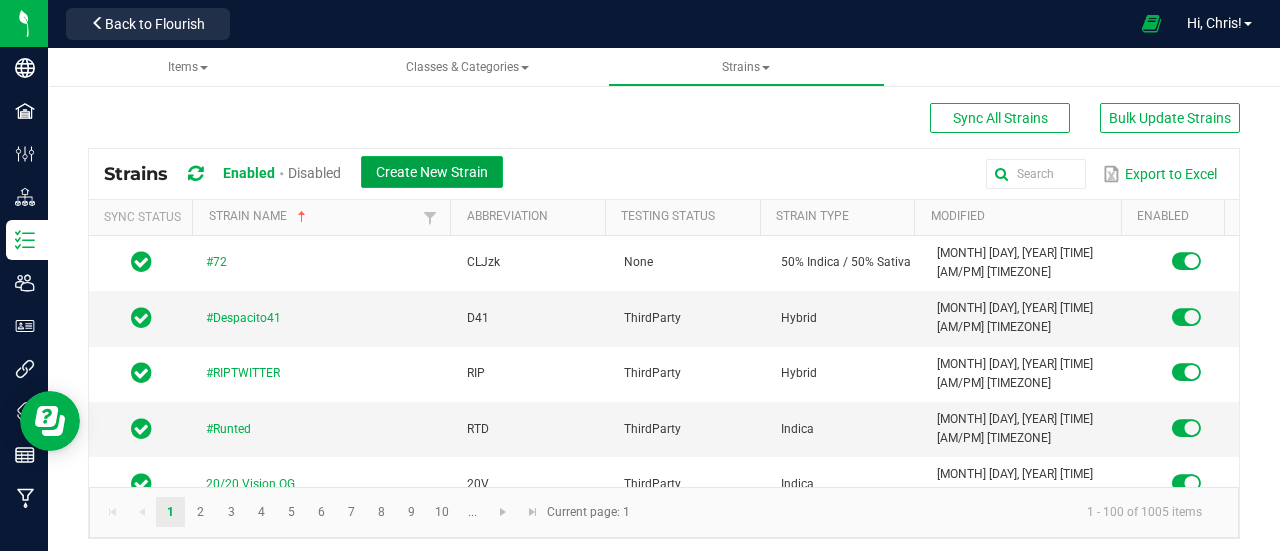 click on "Create New Strain" at bounding box center (432, 172) 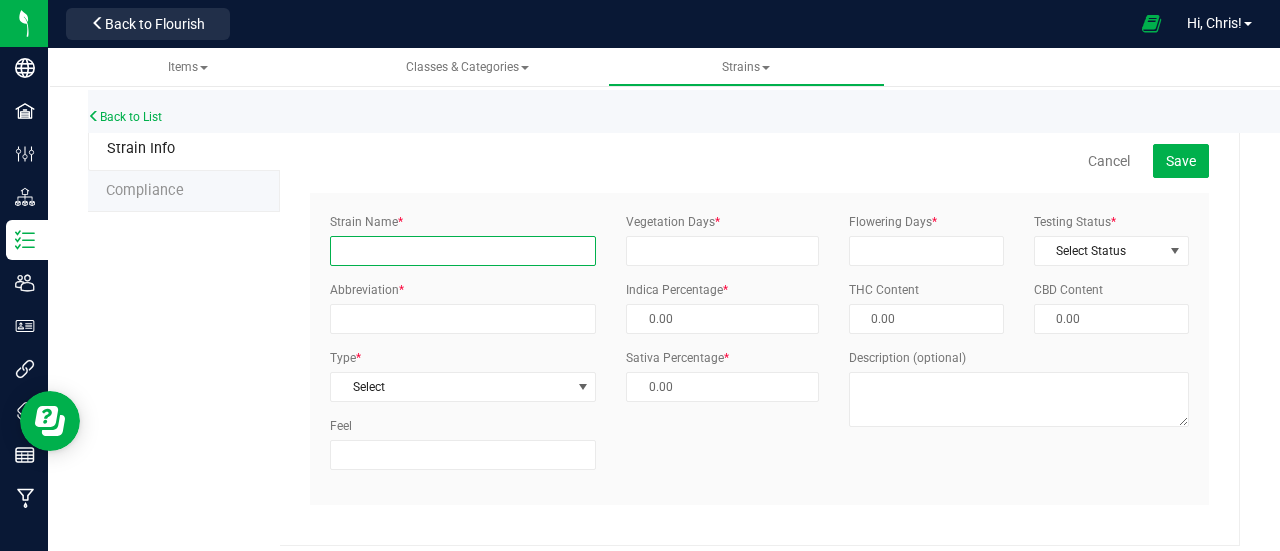click on "Strain Name
*" at bounding box center [463, 251] 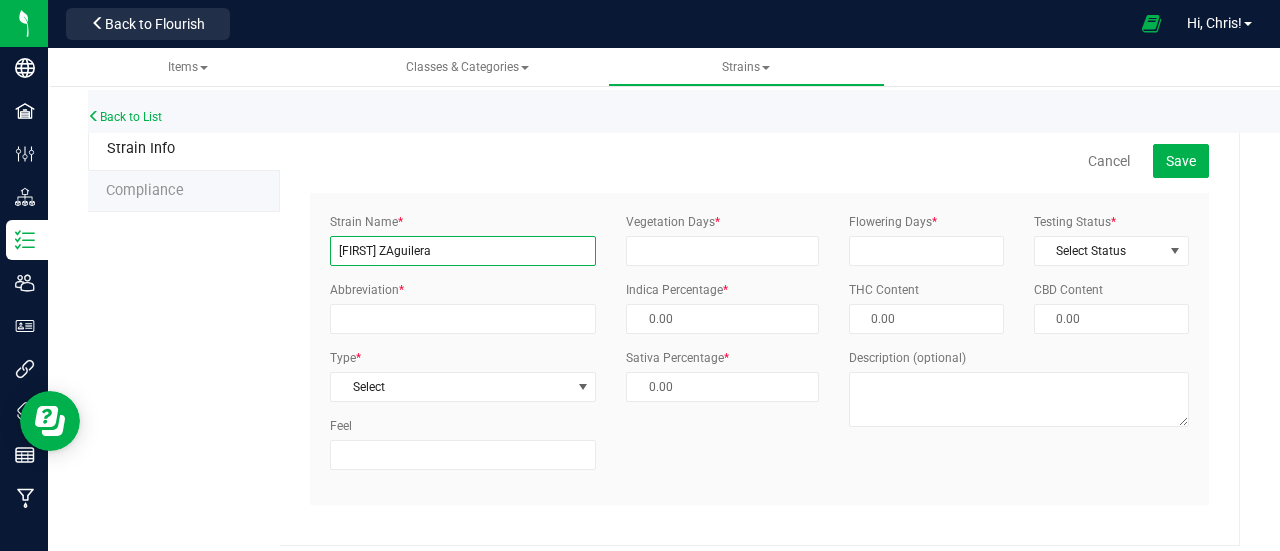 type on "[FIRST] ZAguilera" 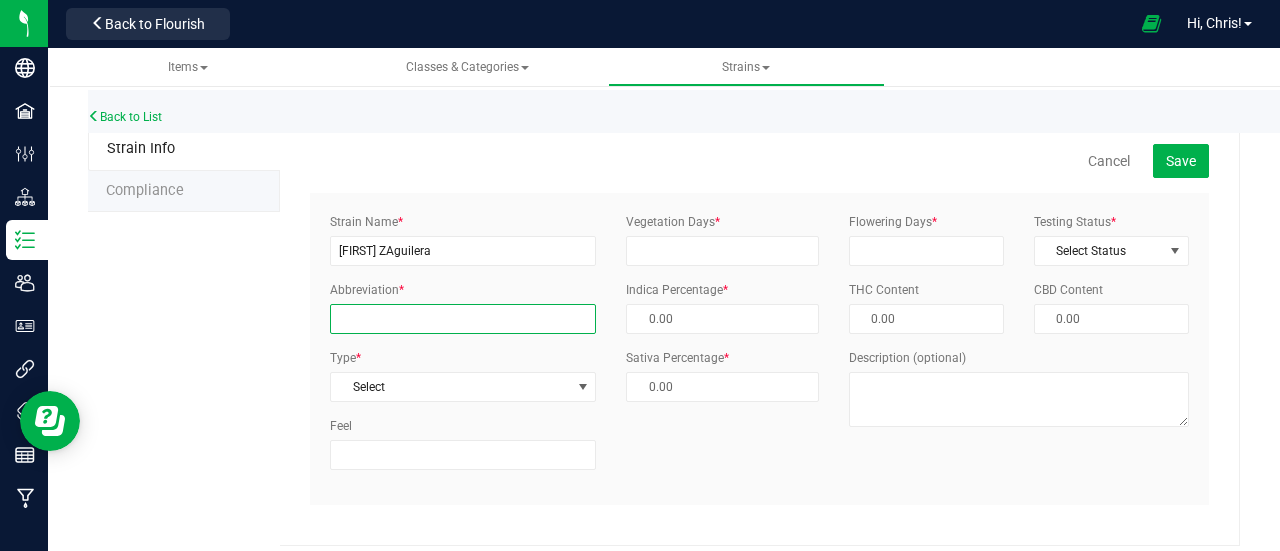 click on "Abbreviation
*" at bounding box center [463, 319] 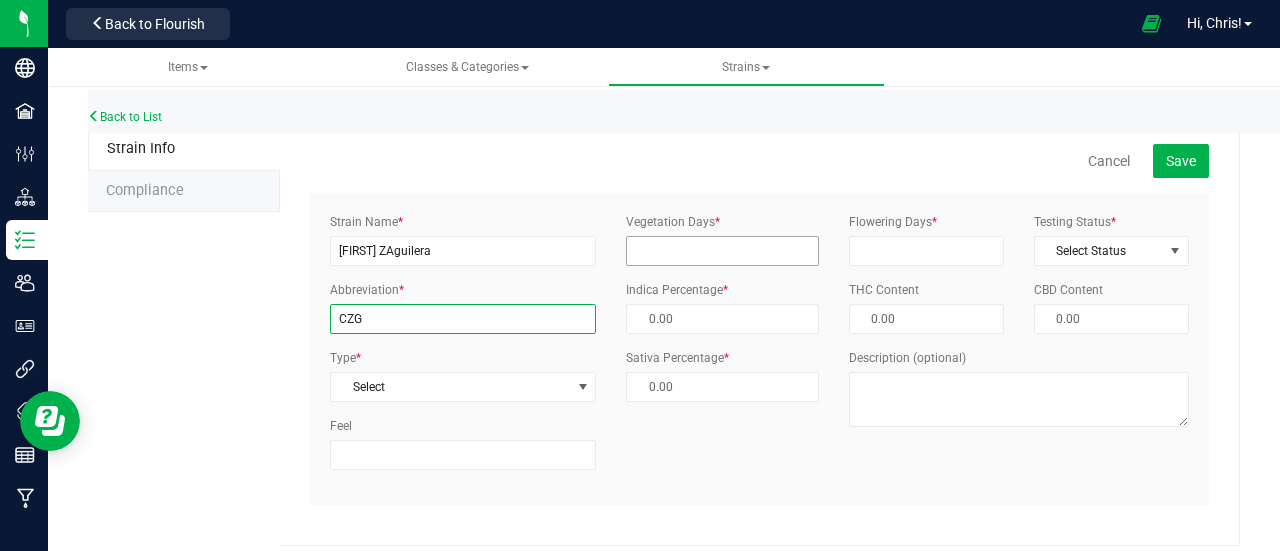 type on "CZG" 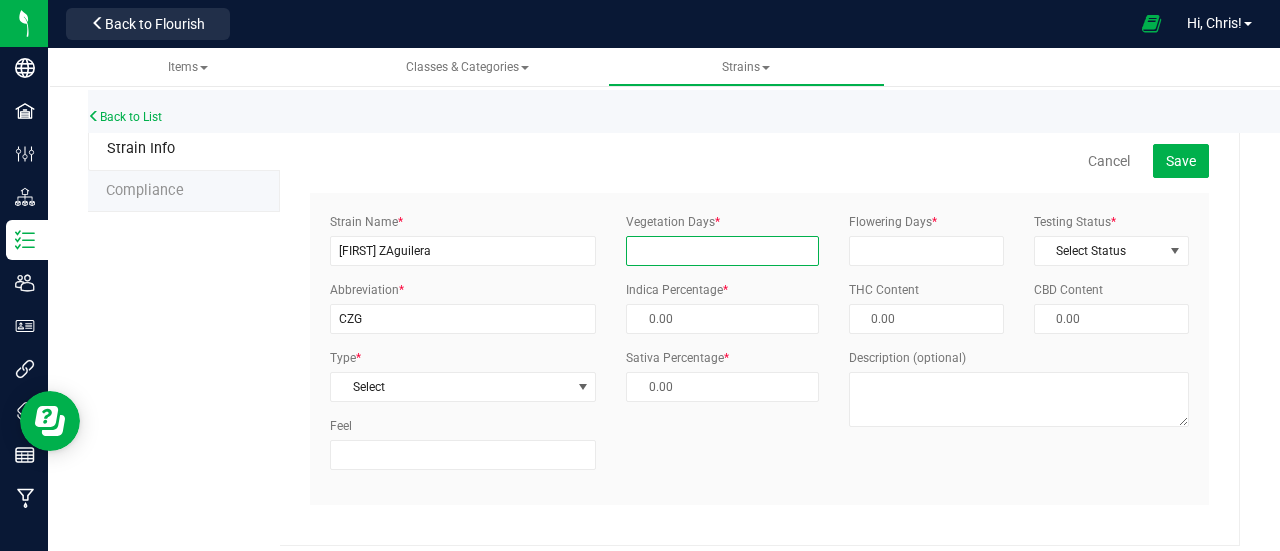 click on "Vegetation Days
*" at bounding box center [722, 251] 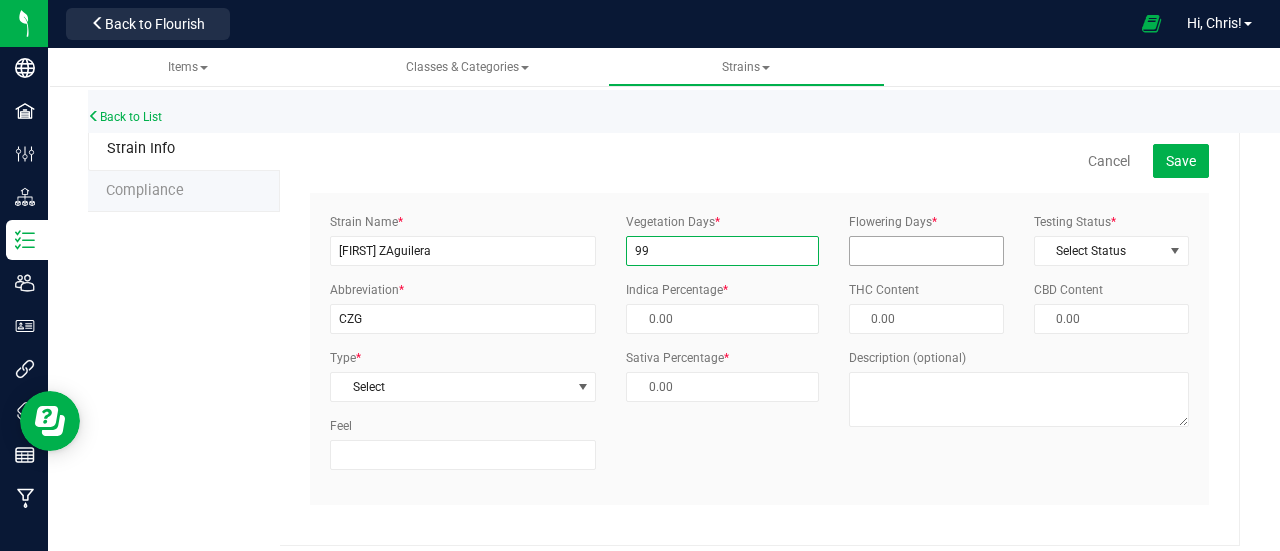 type on "99" 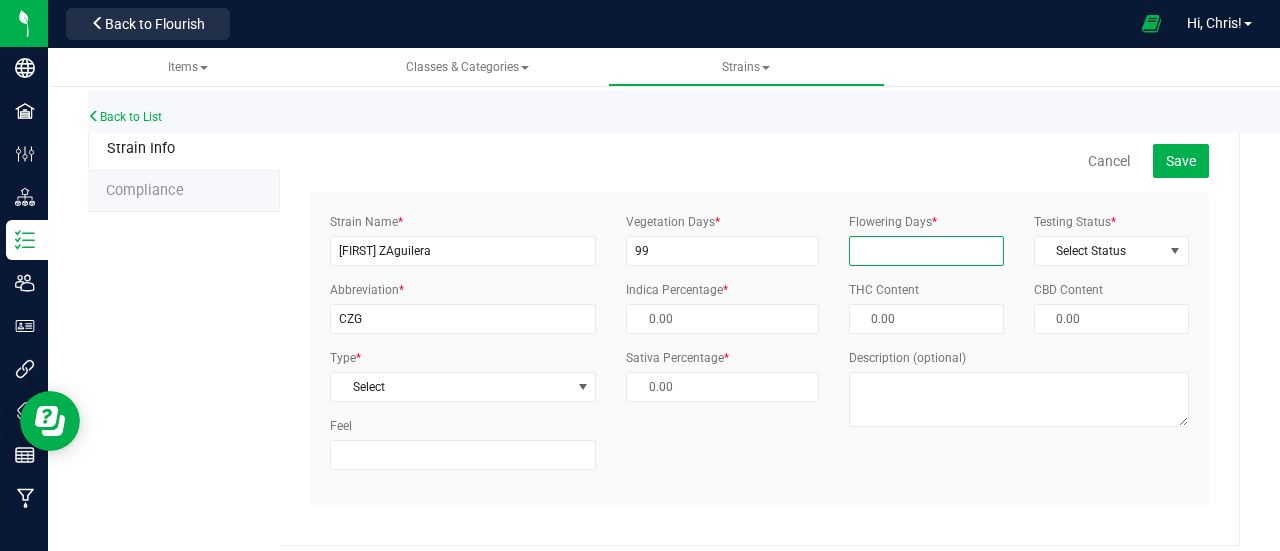 click on "Flowering Days
*" at bounding box center (926, 251) 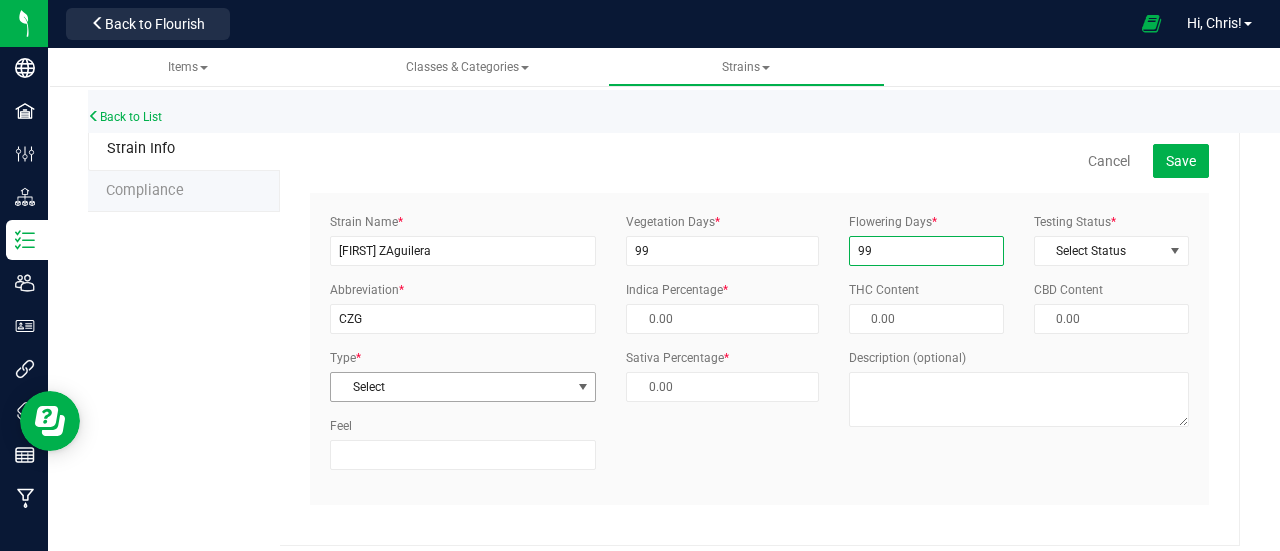 type on "99" 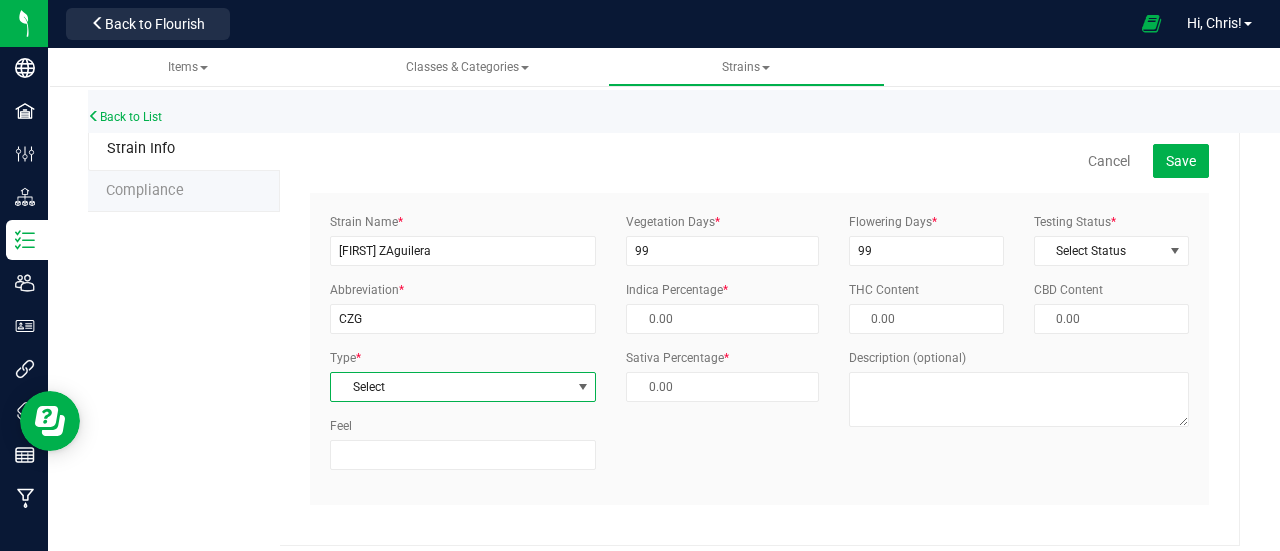 click on "Select" at bounding box center [450, 387] 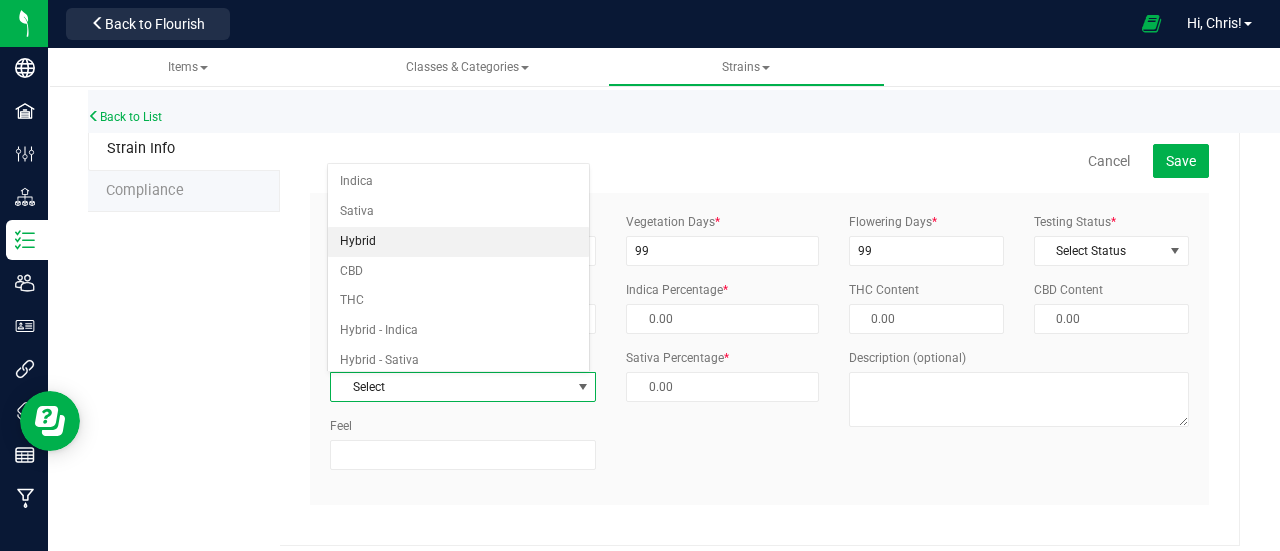 click on "Hybrid" at bounding box center (458, 242) 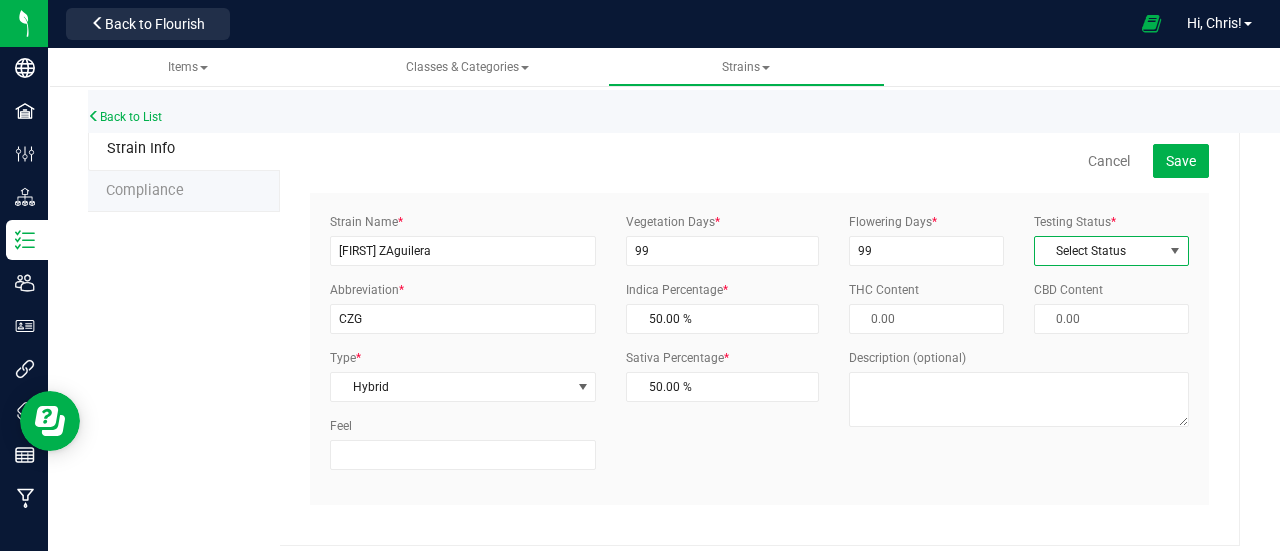 click on "Select Status" at bounding box center (1099, 251) 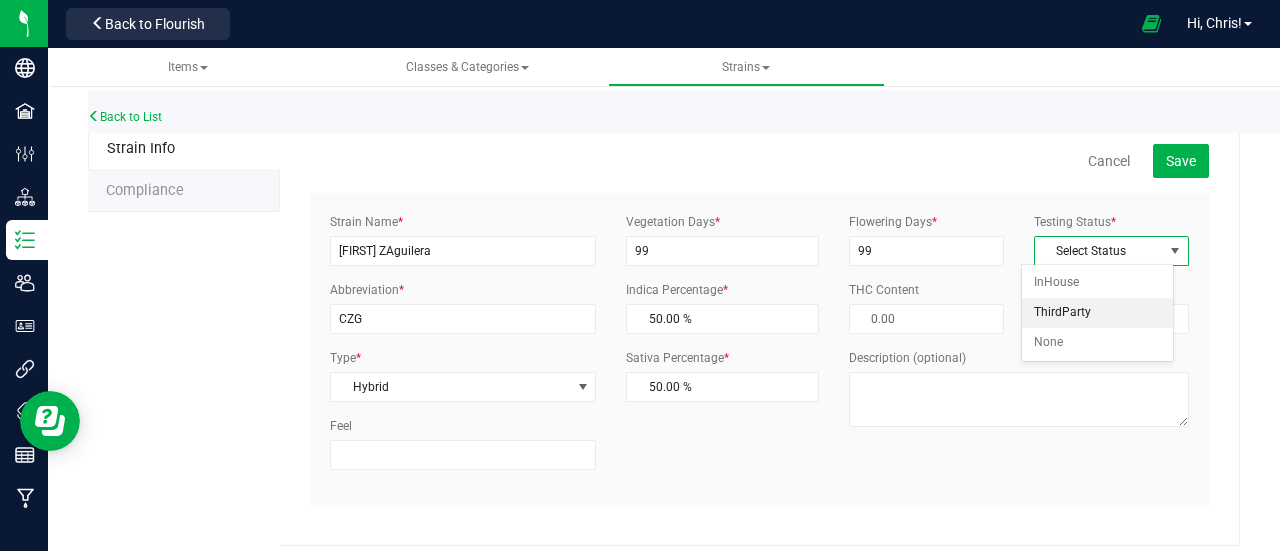 click on "ThirdParty" at bounding box center (1097, 313) 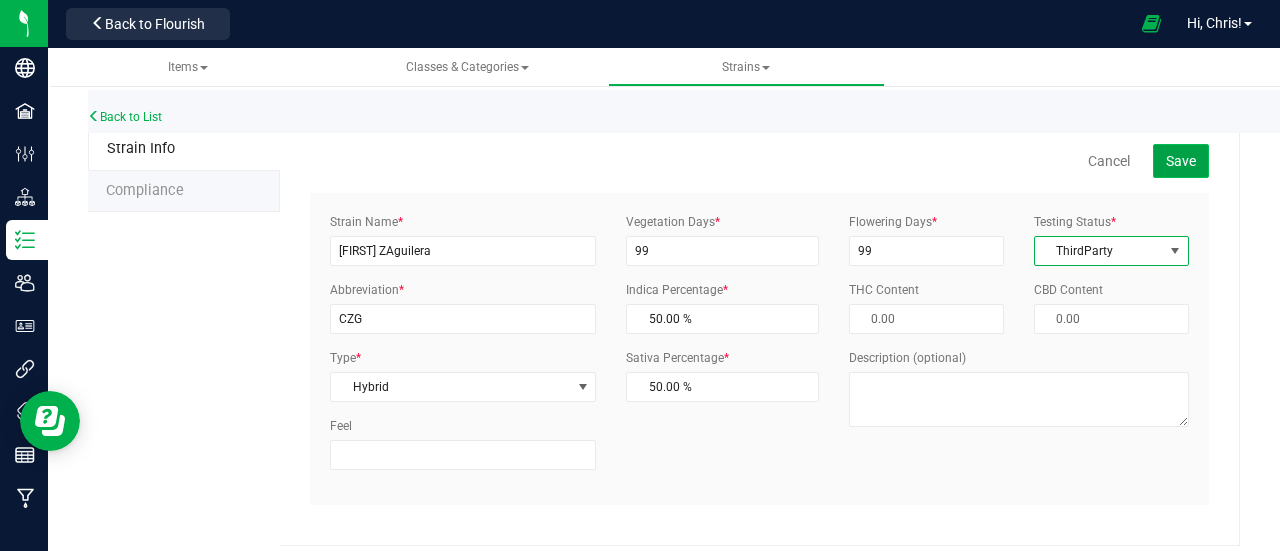 click on "Save" at bounding box center [1181, 161] 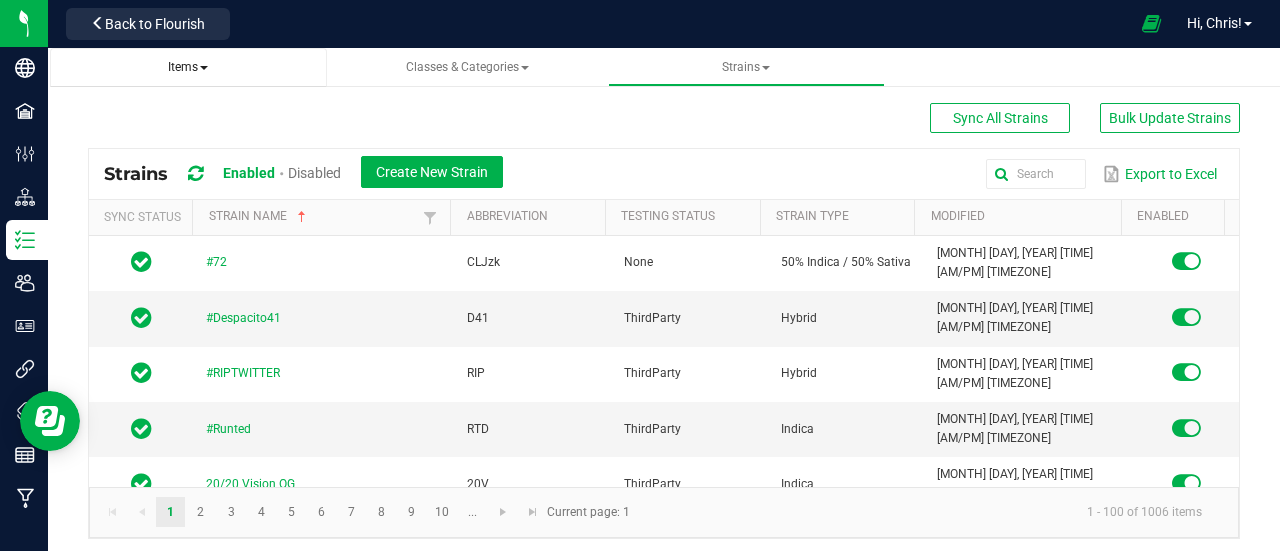 click at bounding box center (204, 68) 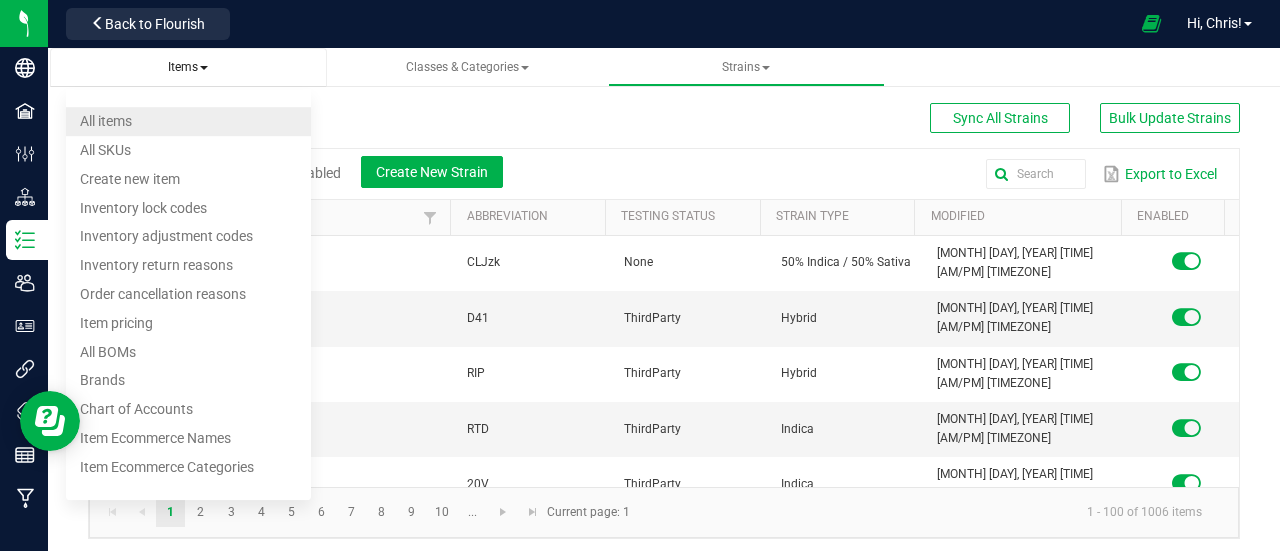 click on "All items" at bounding box center (188, 121) 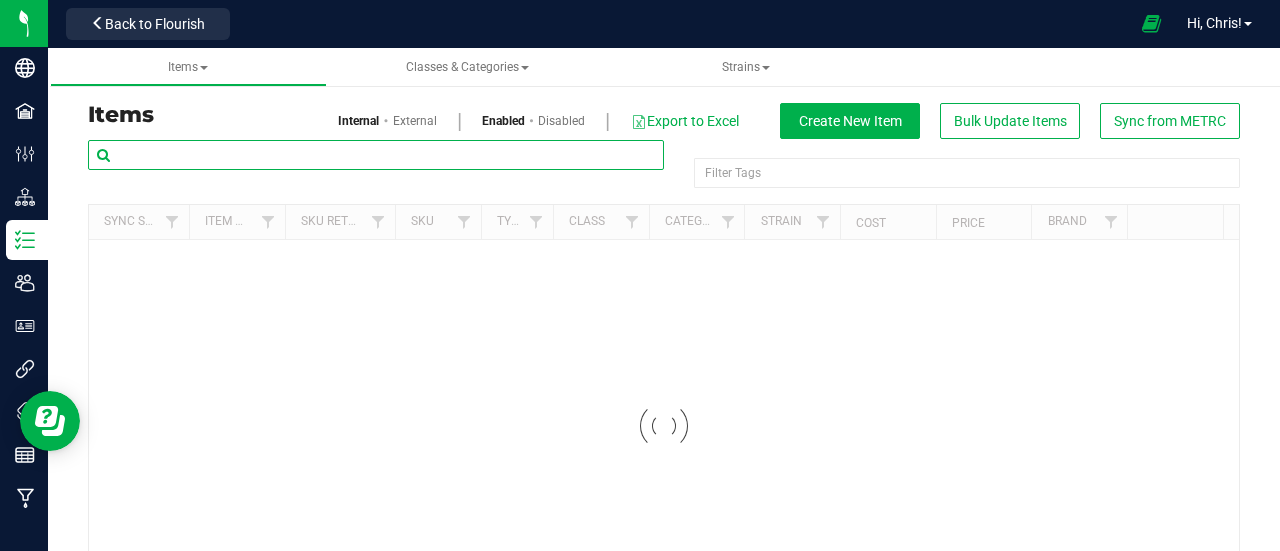 click at bounding box center (376, 155) 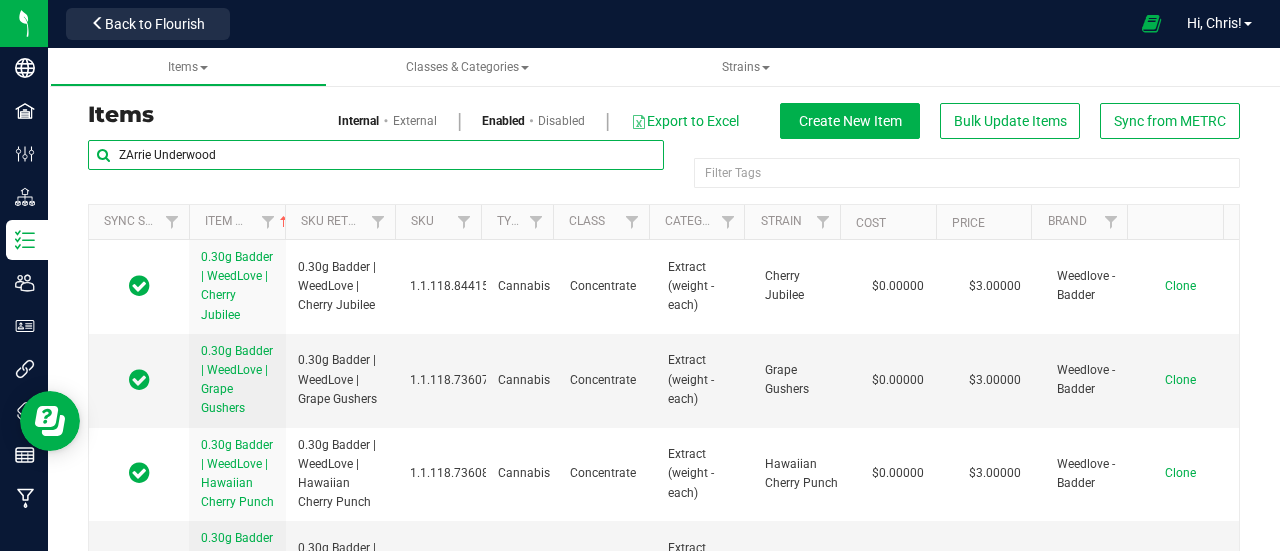 type on "ZArrie Underwood" 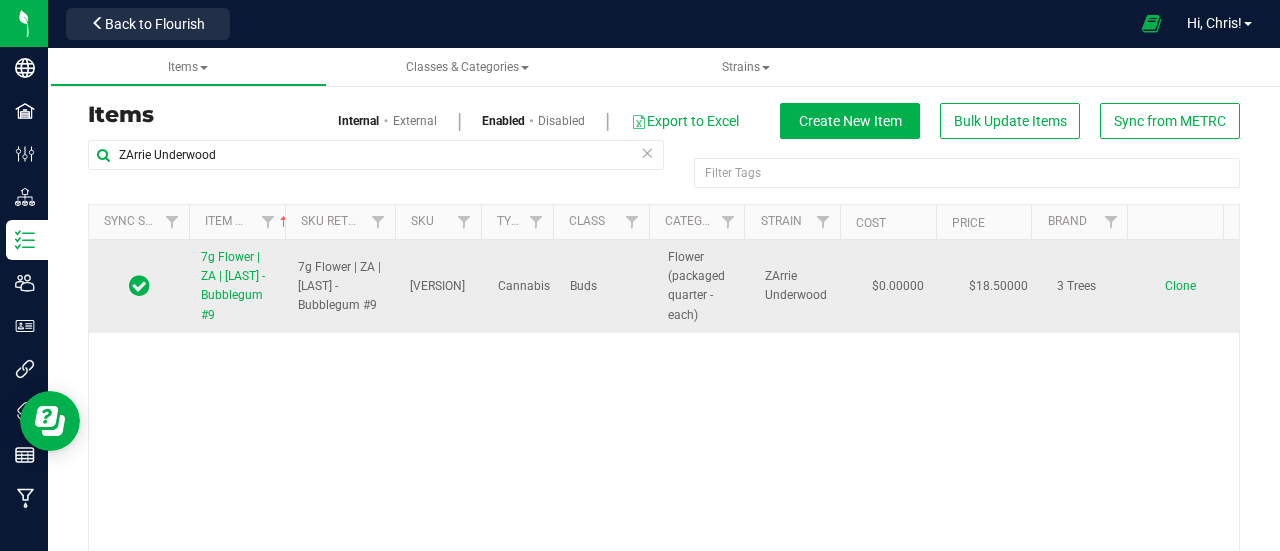 click on "7g Flower | ZA | [LAST] - Bubblegum #9" at bounding box center [233, 286] 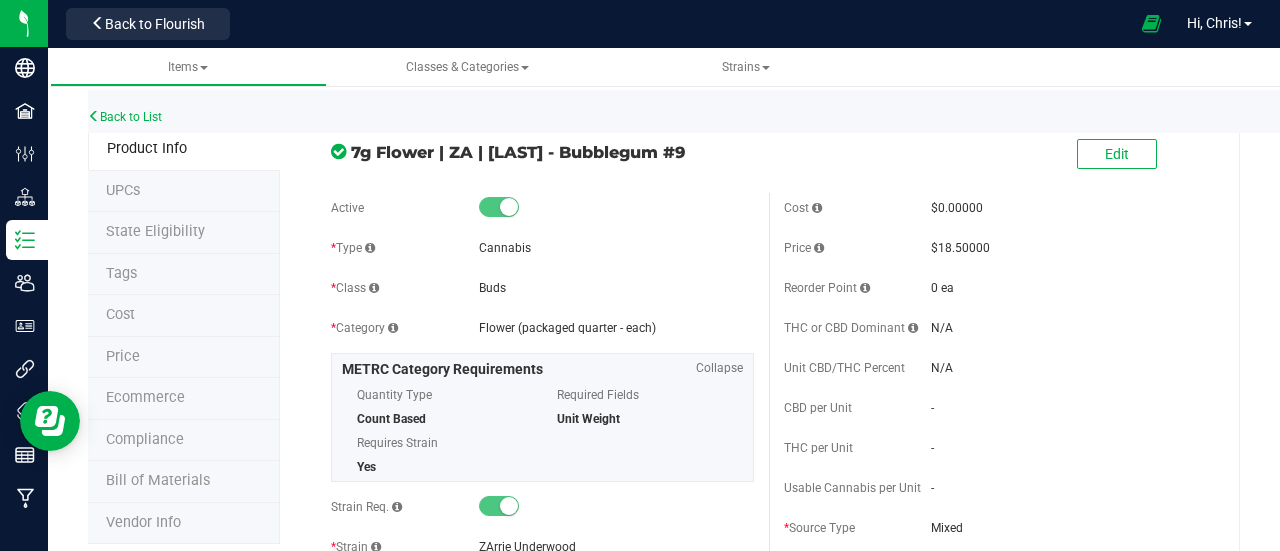 click on "7g Flower | ZA | [FIRST] Underwood - Bubblegum #9
Edit" at bounding box center [768, 155] 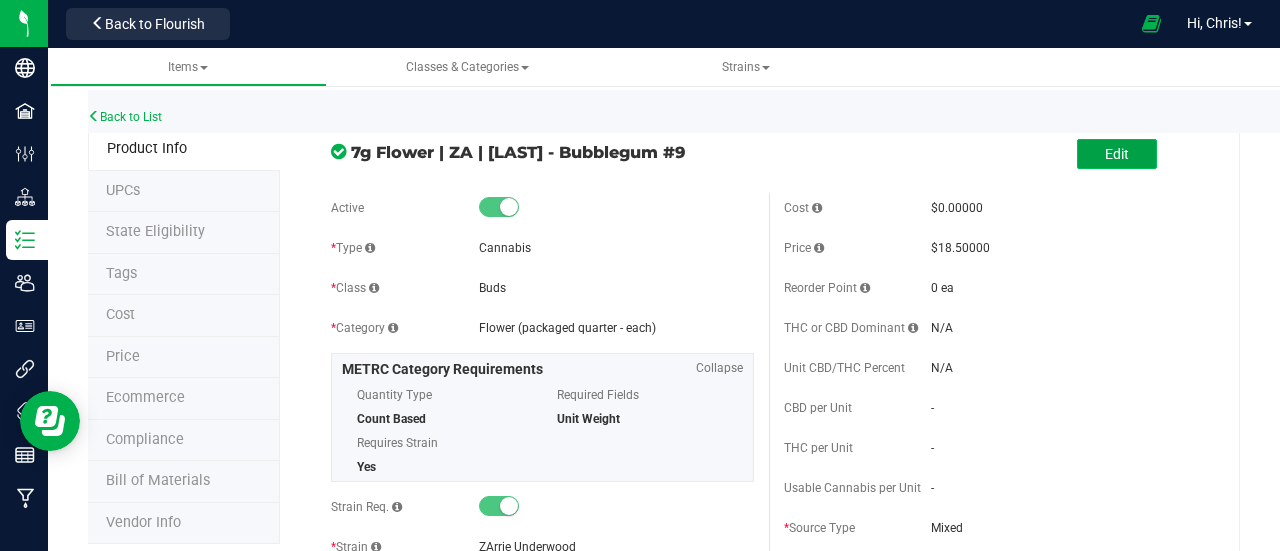 click on "Edit" at bounding box center [1117, 154] 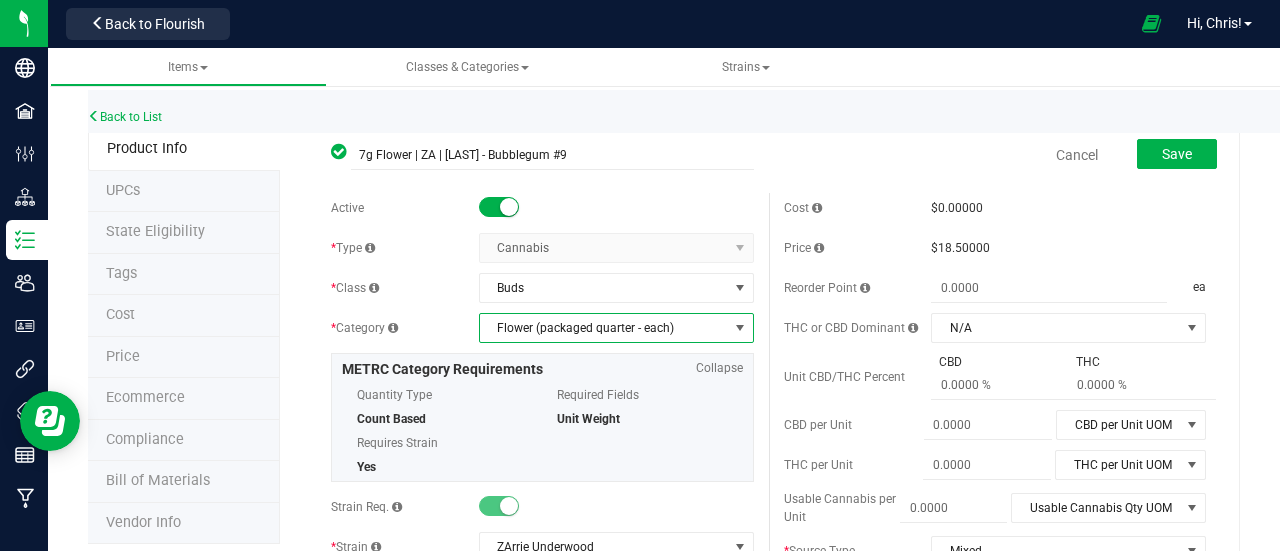 click on "Flower (packaged quarter - each)" at bounding box center [604, 328] 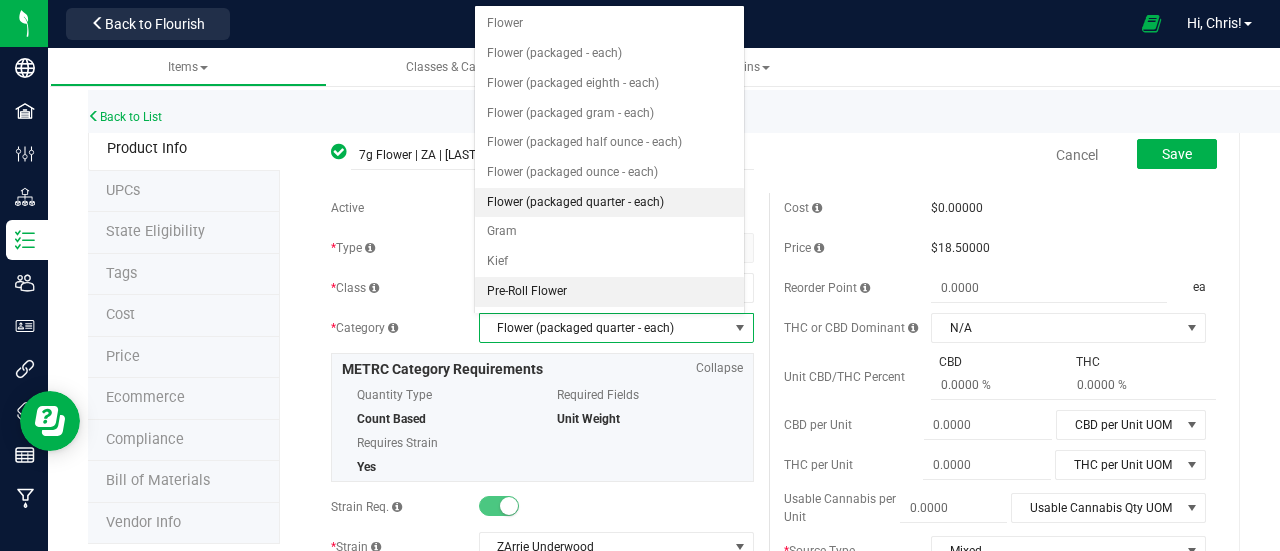 click on "Pre-Roll Flower" at bounding box center [609, 292] 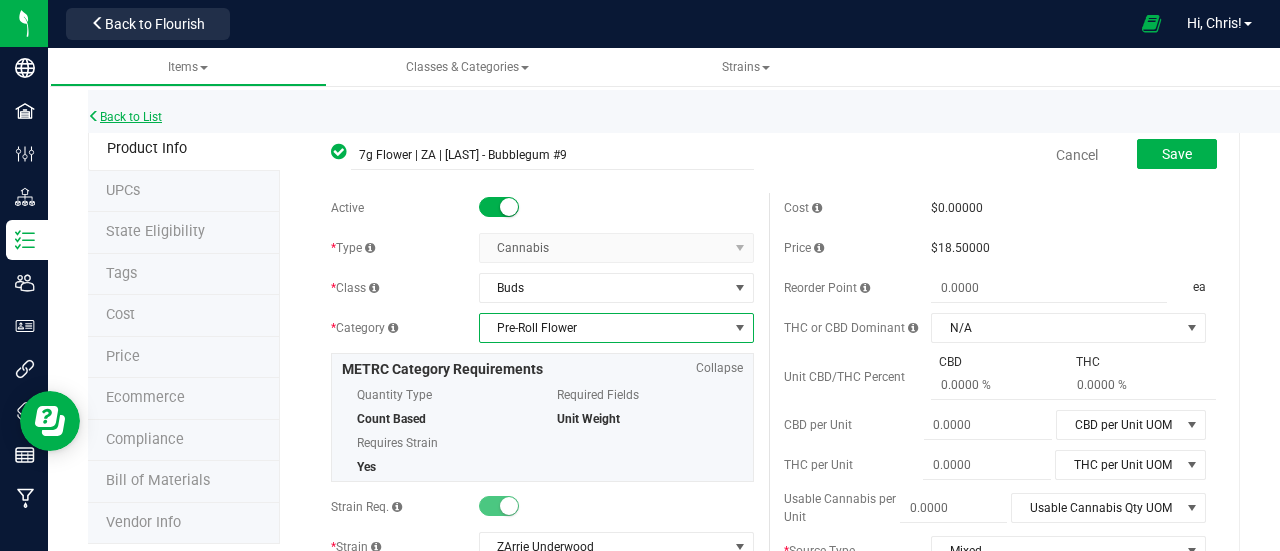 click on "Back to List" at bounding box center [125, 117] 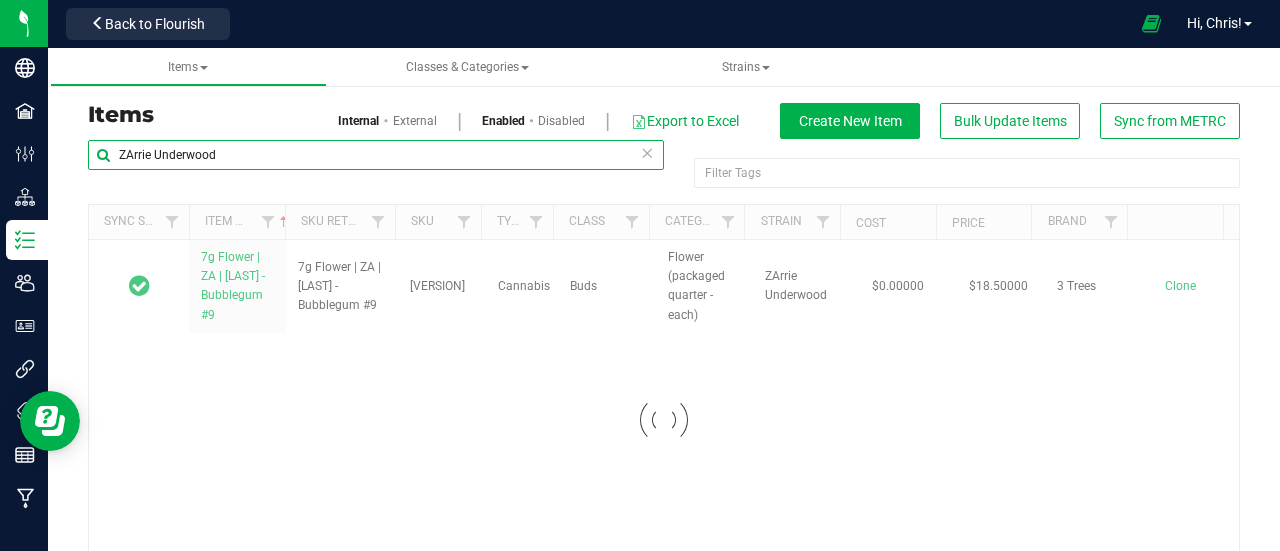 click on "ZArrie Underwood" at bounding box center (376, 155) 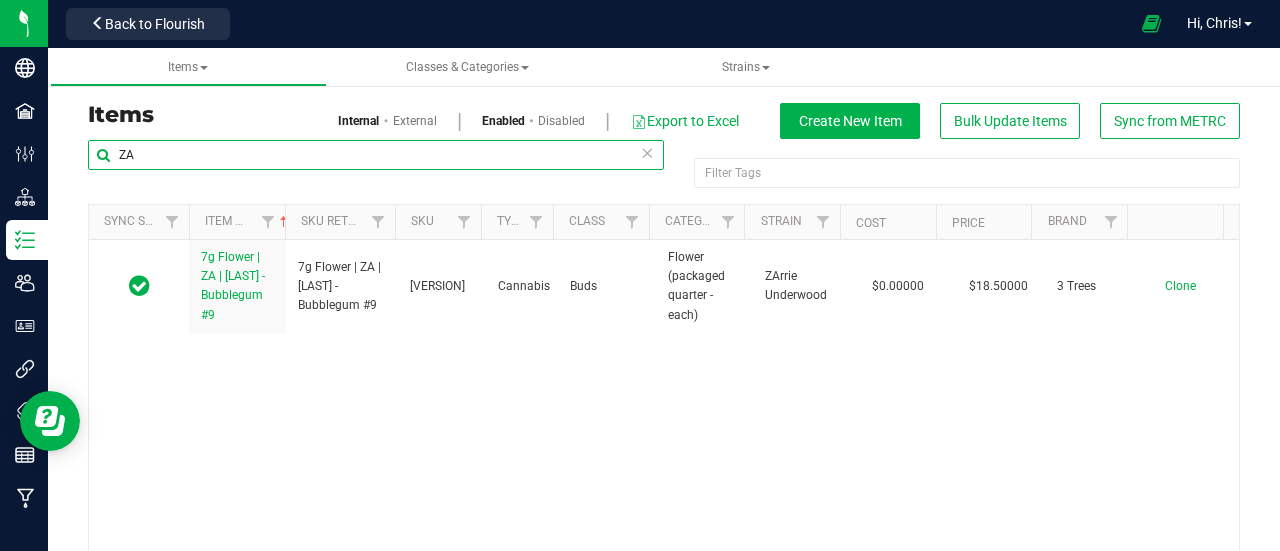 type on "Z" 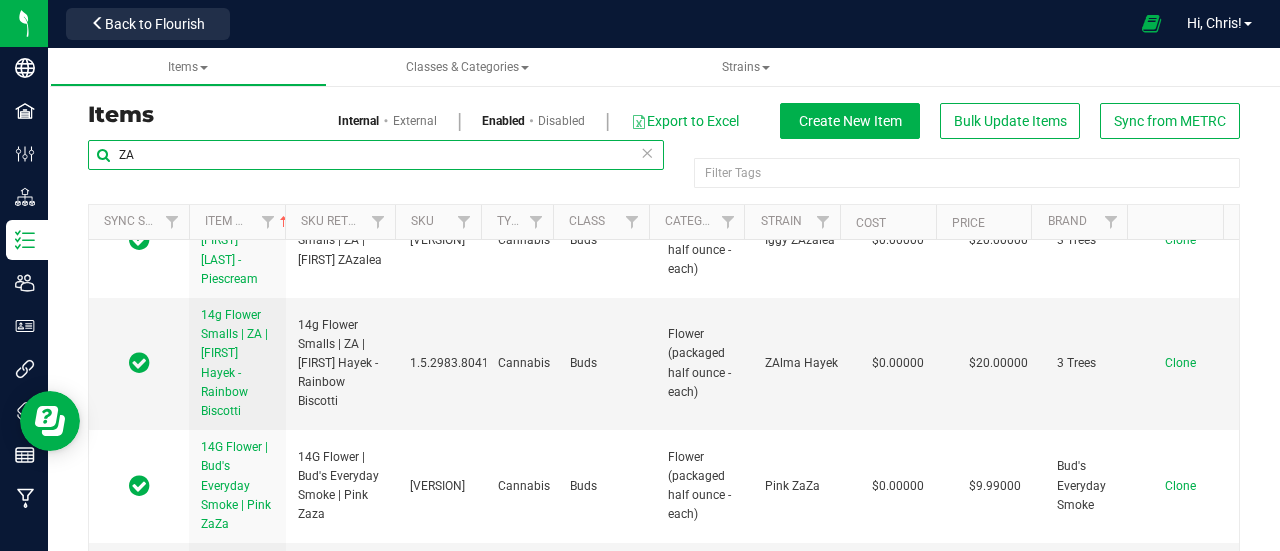 scroll, scrollTop: 0, scrollLeft: 0, axis: both 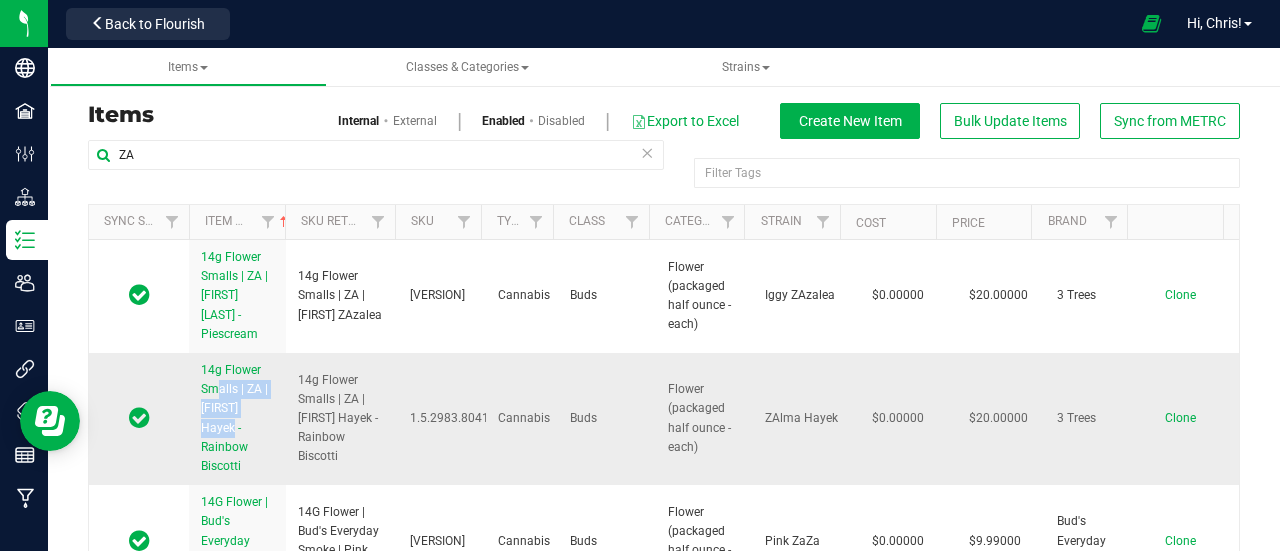 drag, startPoint x: 192, startPoint y: 345, endPoint x: 201, endPoint y: 386, distance: 41.976185 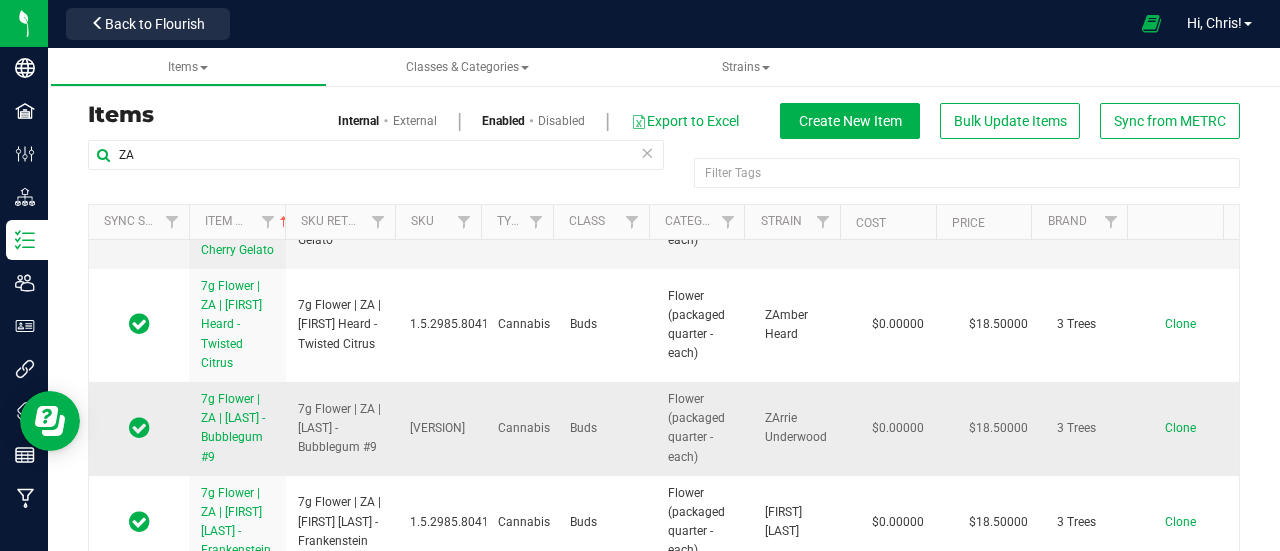 scroll, scrollTop: 1806, scrollLeft: 0, axis: vertical 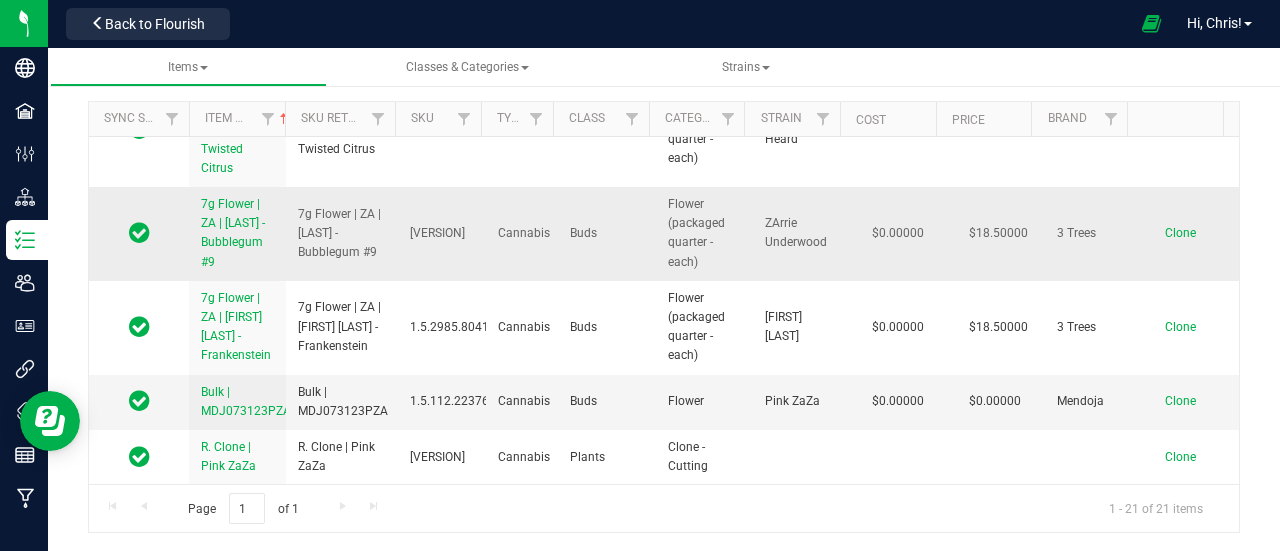 click on "7g Flower | ZA | [LAST] - Bubblegum #9" at bounding box center (233, 233) 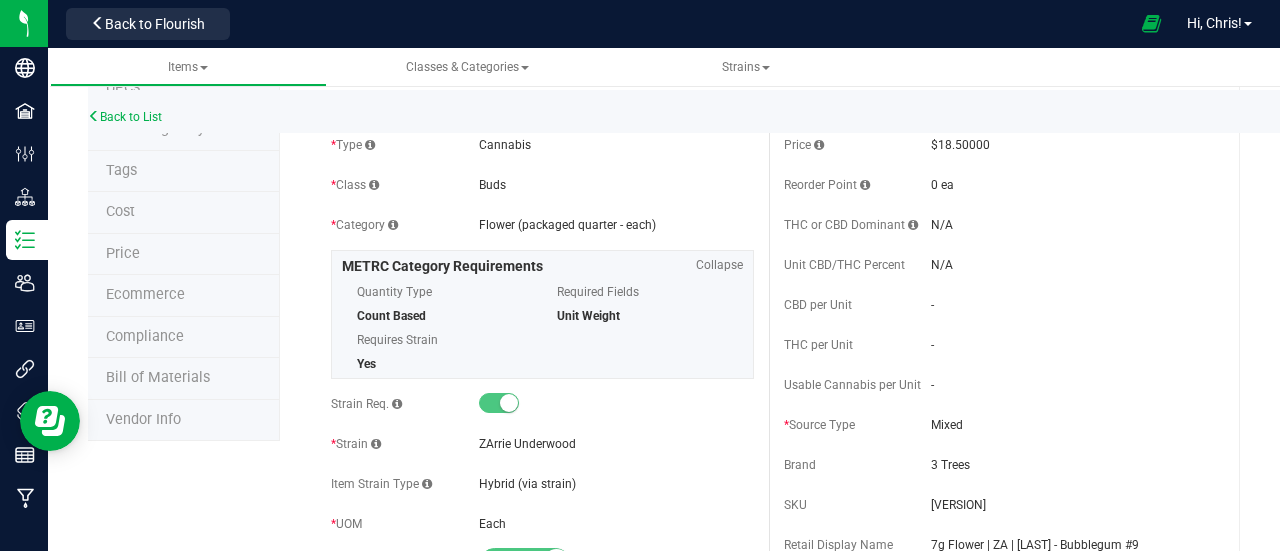 scroll, scrollTop: 9, scrollLeft: 0, axis: vertical 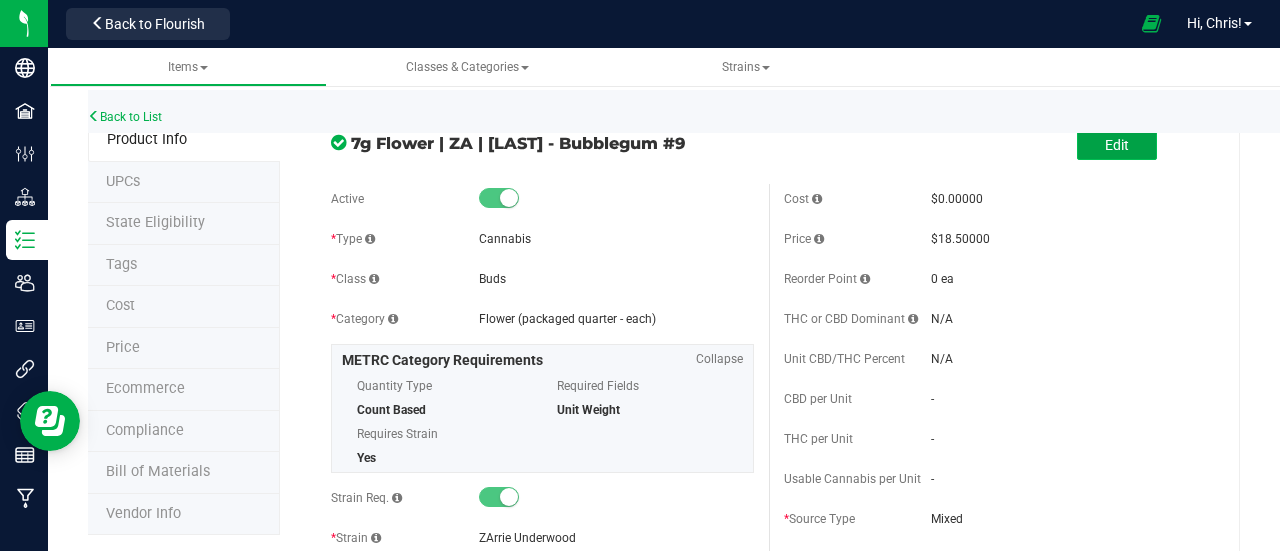 click on "Edit" at bounding box center [1117, 145] 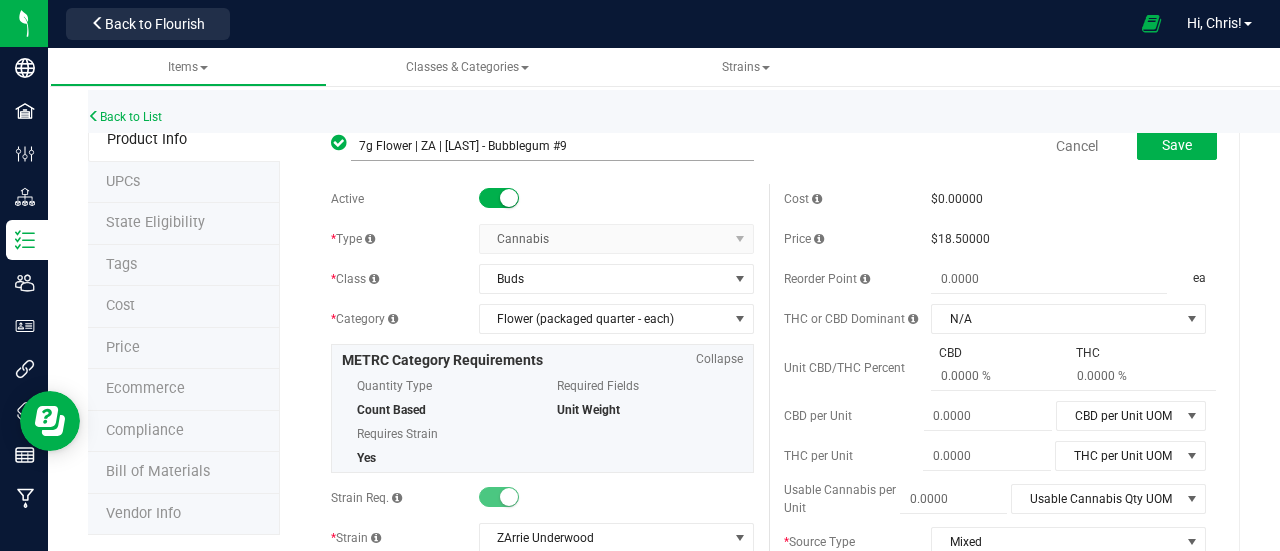 click on "7g Flower | ZA | [LAST] - Bubblegum #9" at bounding box center [552, 146] 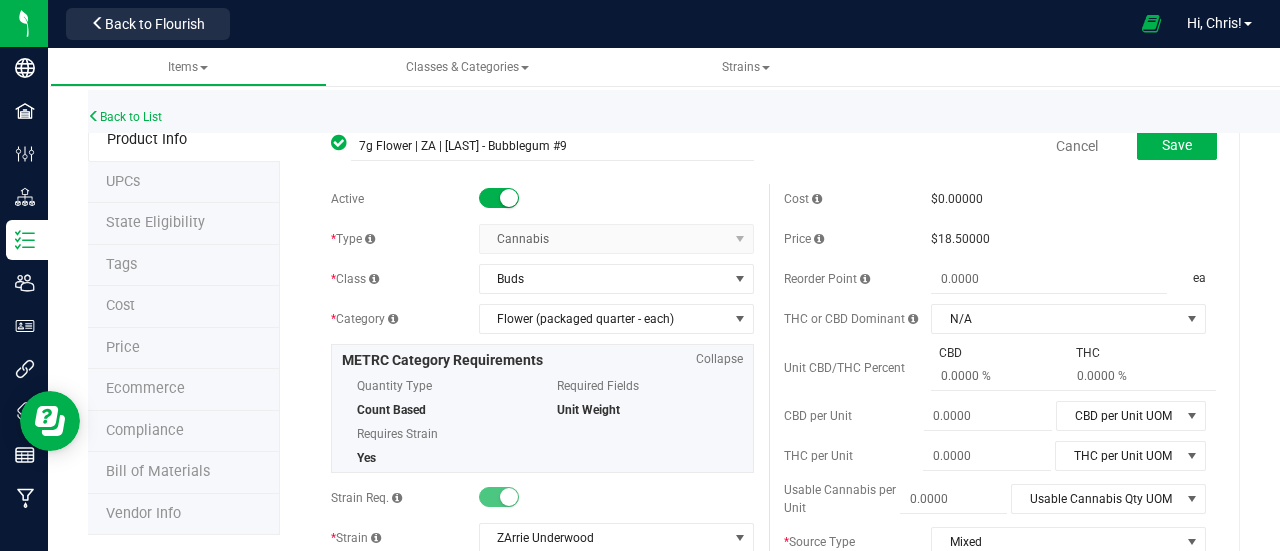 drag, startPoint x: 440, startPoint y: 143, endPoint x: 340, endPoint y: 137, distance: 100.17984 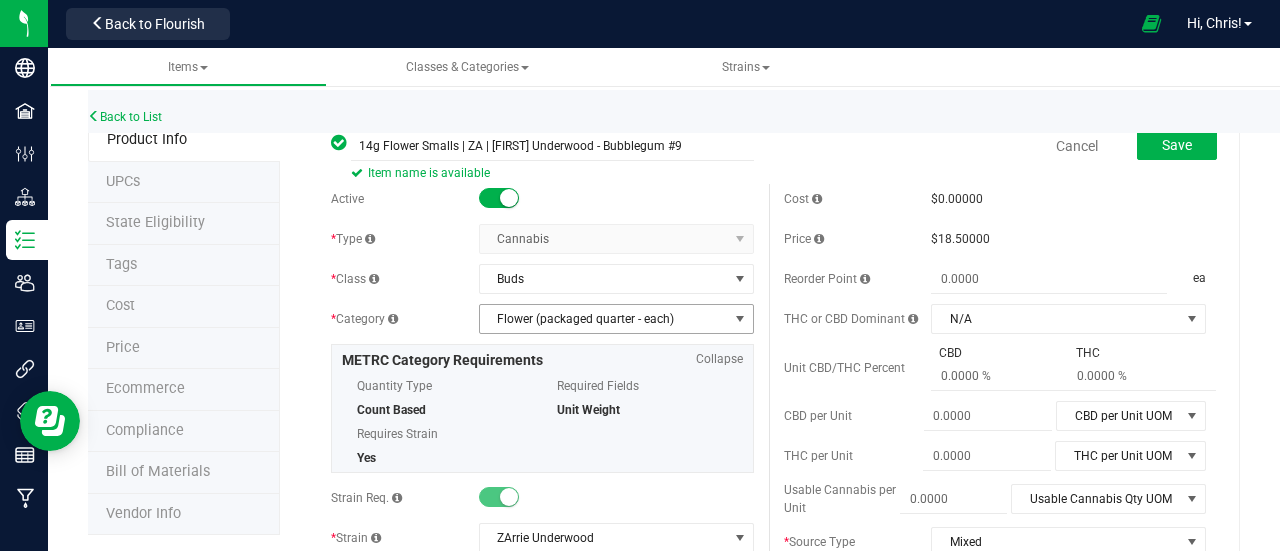 type on "14g Flower Smalls | ZA | [FIRST] Underwood - Bubblegum #9" 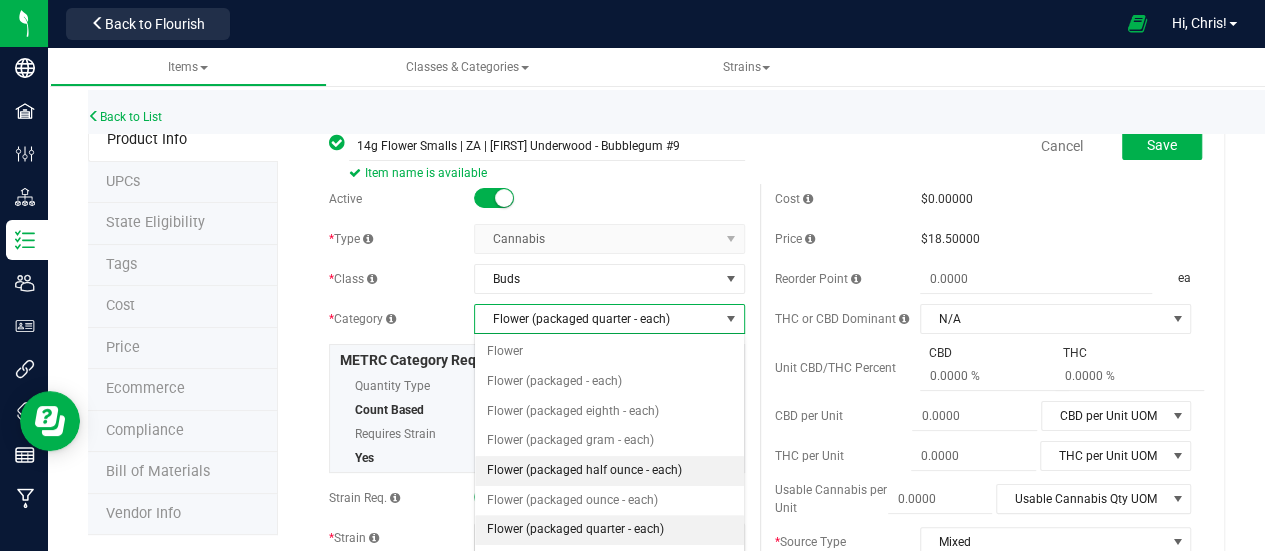click on "Flower (packaged half ounce - each)" at bounding box center [609, 471] 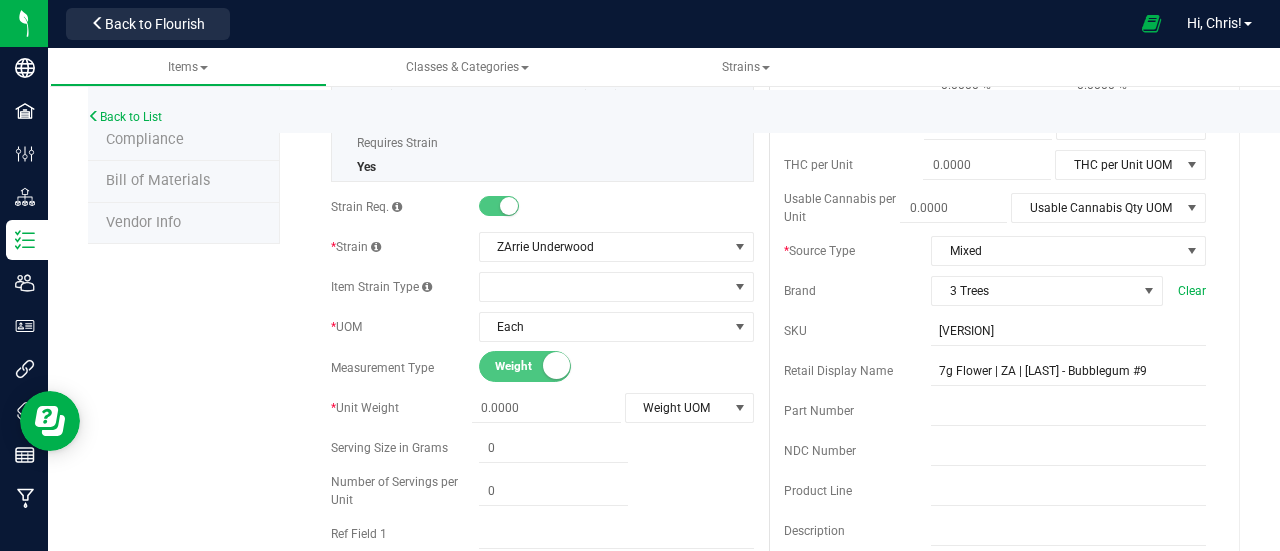 scroll, scrollTop: 301, scrollLeft: 0, axis: vertical 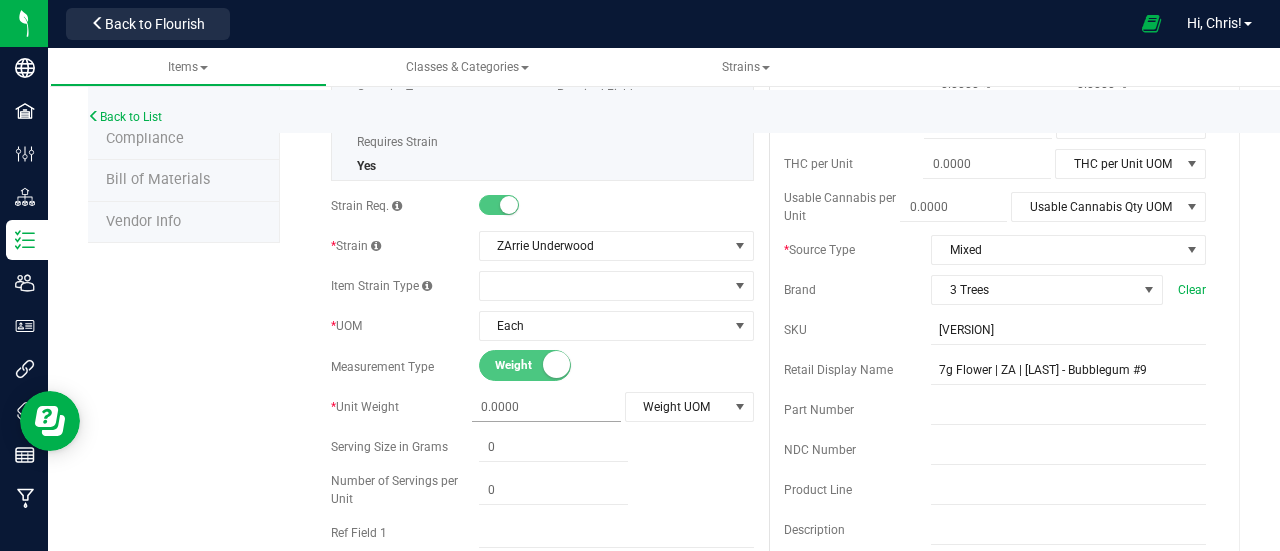 click at bounding box center [546, 407] 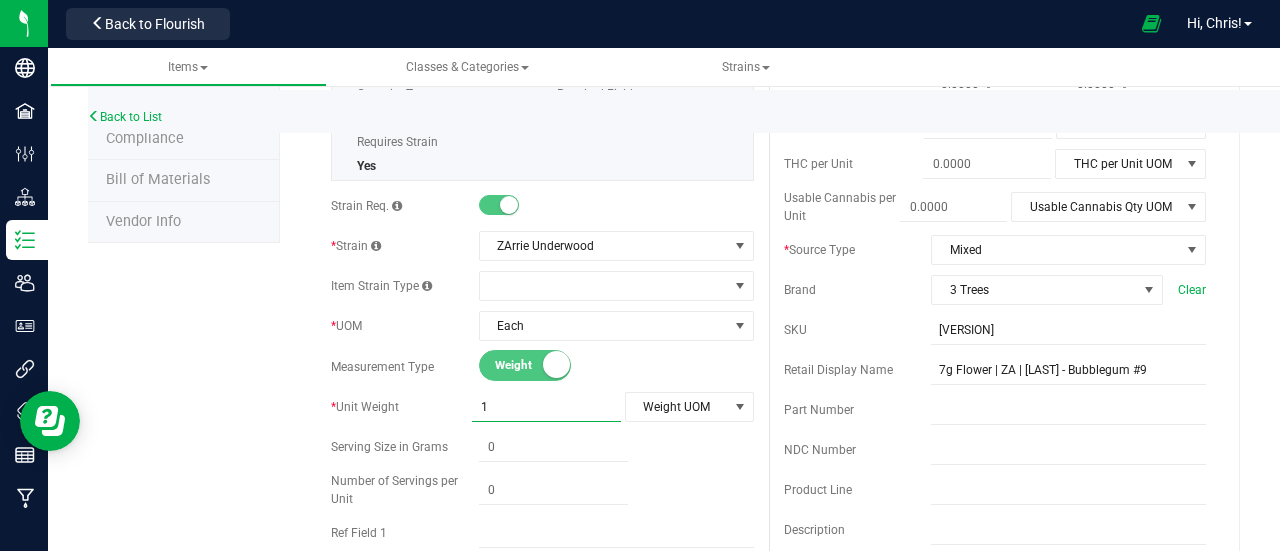 type on "14" 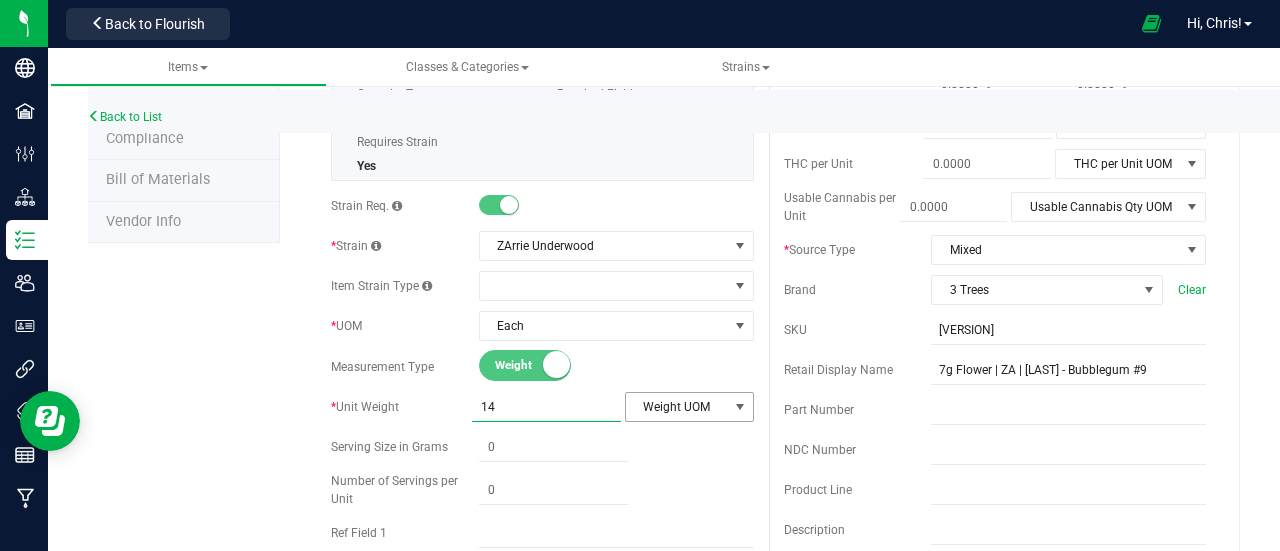 type on "14.0000" 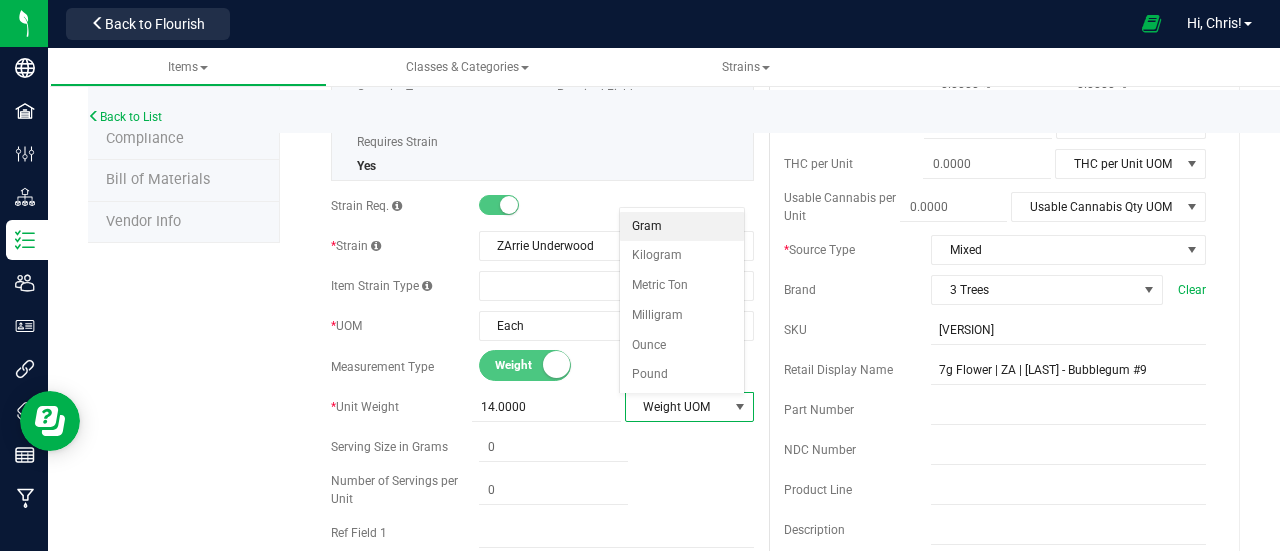 click on "Gram" at bounding box center [682, 227] 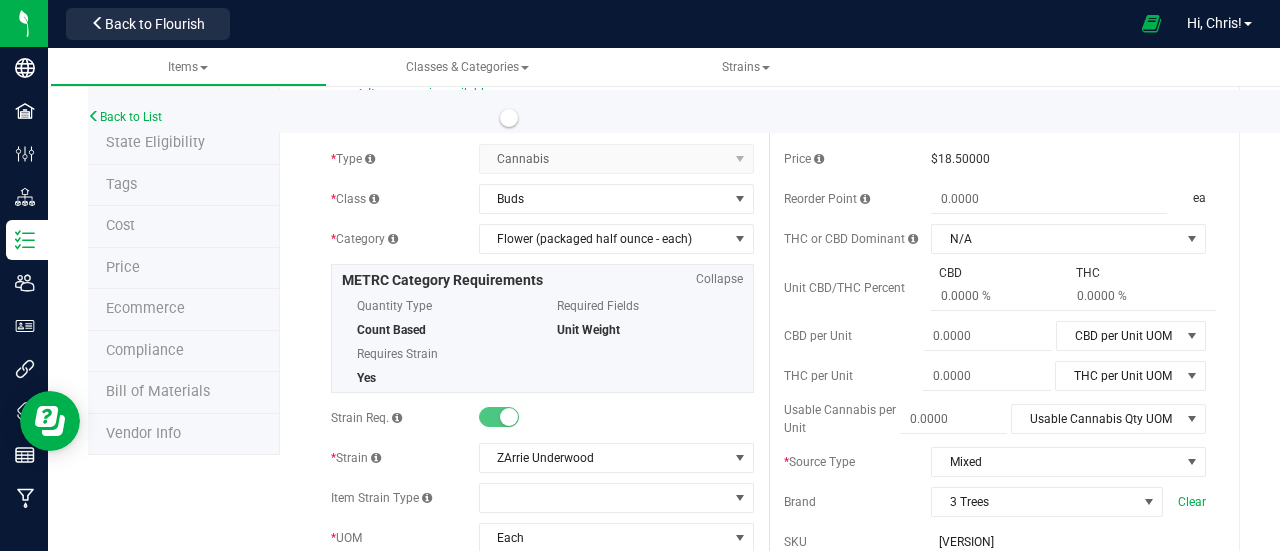 scroll, scrollTop: 0, scrollLeft: 0, axis: both 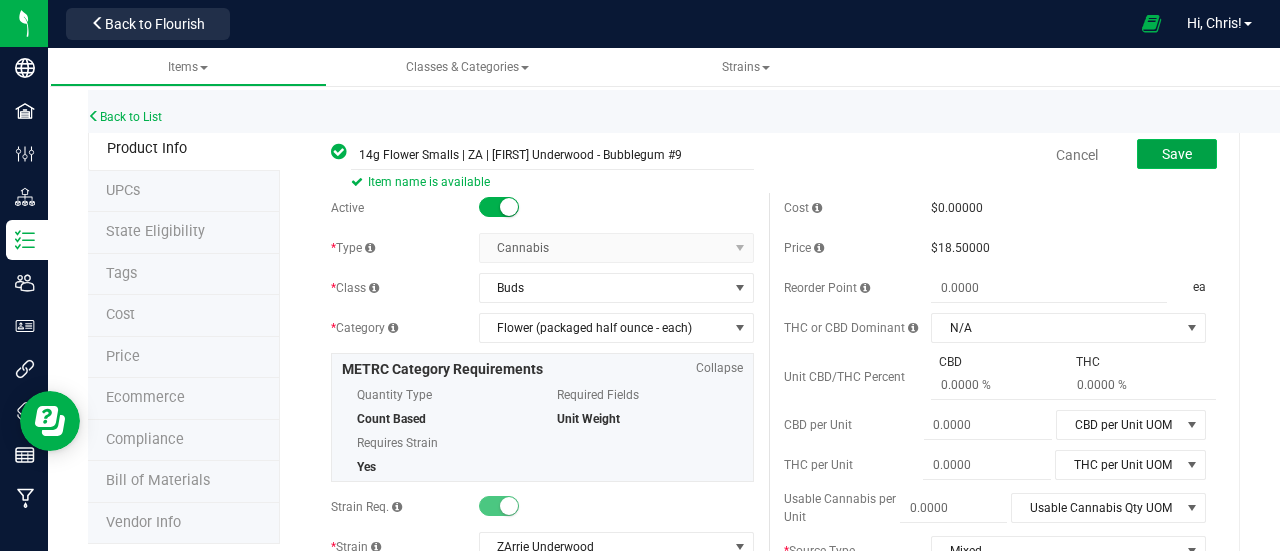 click on "Save" at bounding box center (1177, 154) 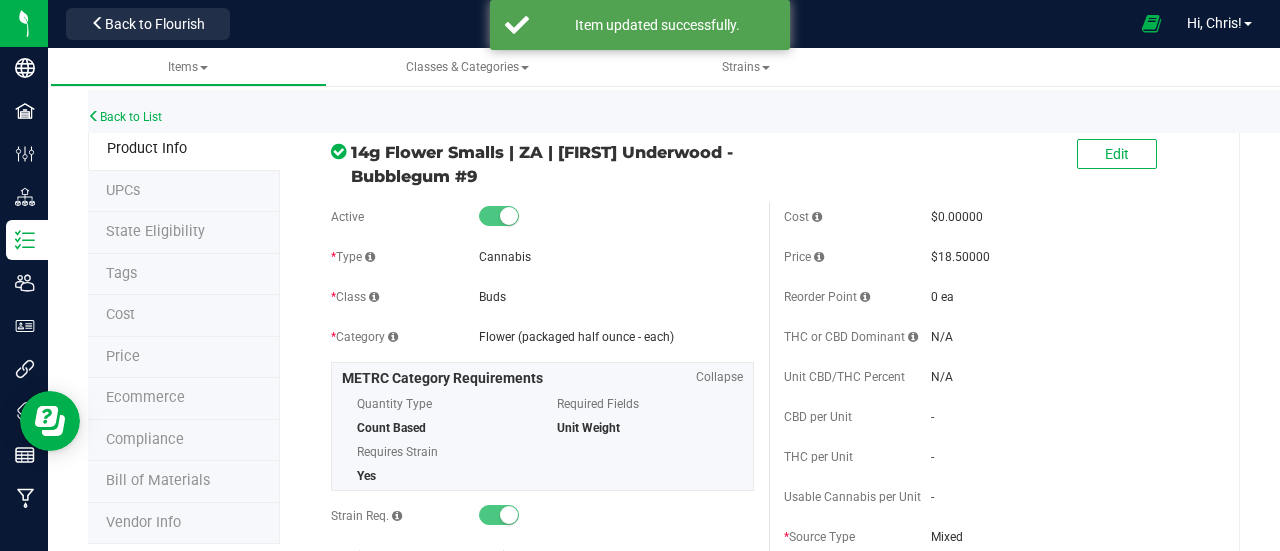 click on "Price" at bounding box center [184, 358] 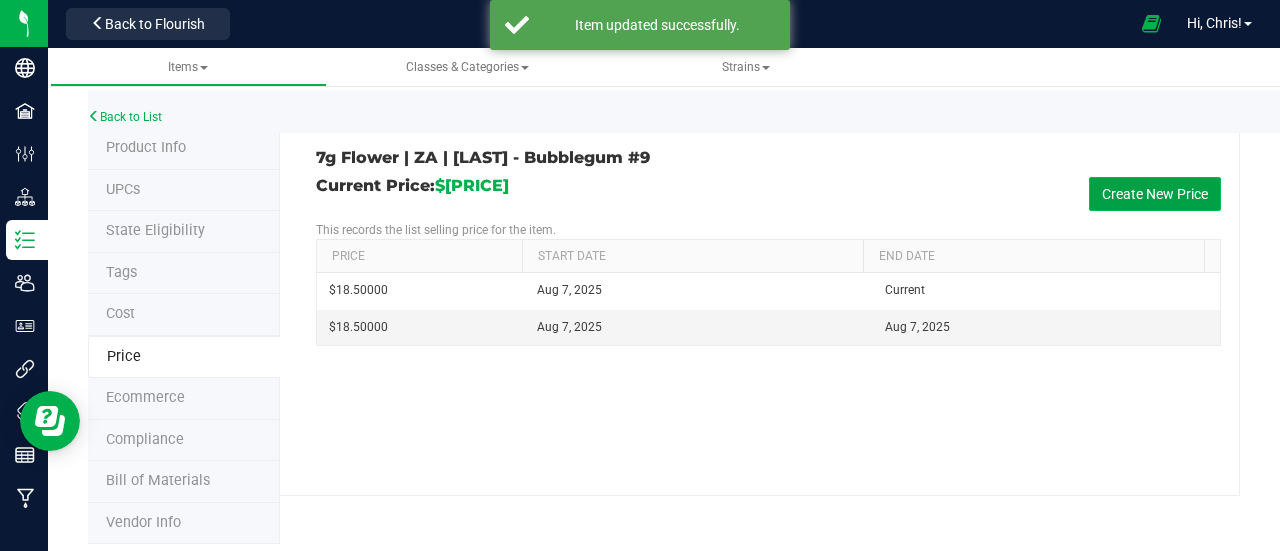 click on "Create New Price" at bounding box center (1155, 194) 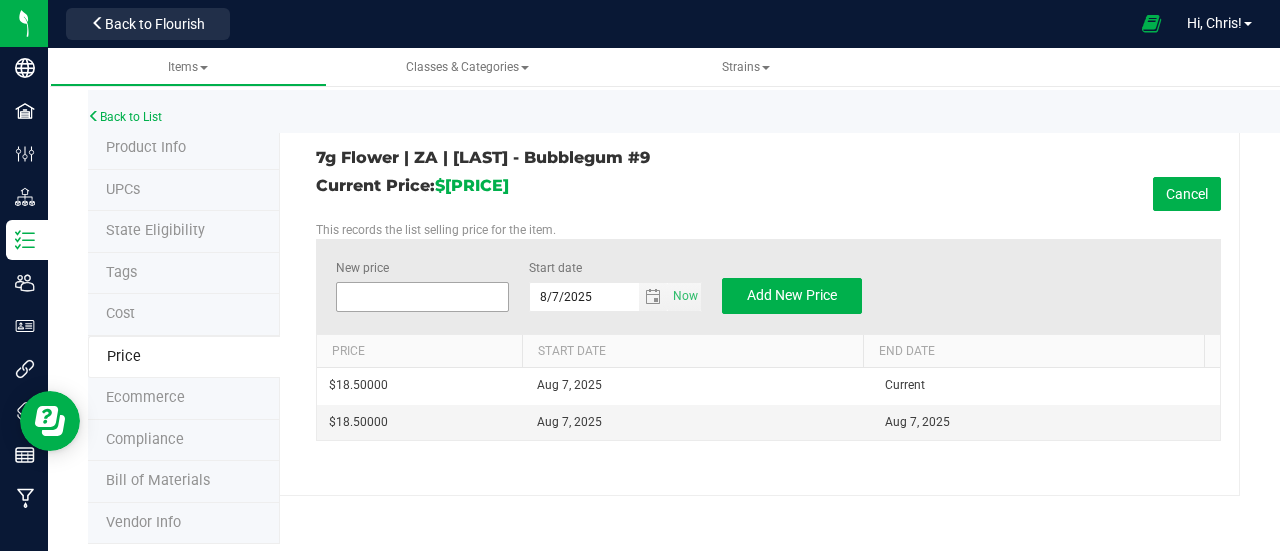 click at bounding box center (422, 297) 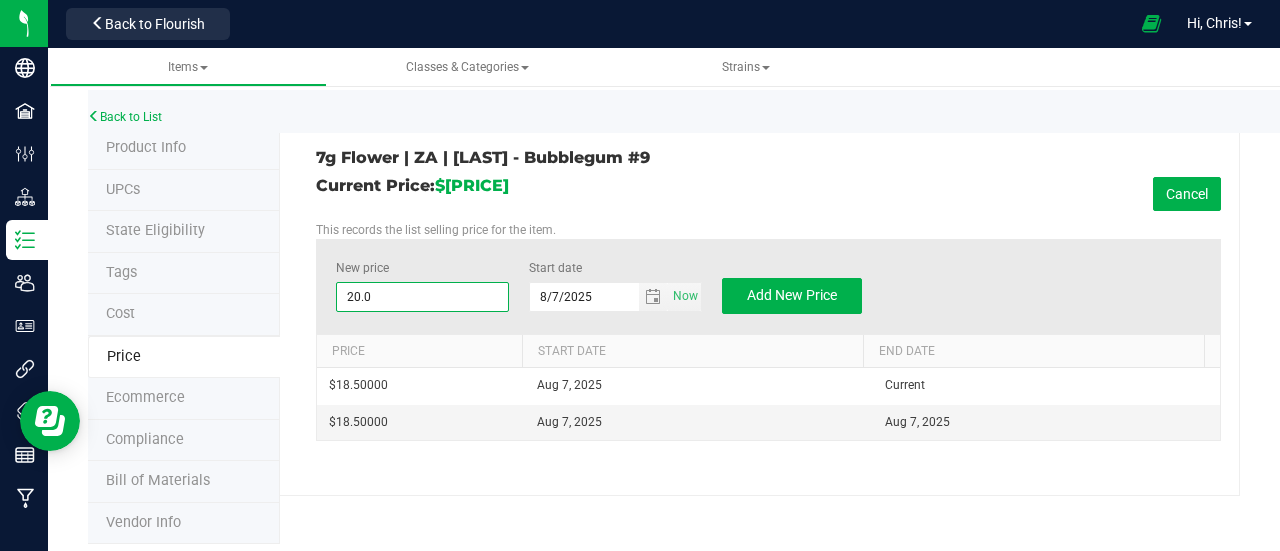 type on "20.00" 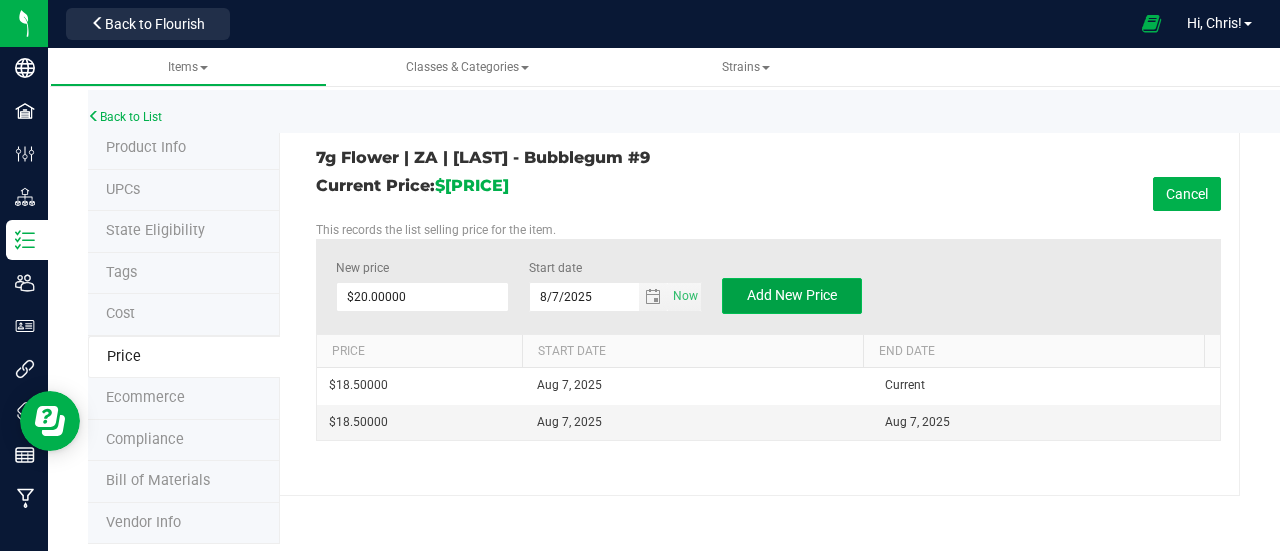 click on "Add New Price" at bounding box center (792, 296) 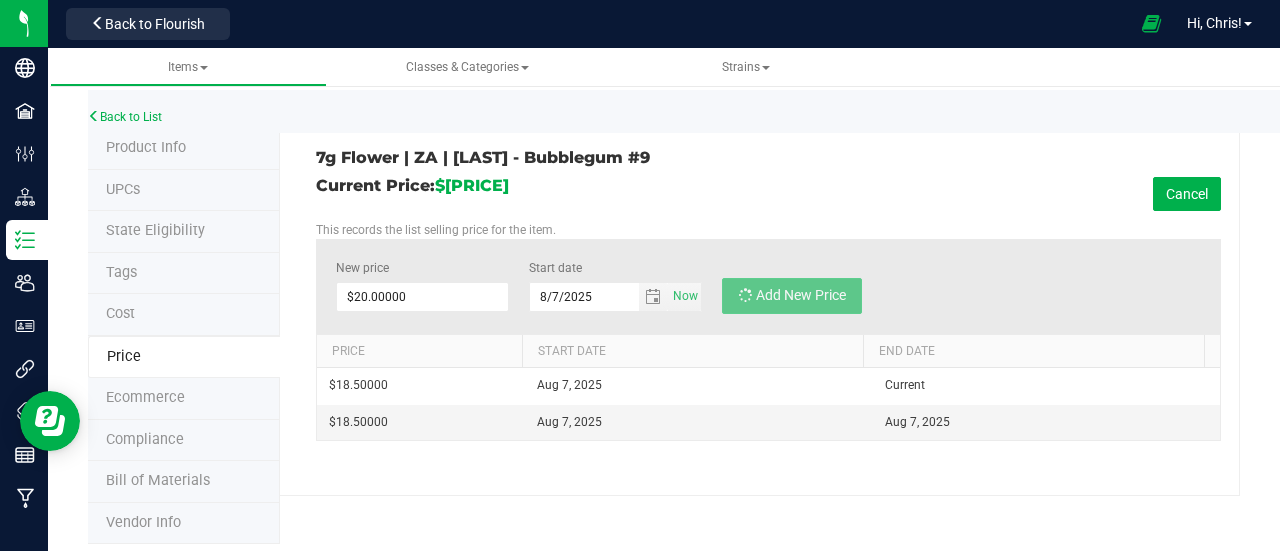 type on "$0.00000" 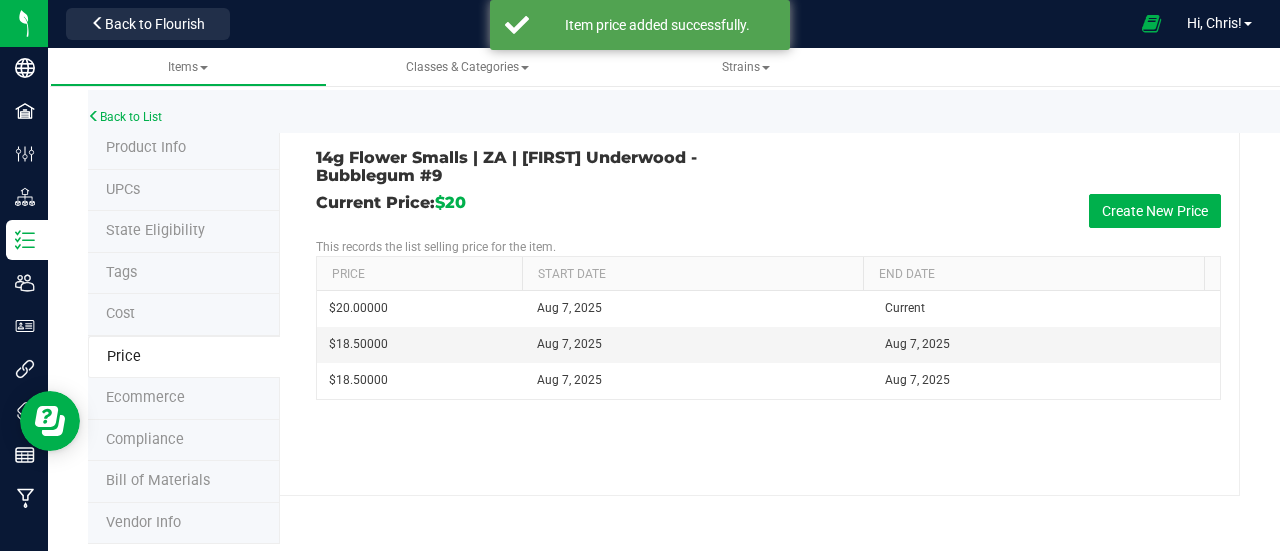 click on "Back to List" at bounding box center [728, 111] 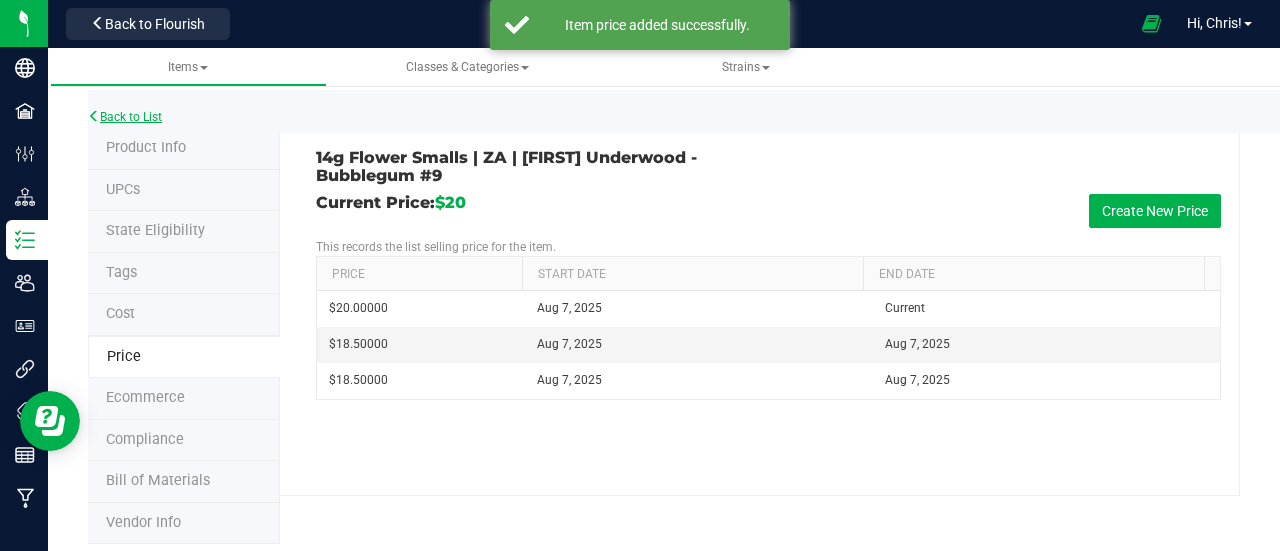 click on "Back to List" at bounding box center [125, 117] 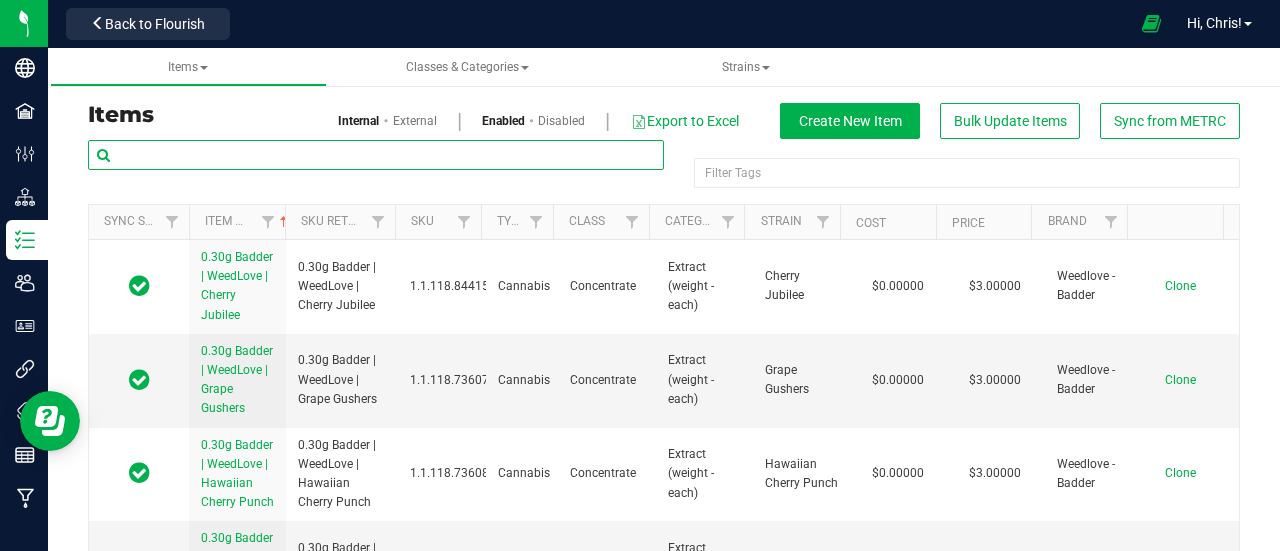 click at bounding box center [376, 155] 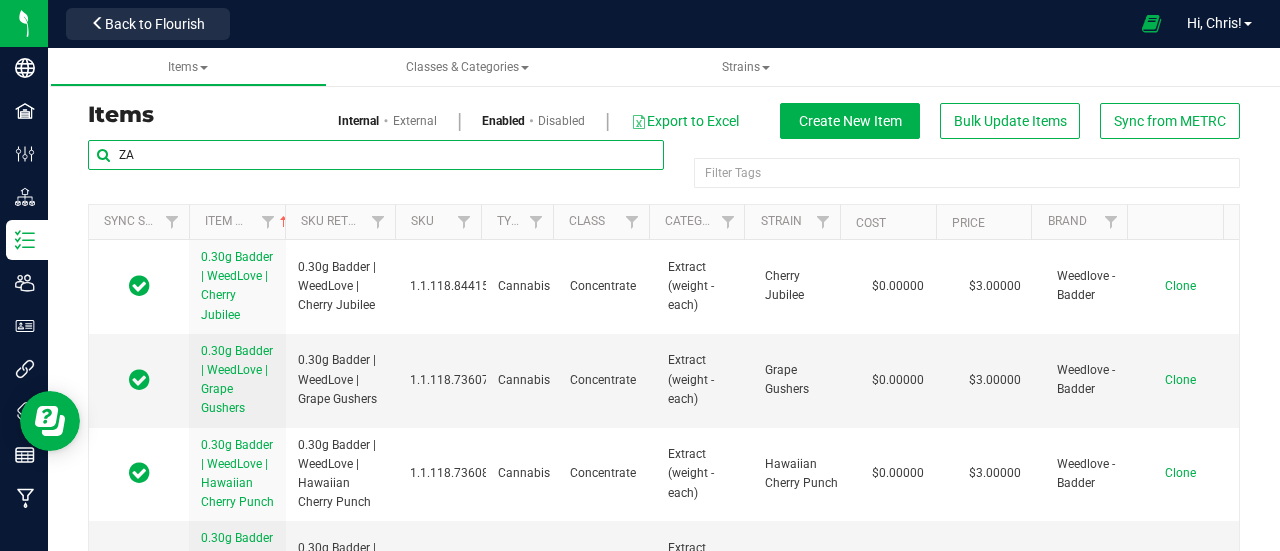 type on "ZA" 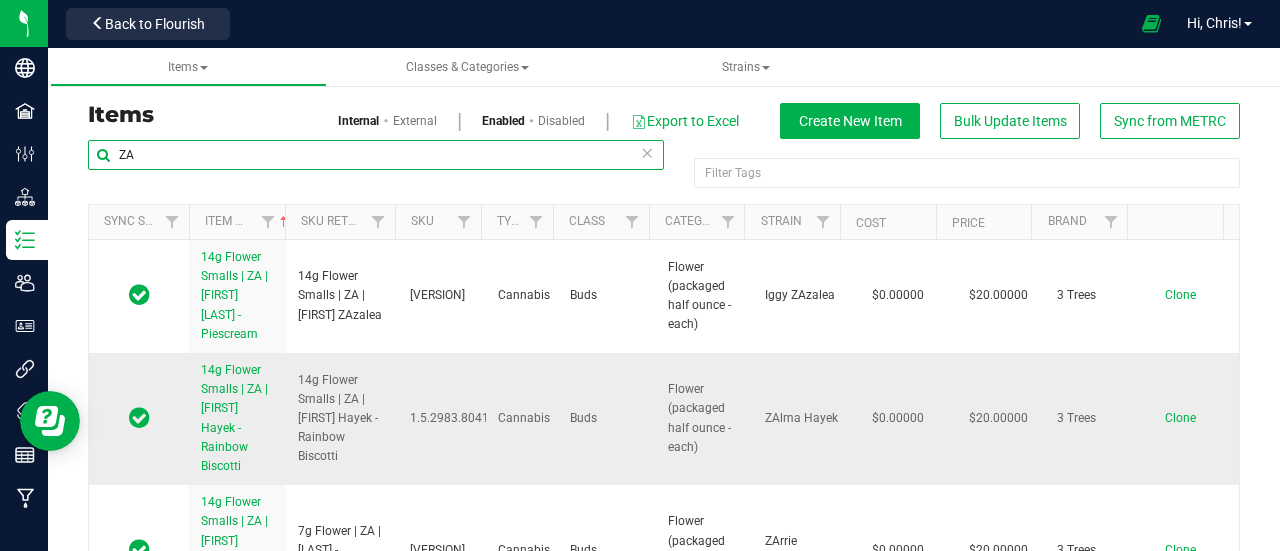 scroll, scrollTop: 1, scrollLeft: 0, axis: vertical 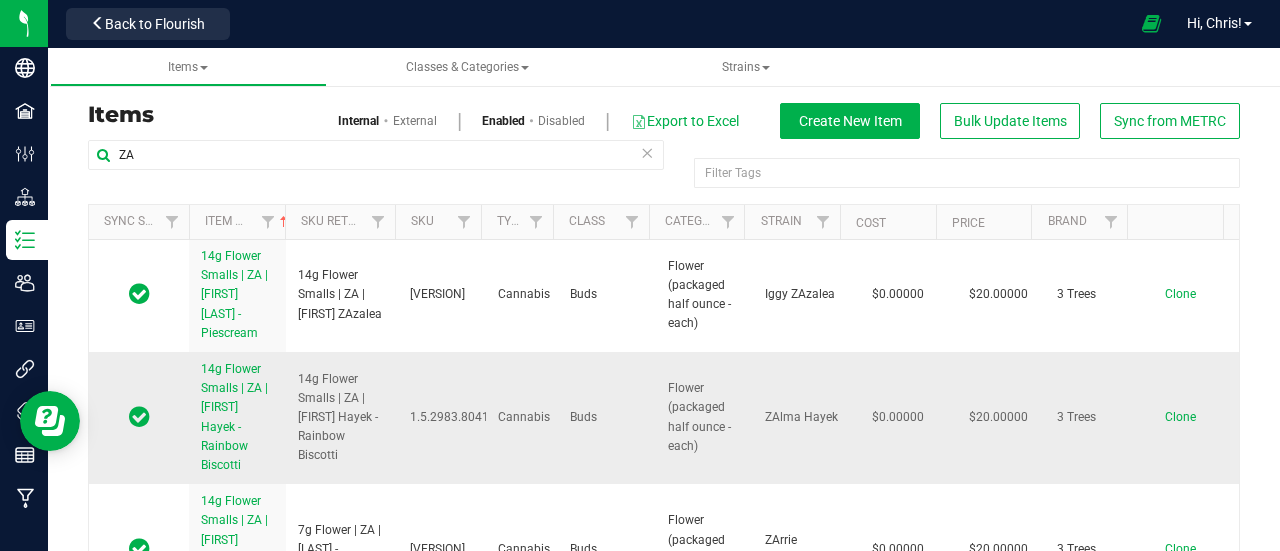 click on "Clone" at bounding box center [1180, 417] 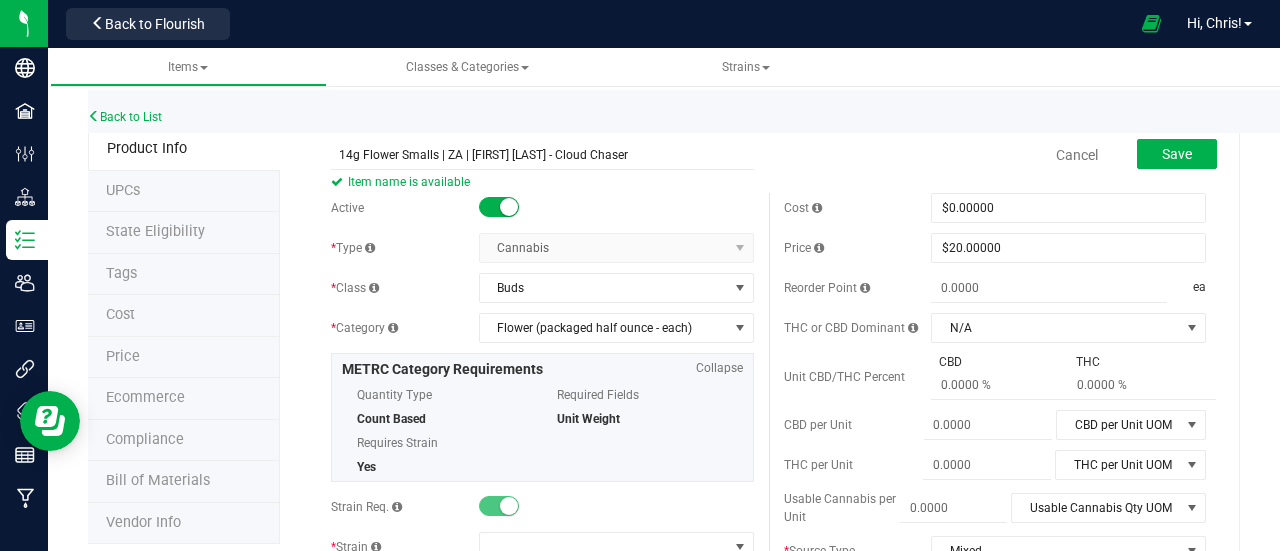 type on "14g Flower Smalls | ZA | [FIRST] [LAST] - Cloud Chaser" 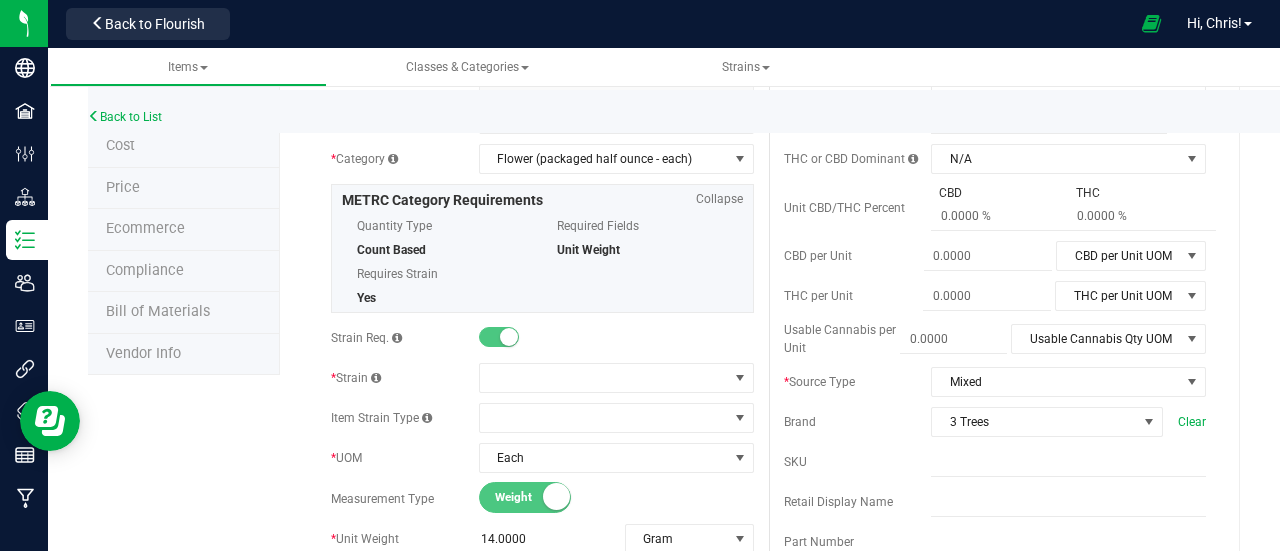 scroll, scrollTop: 170, scrollLeft: 0, axis: vertical 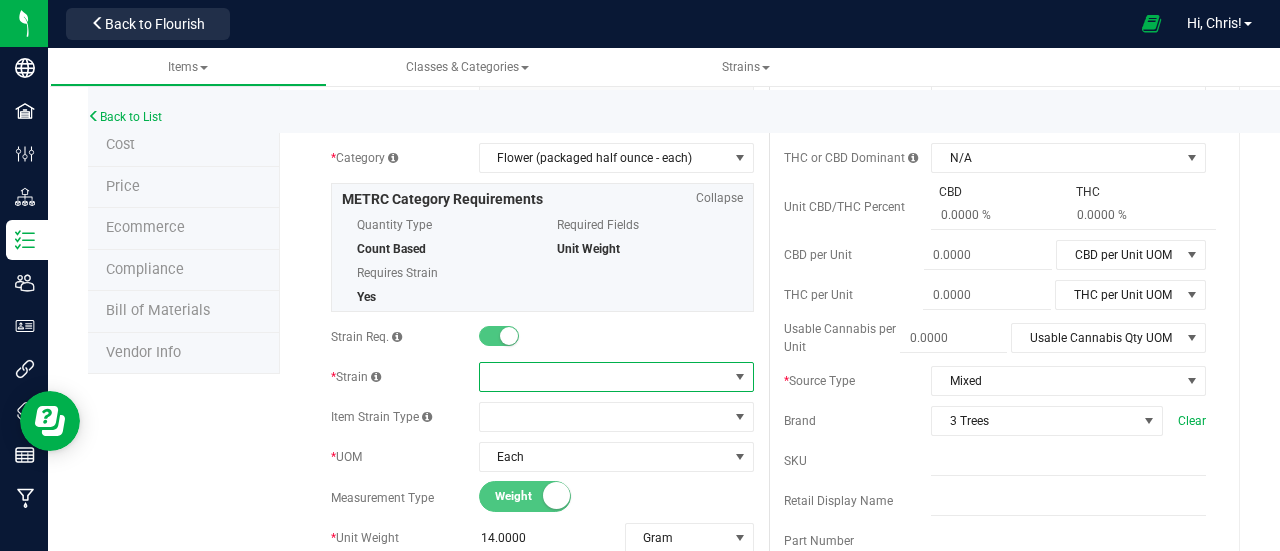 click at bounding box center (604, 377) 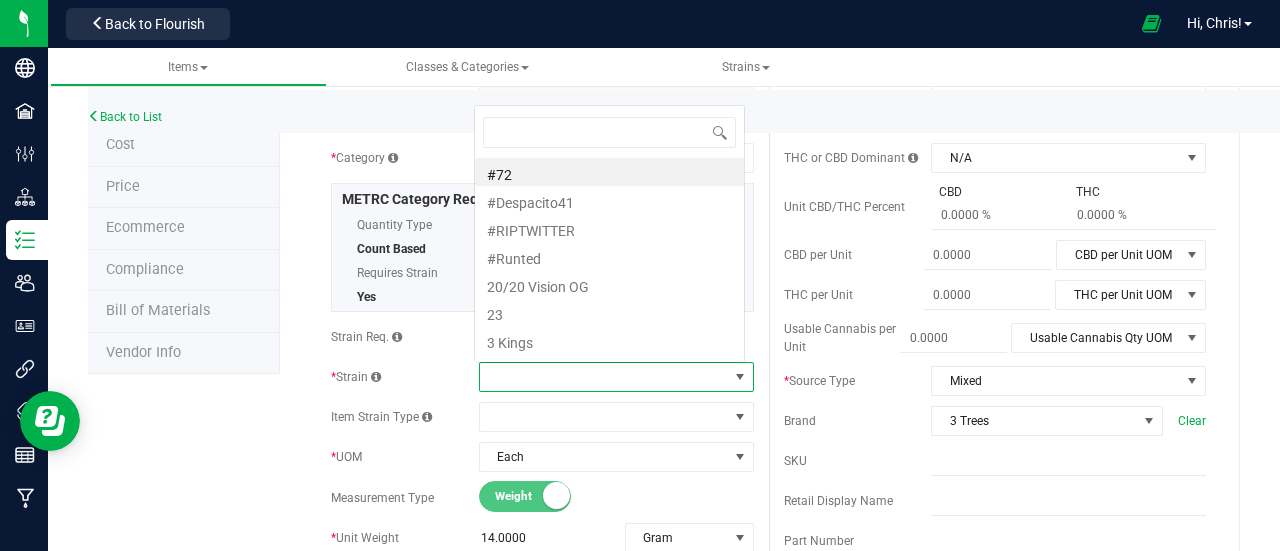 scroll, scrollTop: 0, scrollLeft: 0, axis: both 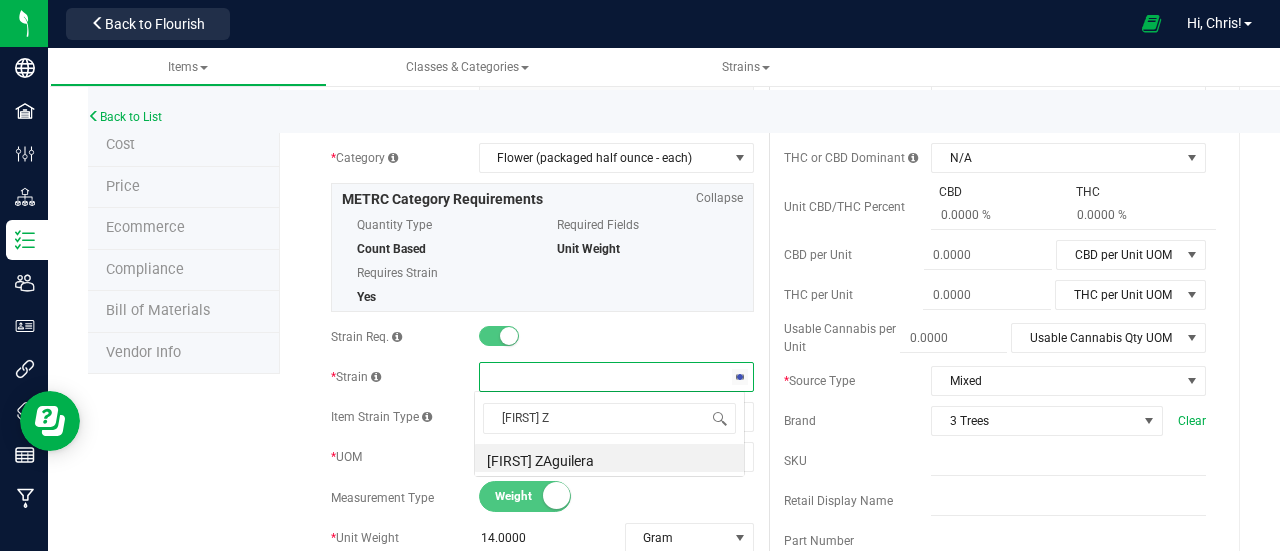 type on "Christina ZA" 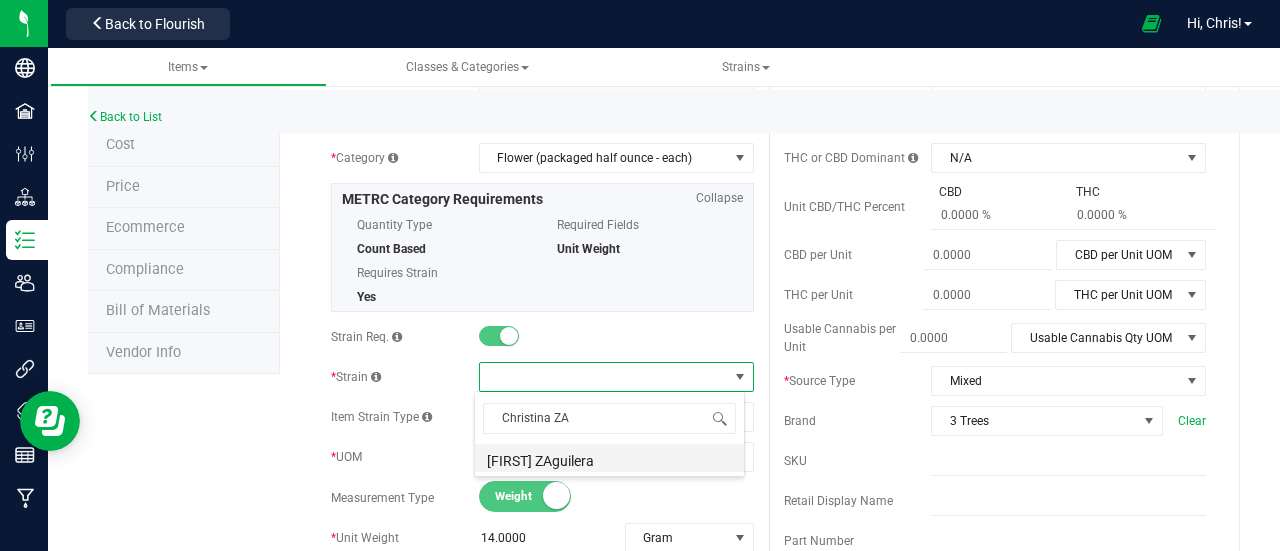 click on "[FIRST] ZAguilera" at bounding box center (609, 458) 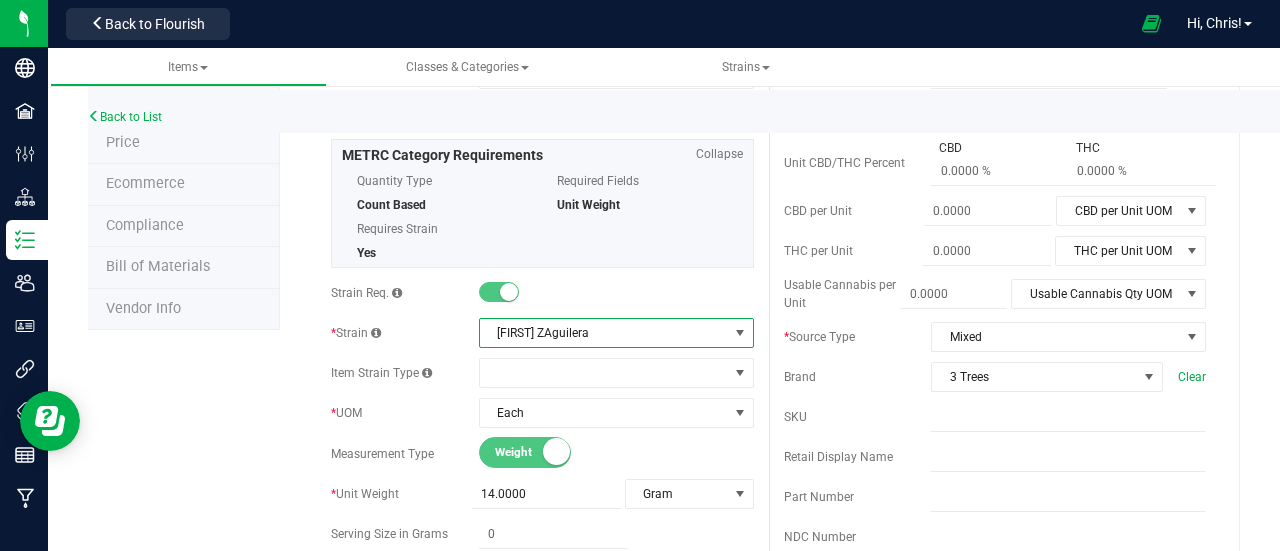scroll, scrollTop: 0, scrollLeft: 0, axis: both 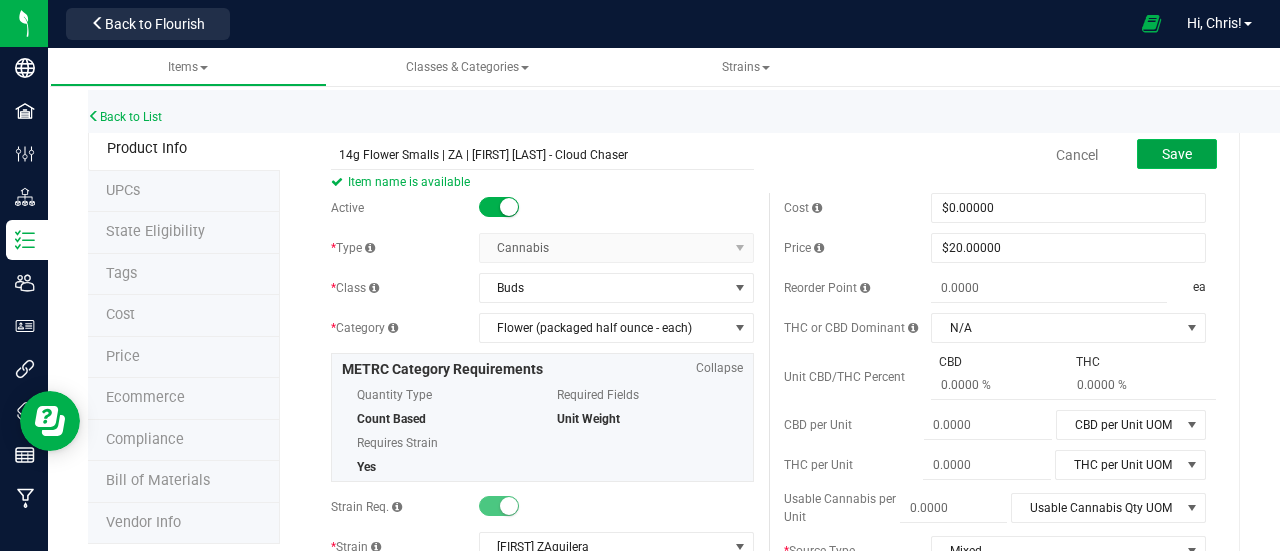 click on "Save" at bounding box center [1177, 154] 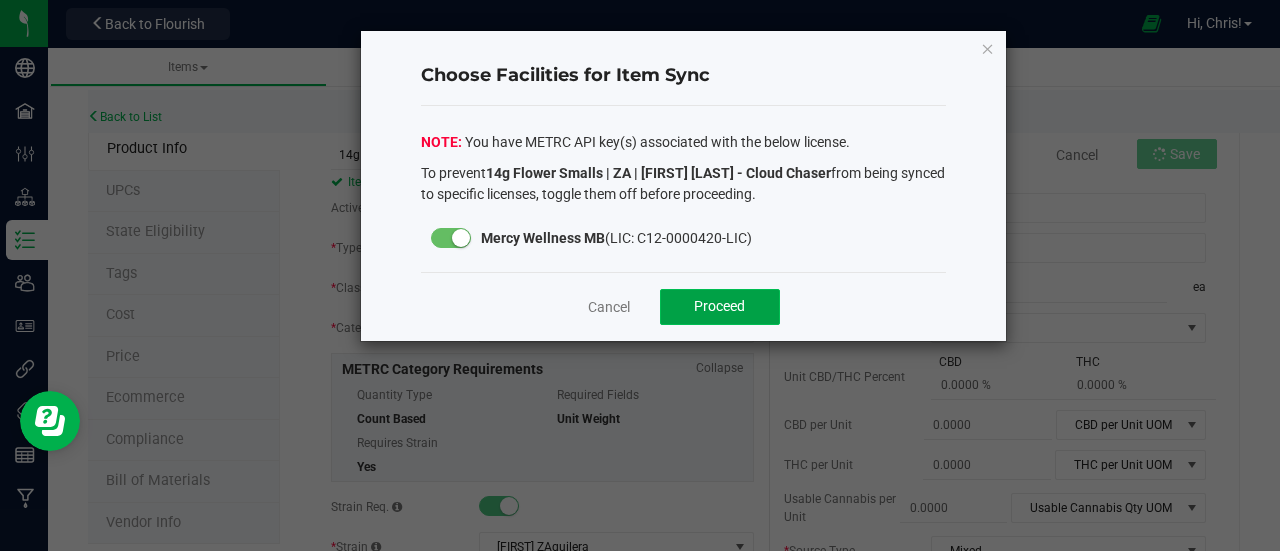 click on "Proceed" 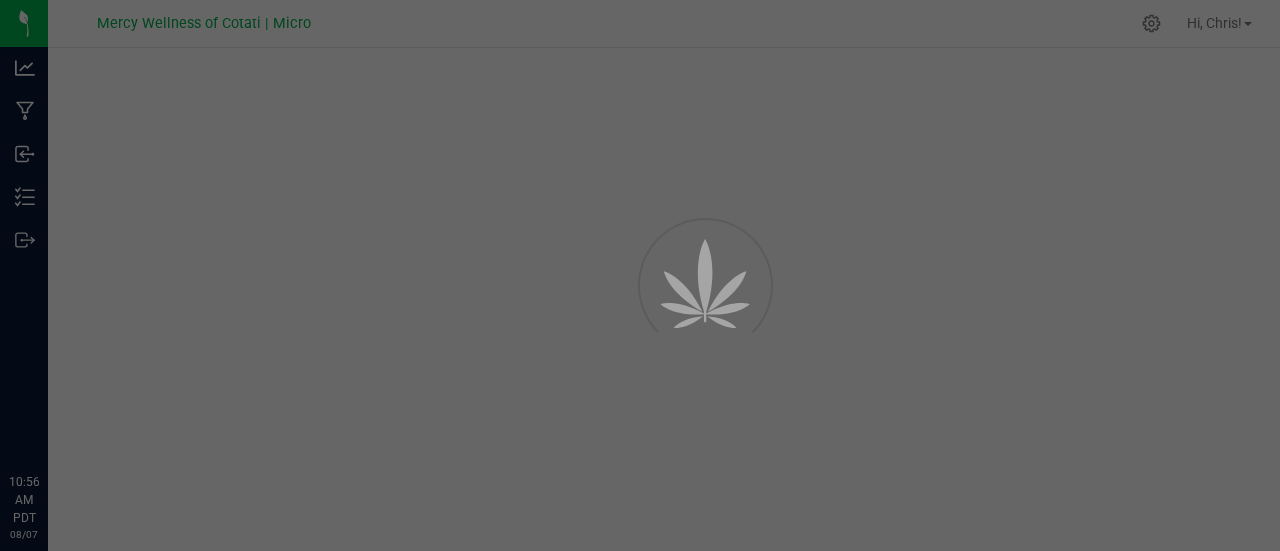 scroll, scrollTop: 0, scrollLeft: 0, axis: both 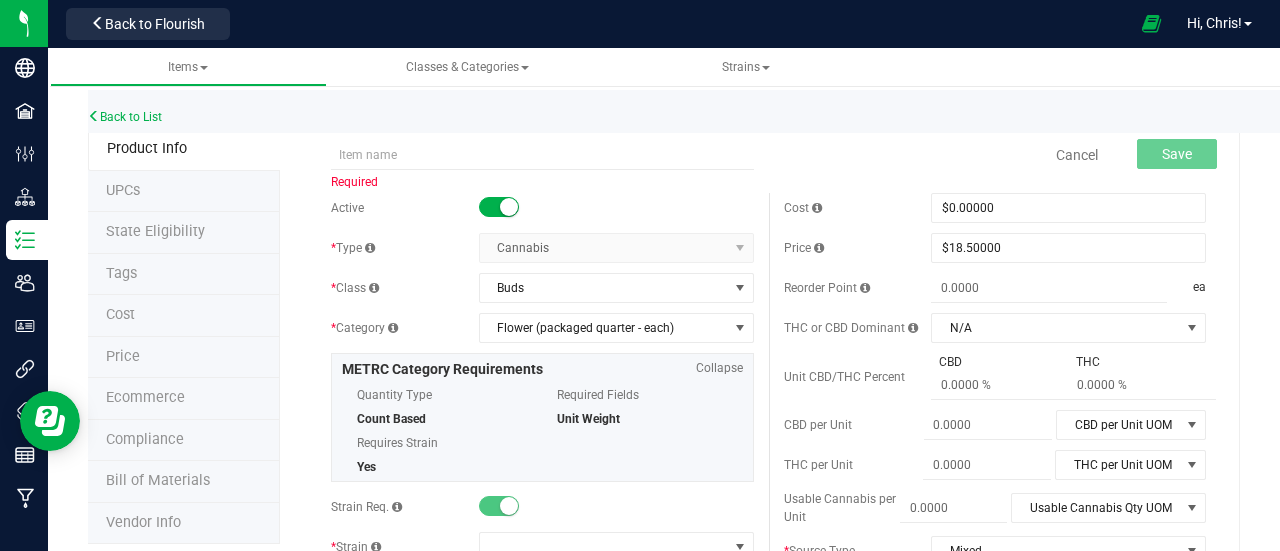 click on "Back to List" at bounding box center [728, 111] 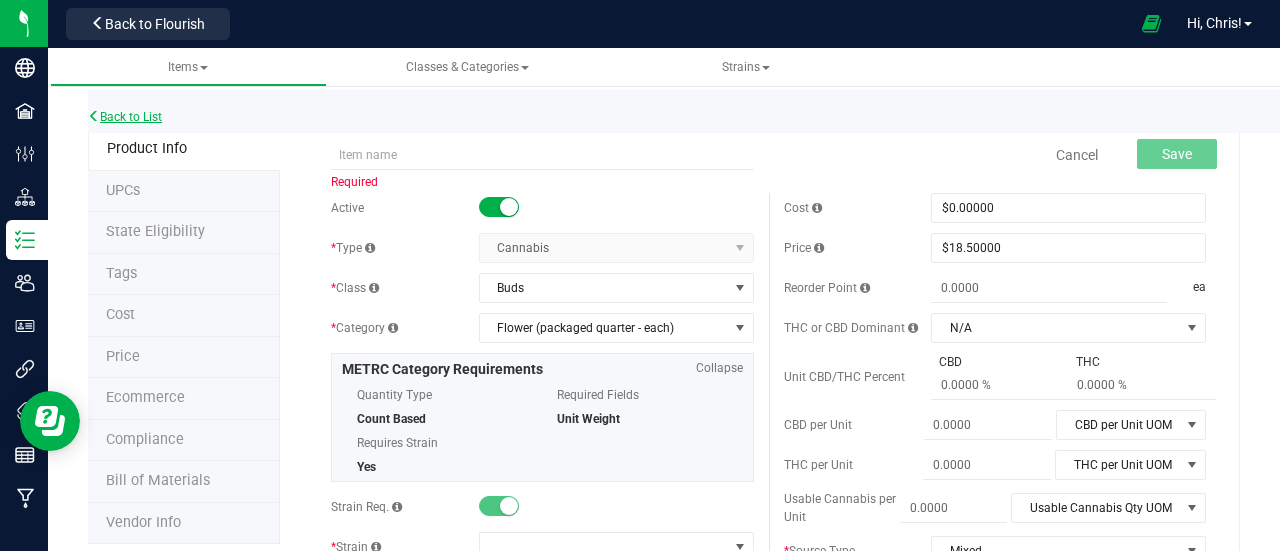 click on "Back to List" at bounding box center [125, 117] 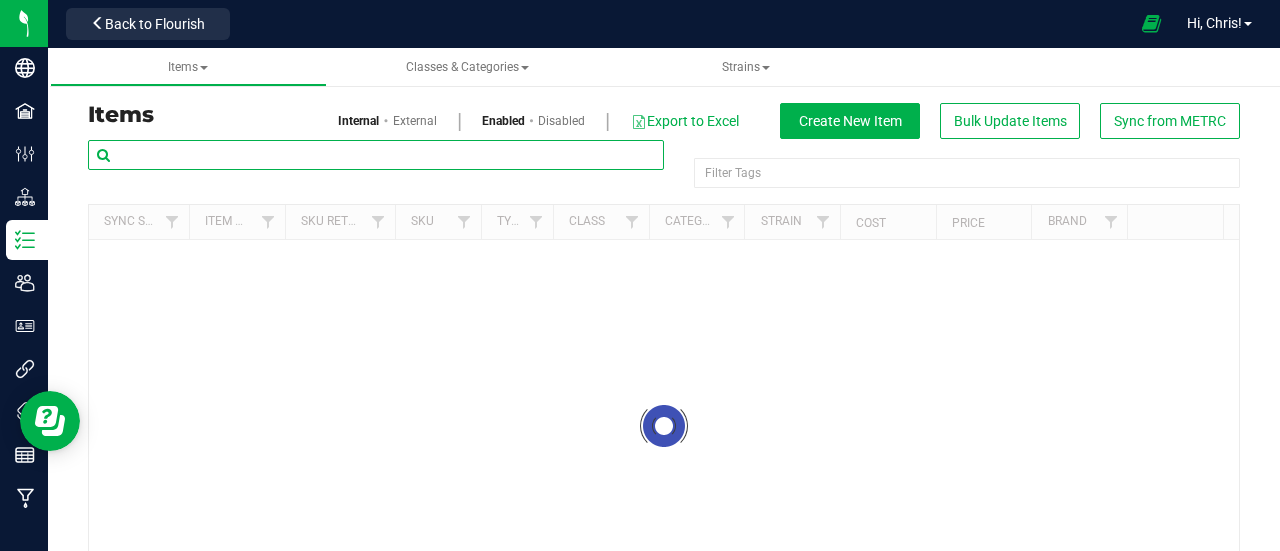 click at bounding box center (376, 155) 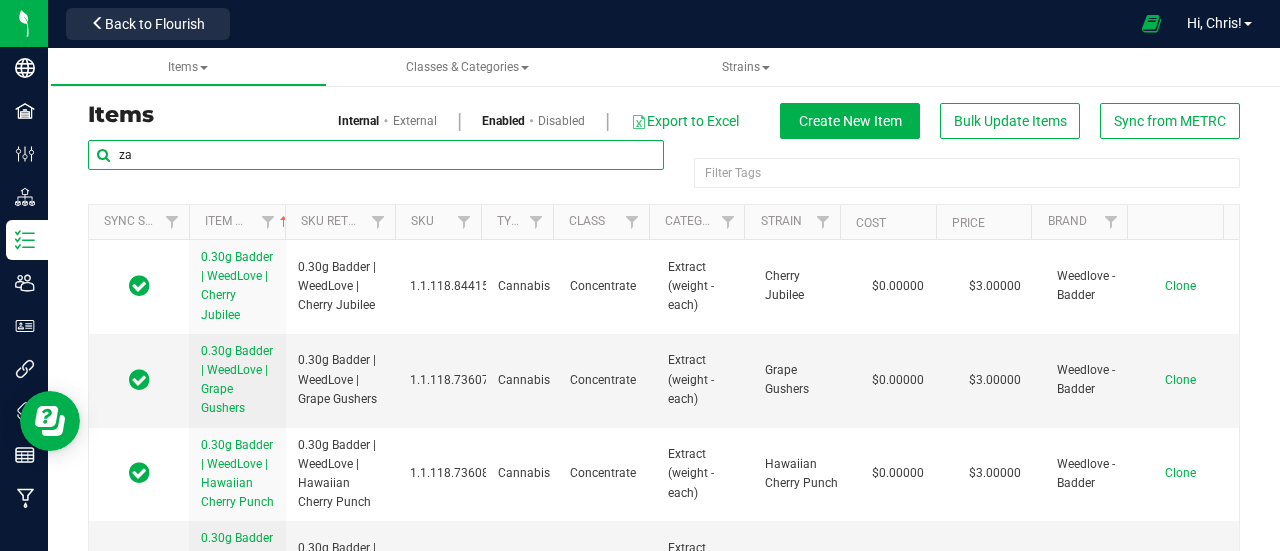 type on "za" 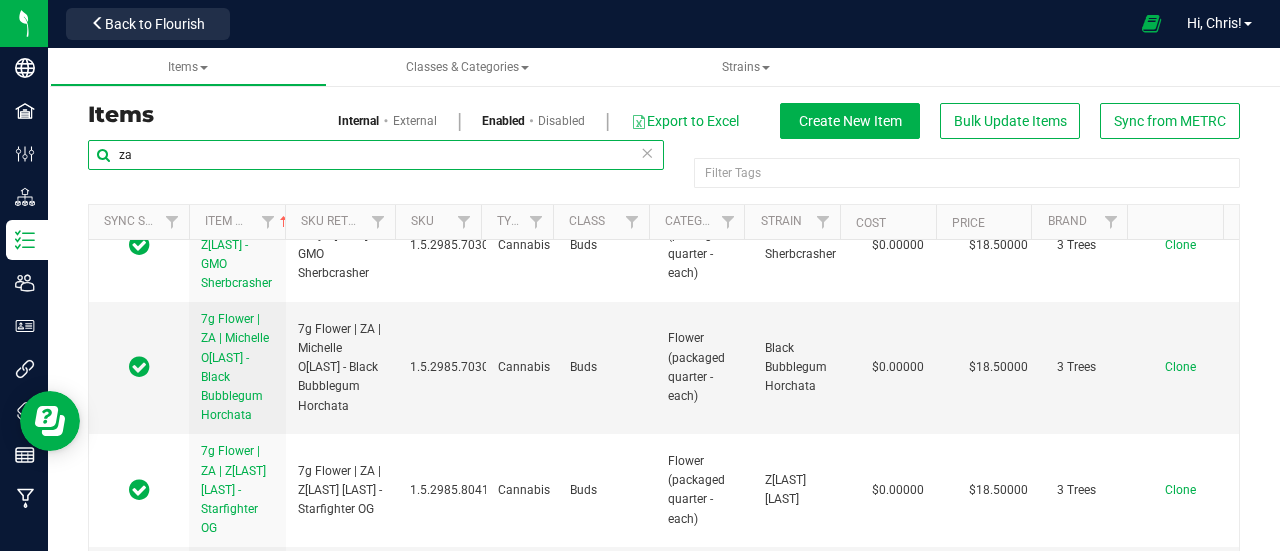 scroll, scrollTop: 1079, scrollLeft: 0, axis: vertical 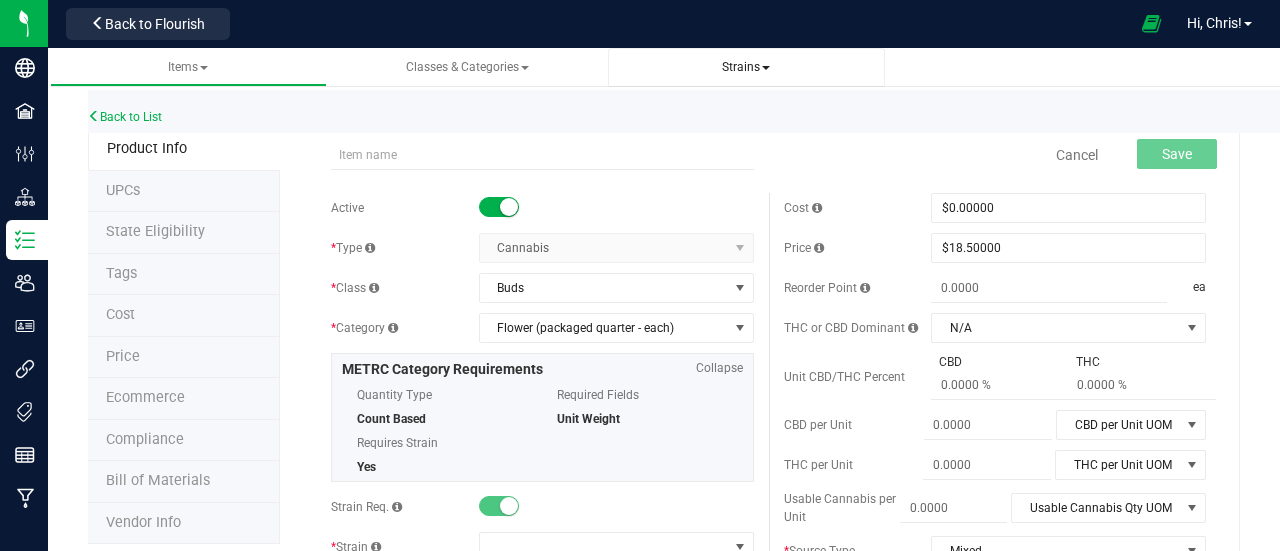 click on "Strains" at bounding box center [746, 67] 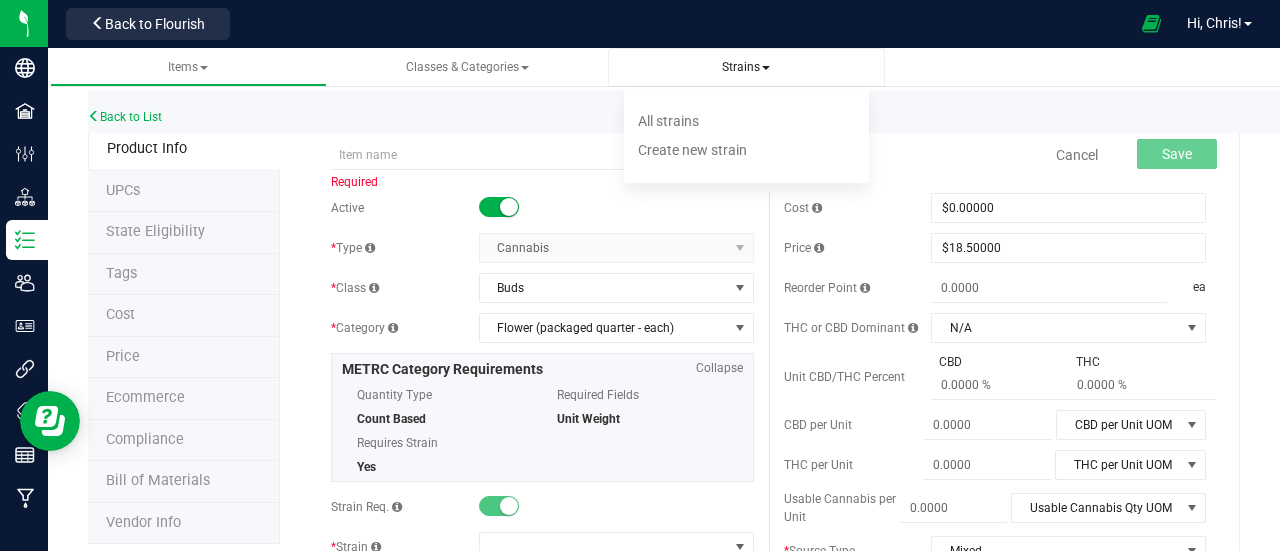 scroll, scrollTop: 0, scrollLeft: 0, axis: both 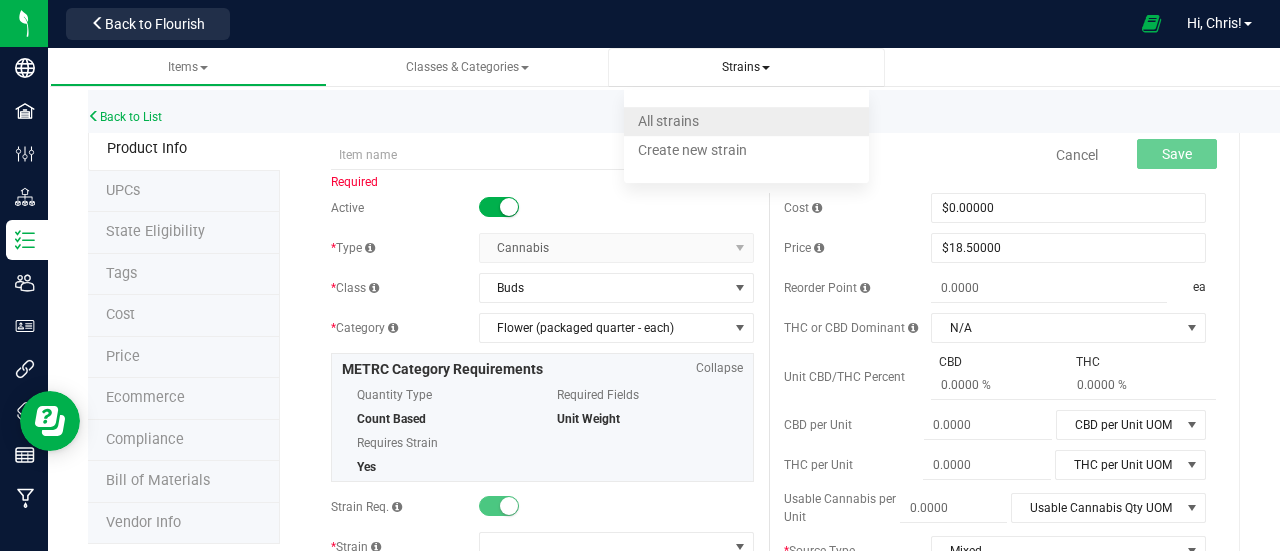 click on "All strains" at bounding box center (746, 121) 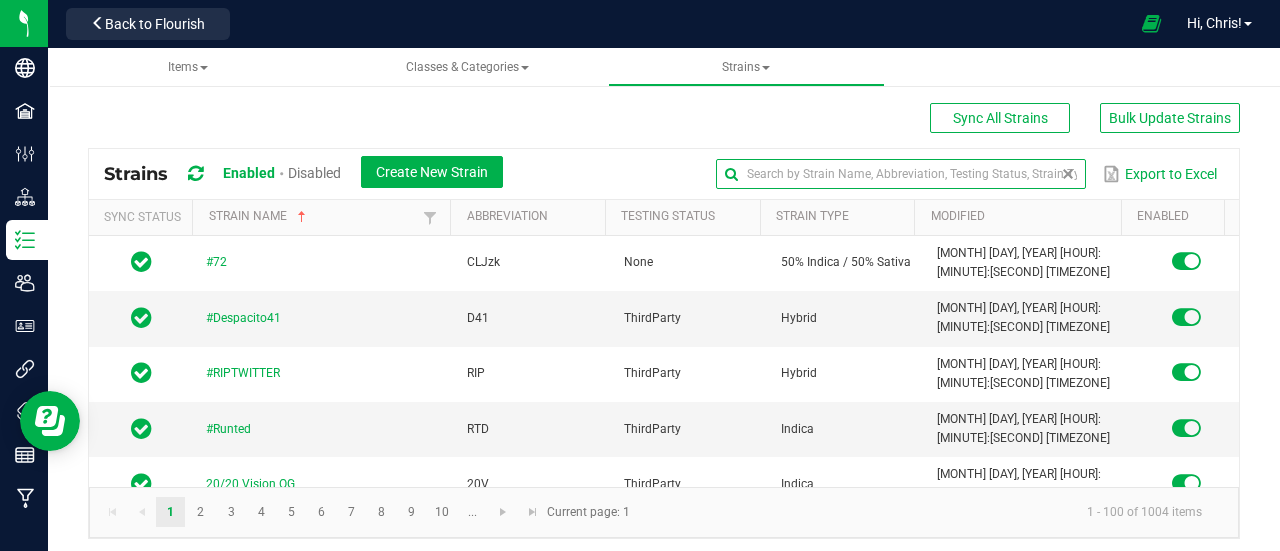 click at bounding box center [901, 174] 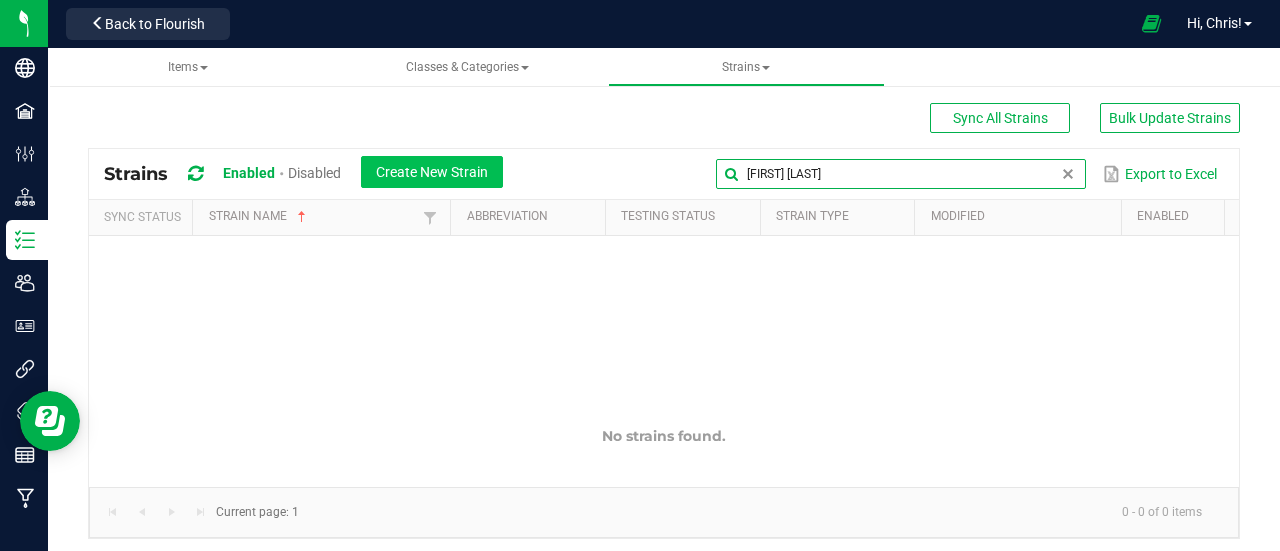 type on "ZArrie Underwood" 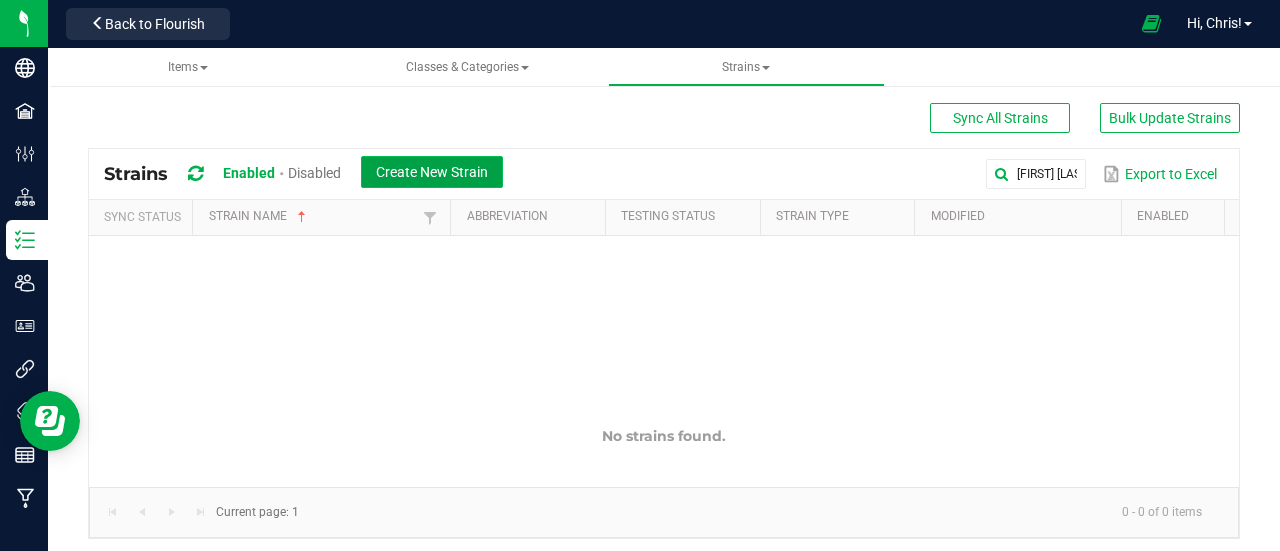 click on "Create New Strain" at bounding box center (432, 172) 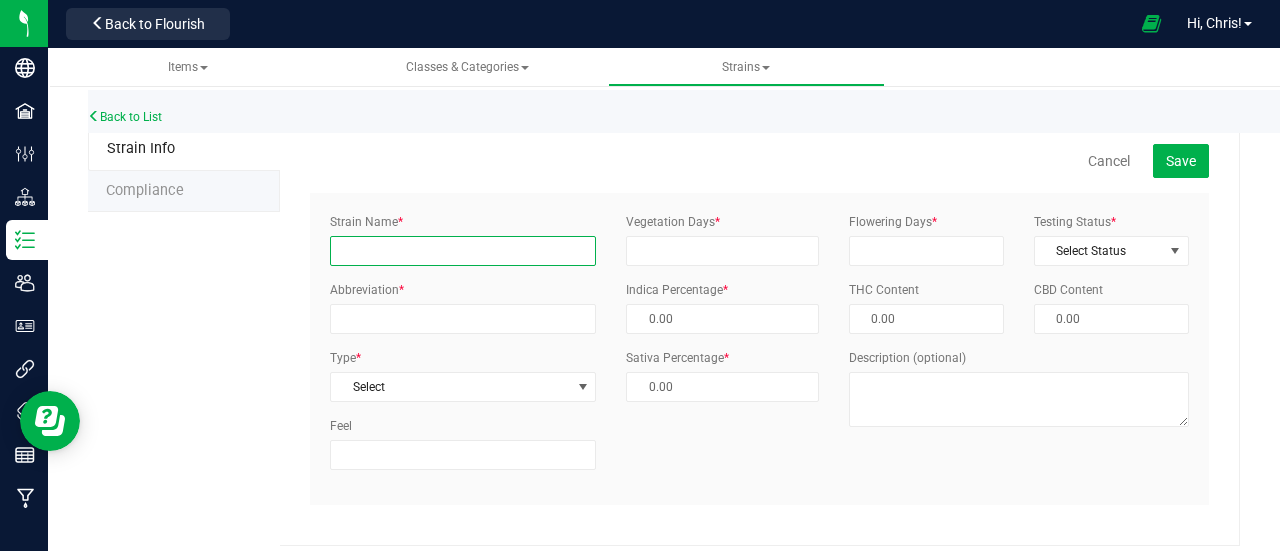 click on "Strain Name
*" at bounding box center (463, 251) 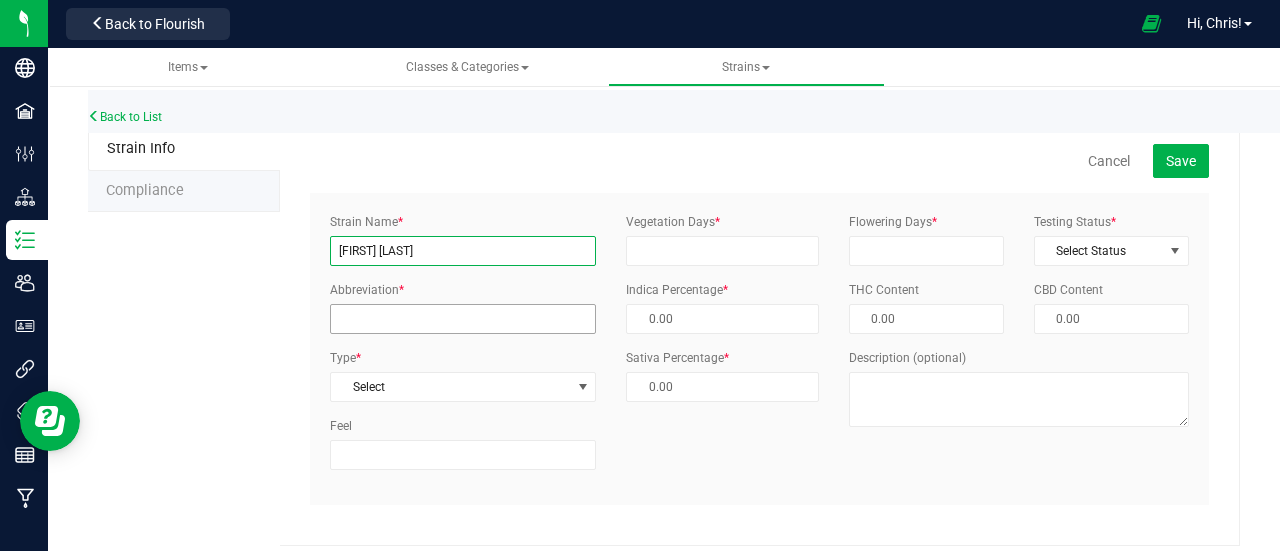 type on "ZArrie Underwood" 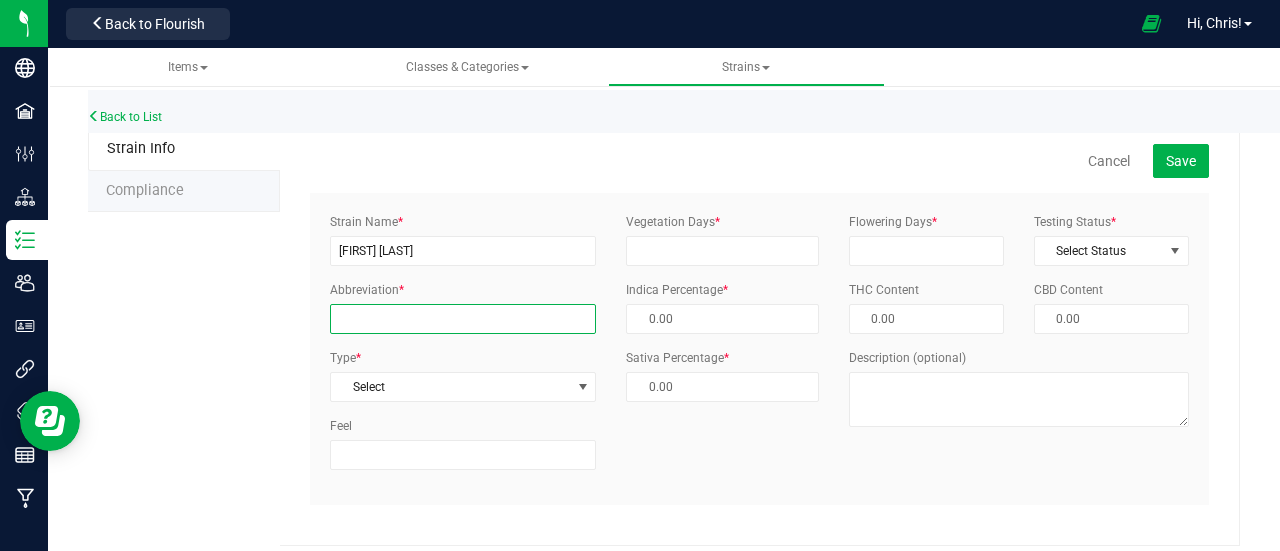 click on "Abbreviation
*" at bounding box center (463, 319) 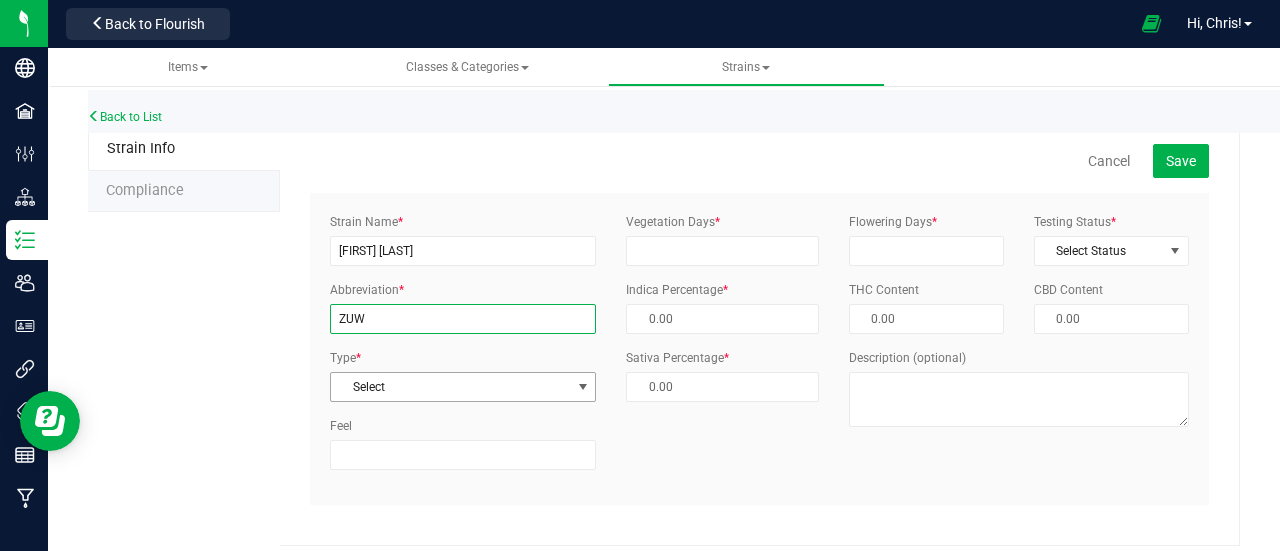 type on "ZUW" 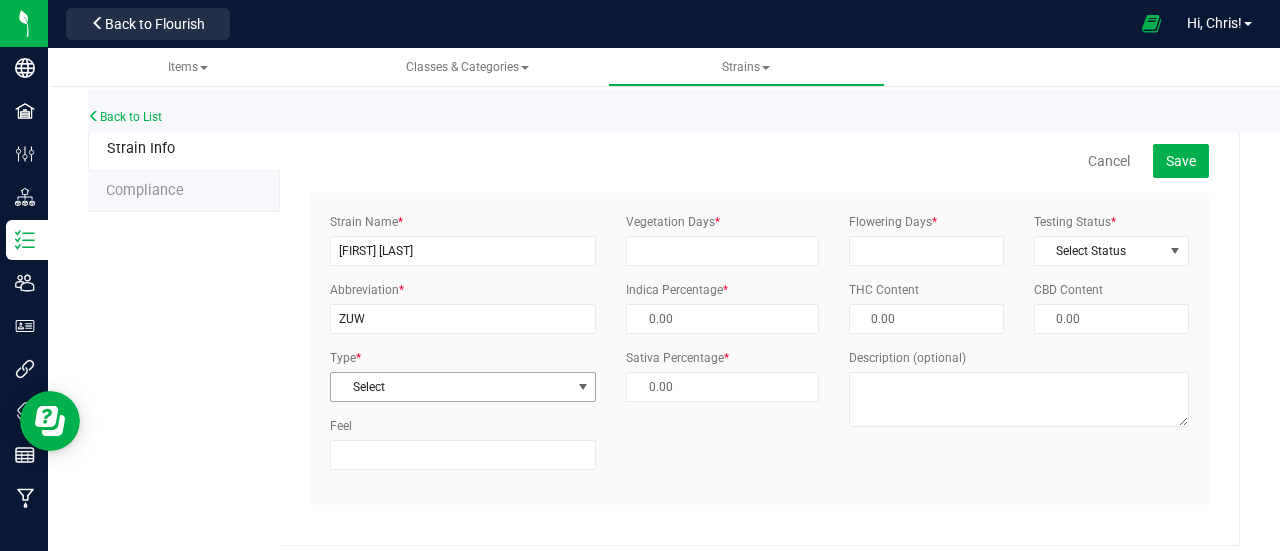 click on "Select" at bounding box center [450, 387] 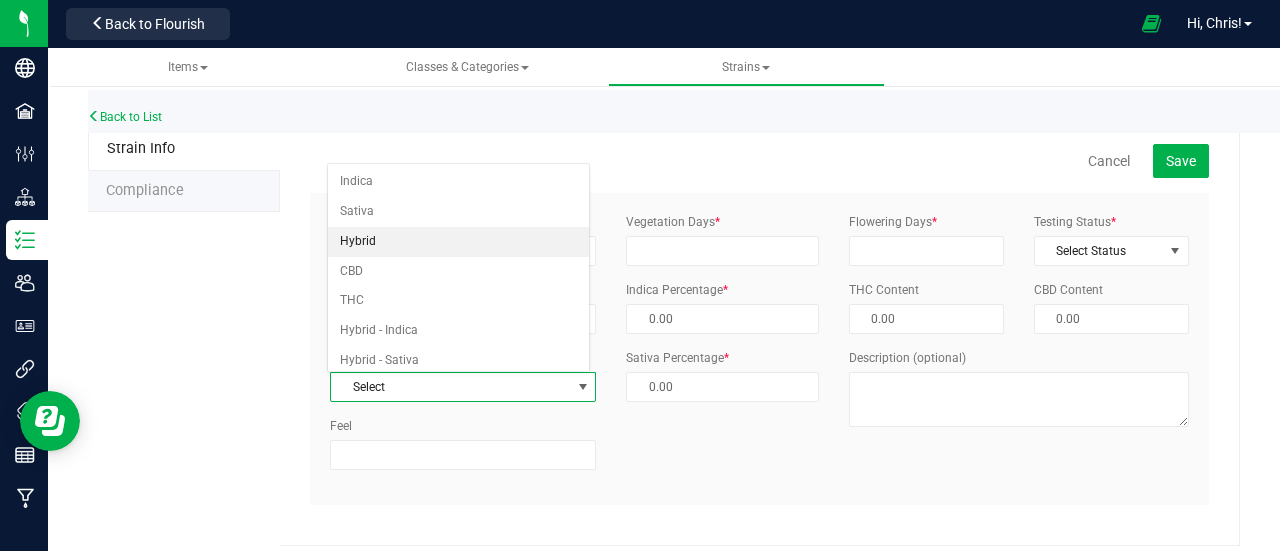 click on "Hybrid" at bounding box center (458, 242) 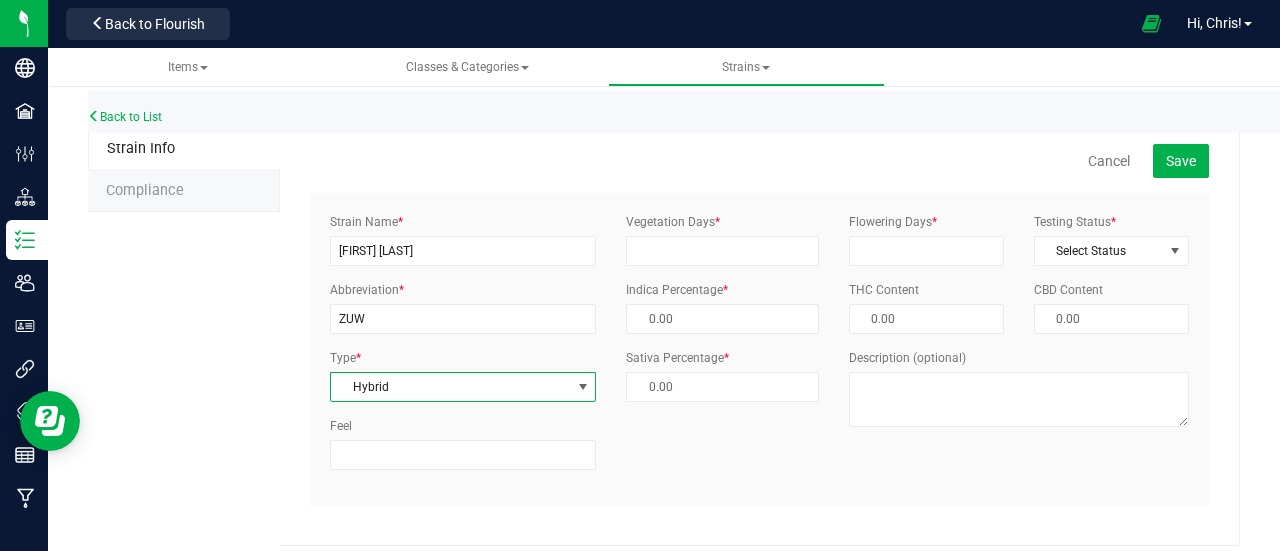 type on "50.00 %" 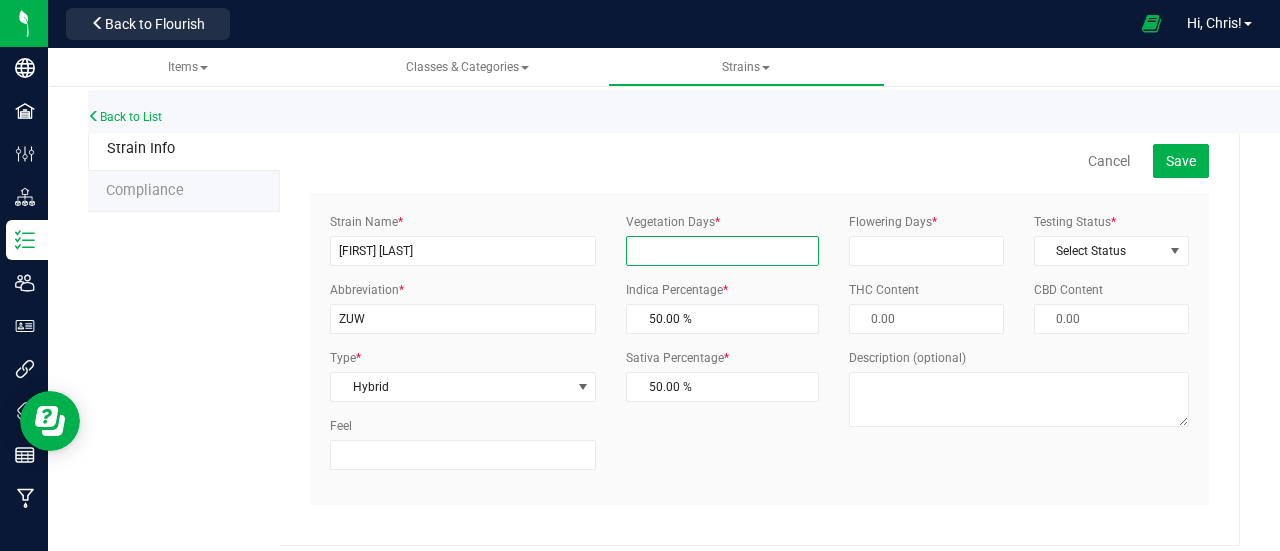click on "Vegetation Days
*" at bounding box center [722, 251] 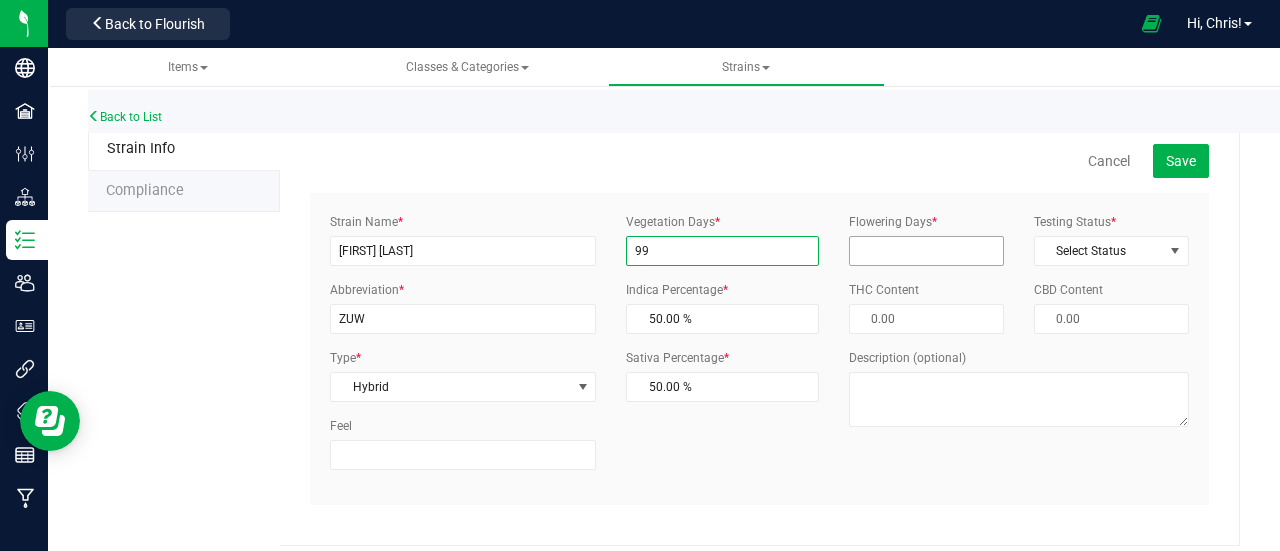 type on "99" 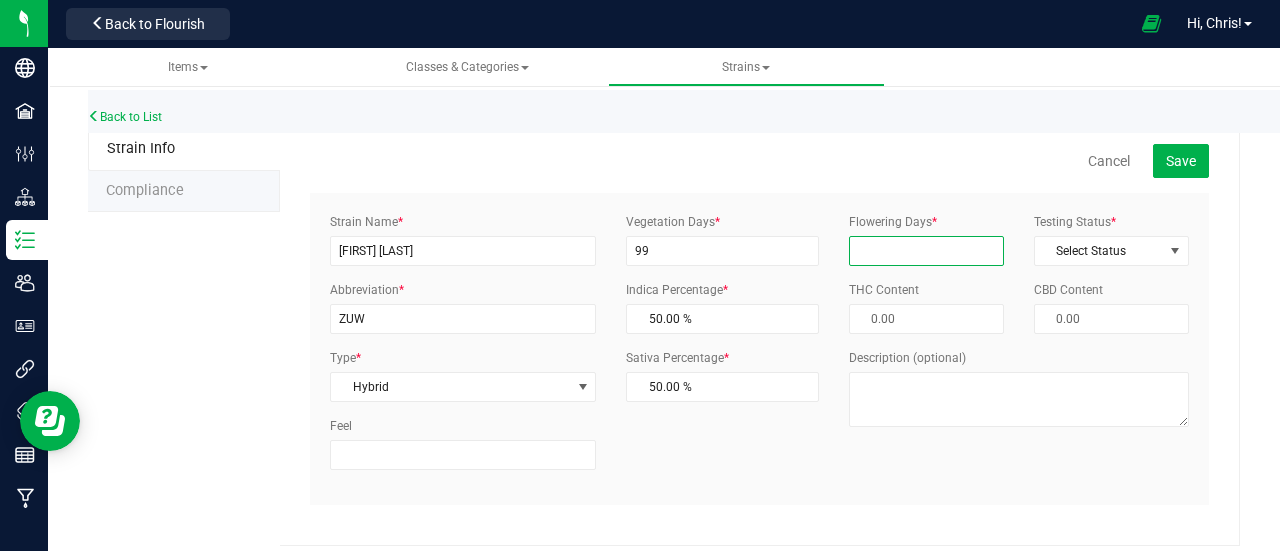 click on "Flowering Days
*" at bounding box center [926, 251] 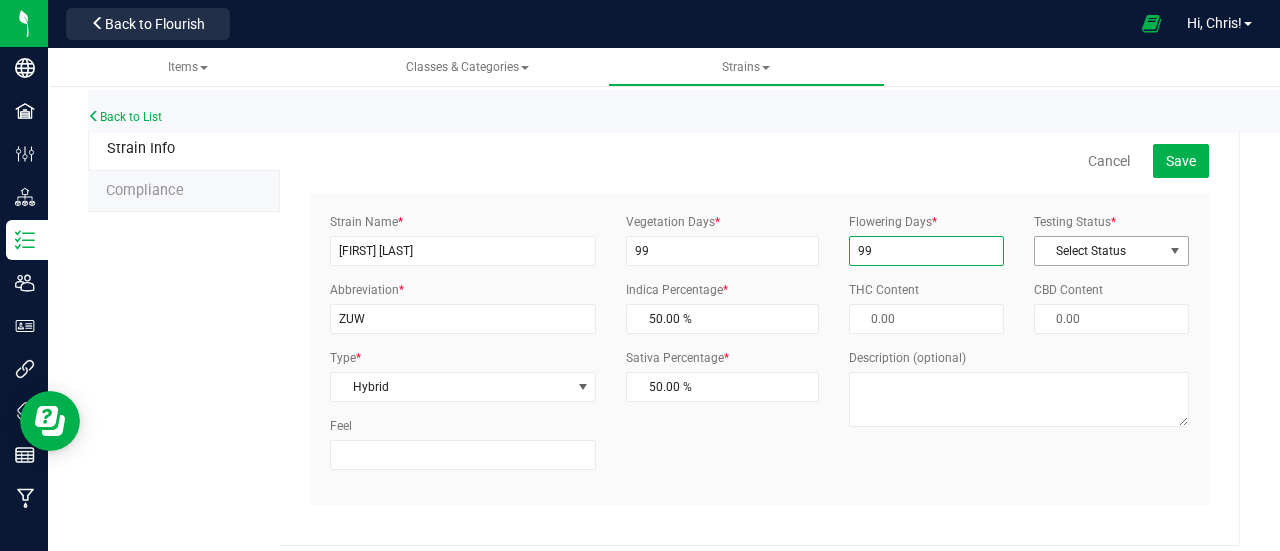 type on "99" 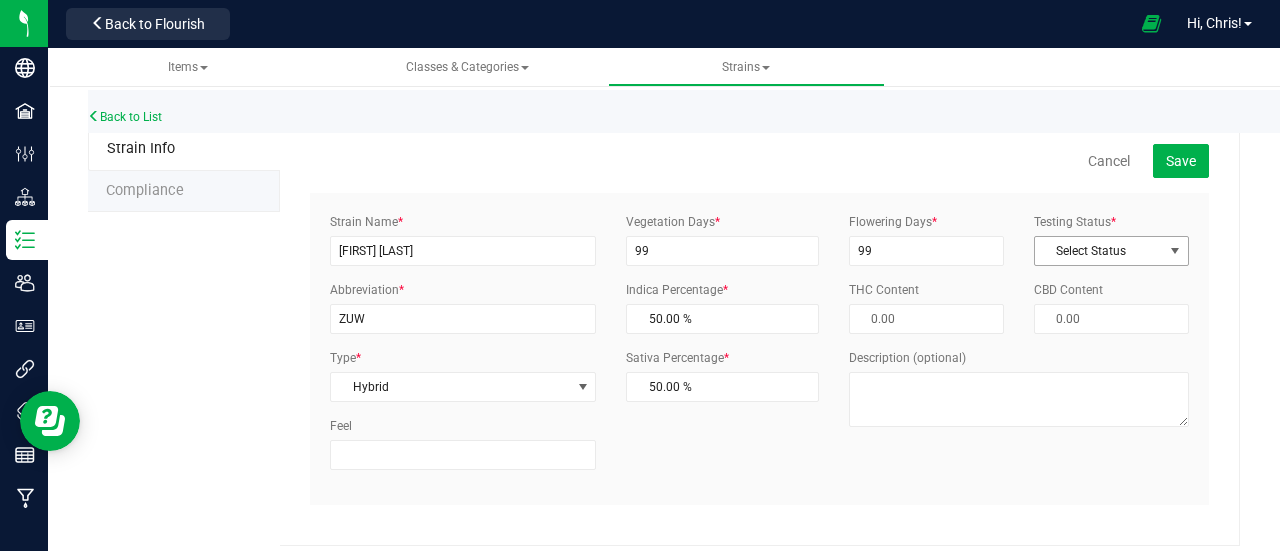 click on "Select Status" at bounding box center (1099, 251) 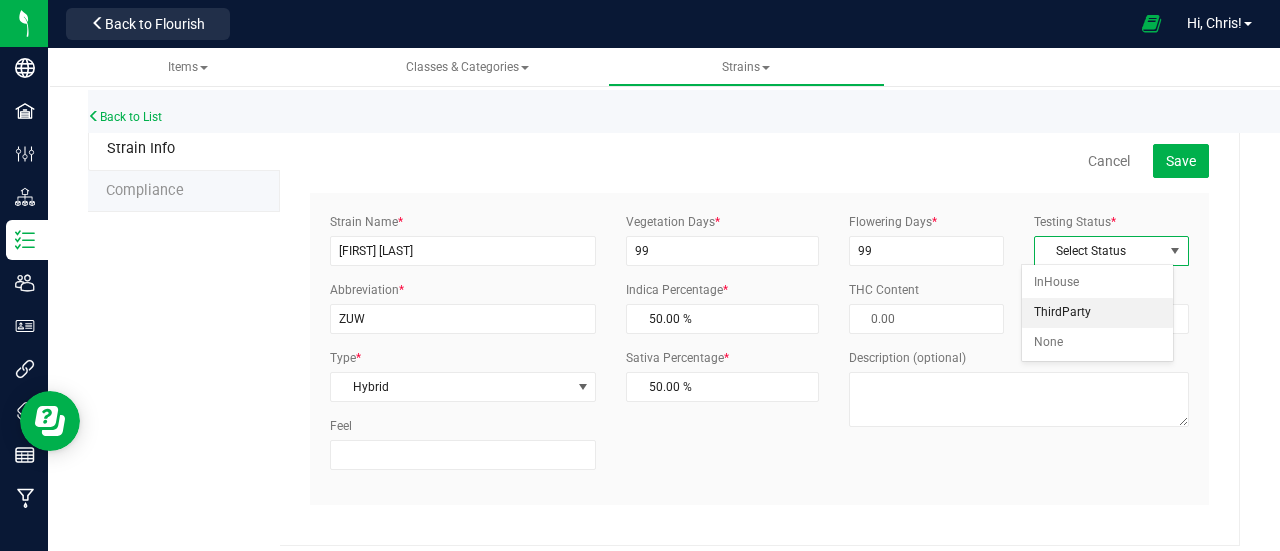 click on "ThirdParty" at bounding box center [1097, 313] 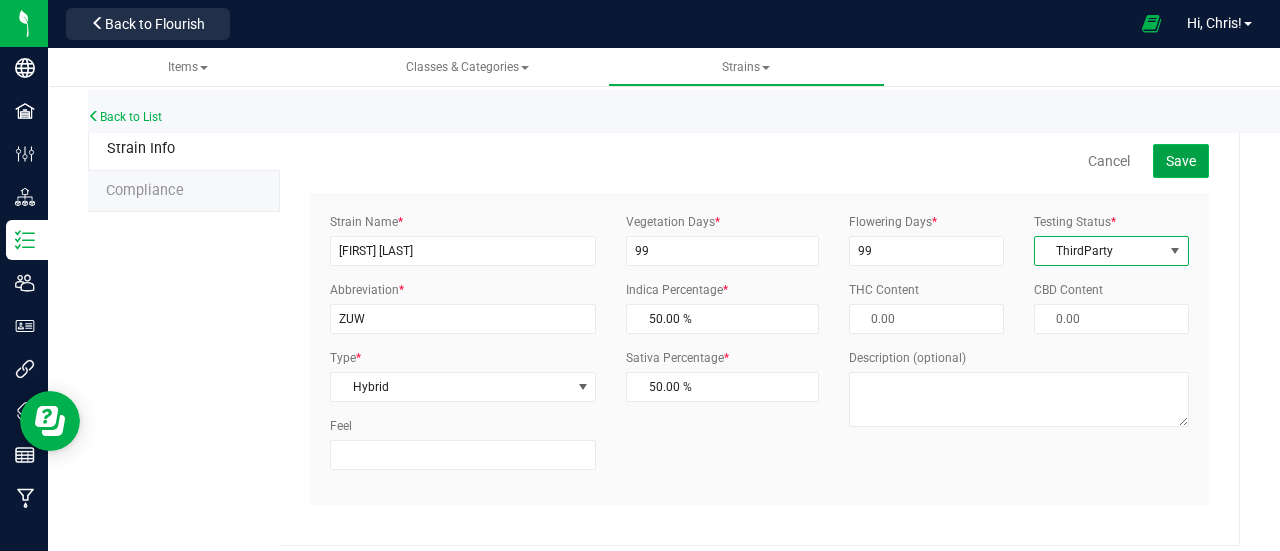 click on "Save" at bounding box center [1181, 161] 